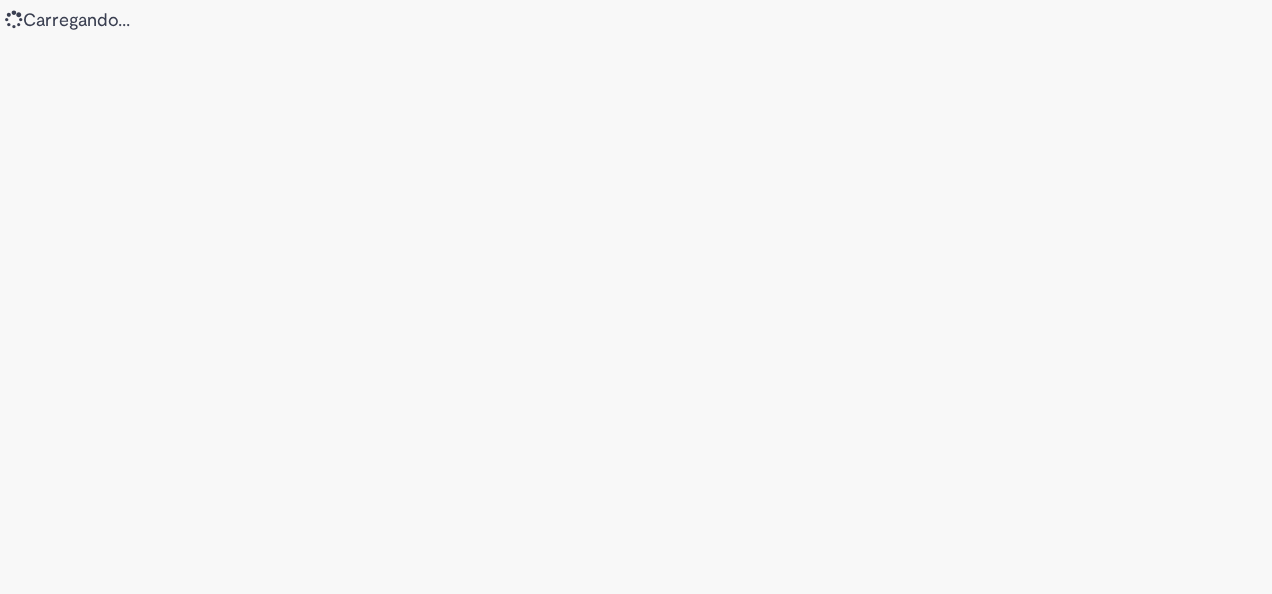 scroll, scrollTop: 0, scrollLeft: 0, axis: both 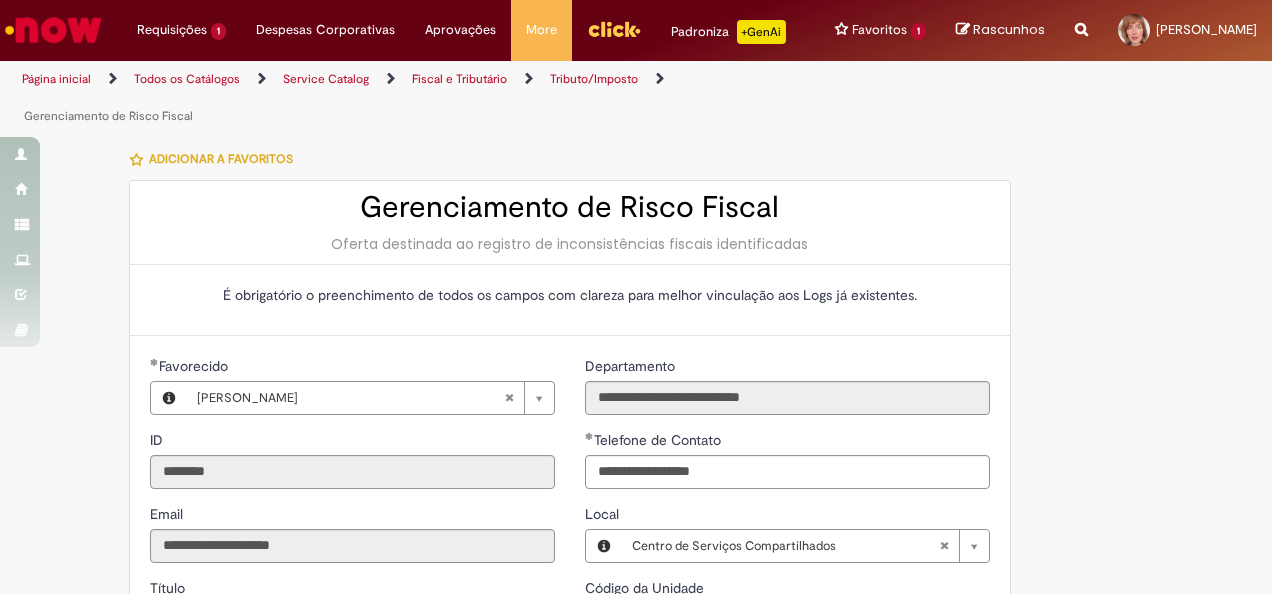 type on "**********" 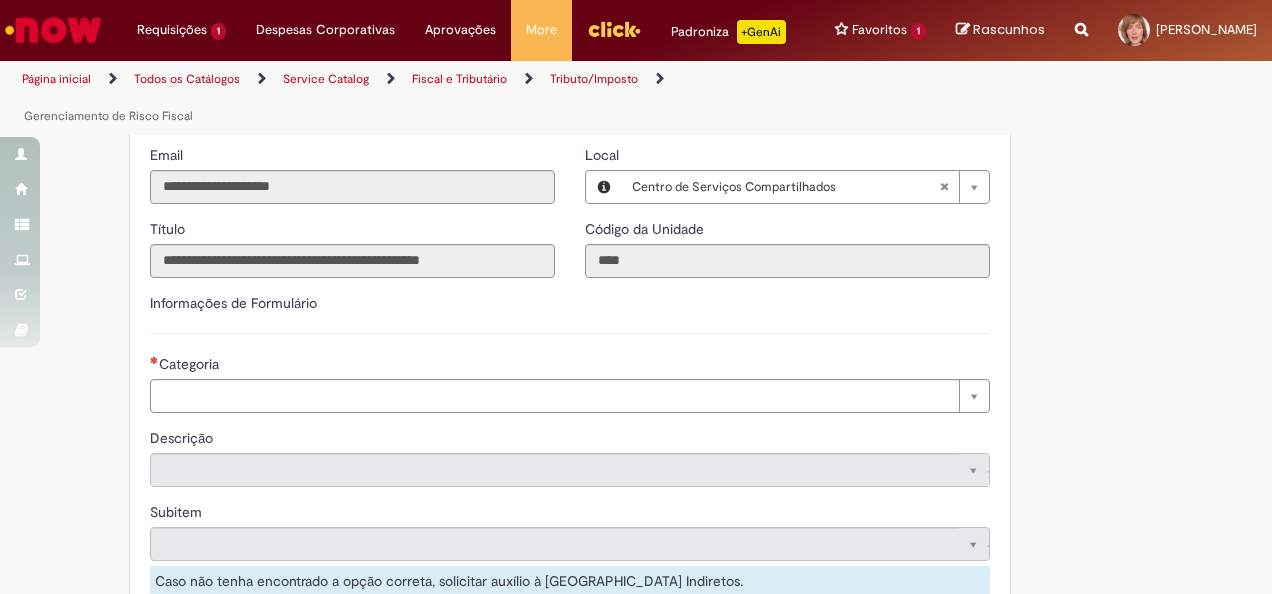 scroll, scrollTop: 400, scrollLeft: 0, axis: vertical 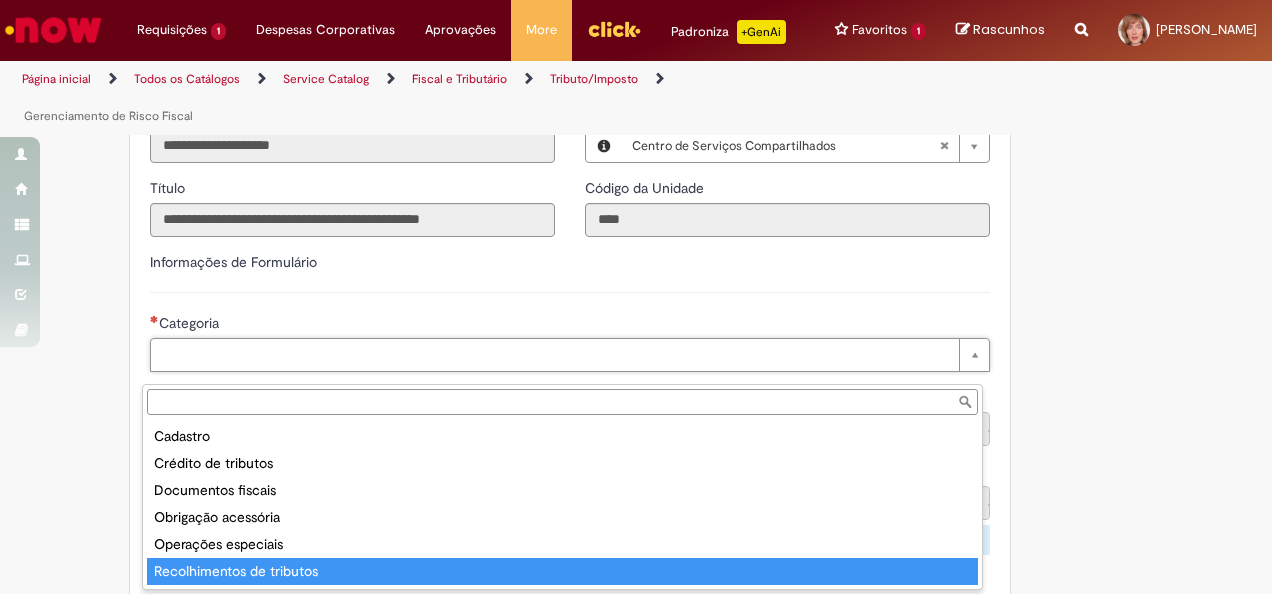 type on "**********" 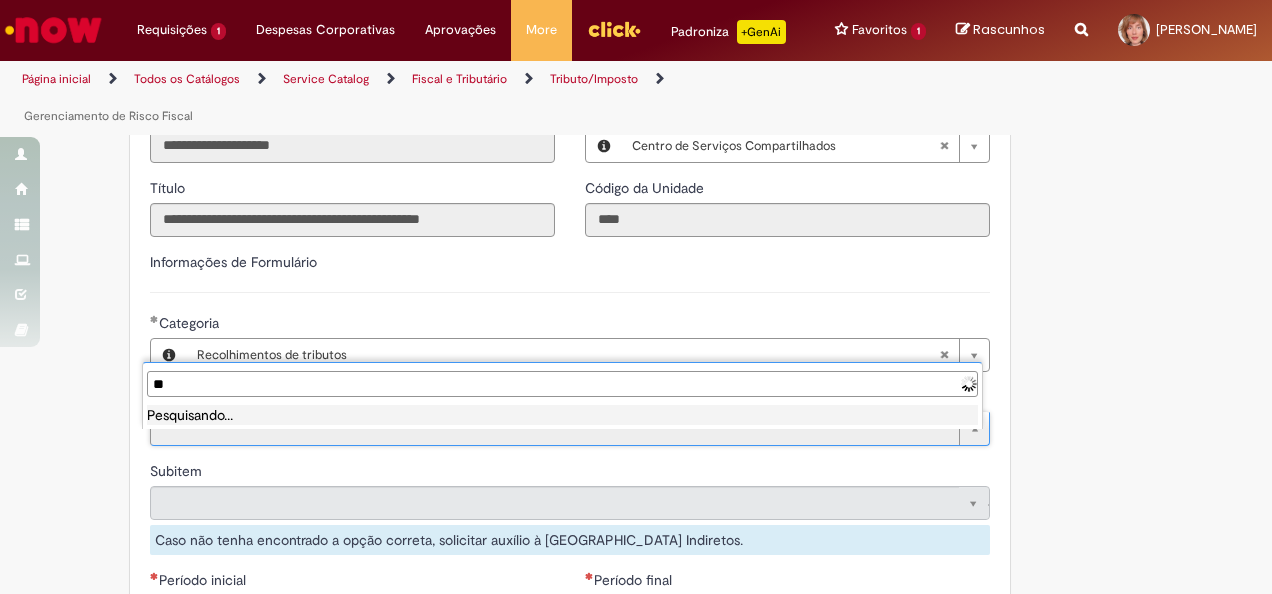 type on "*" 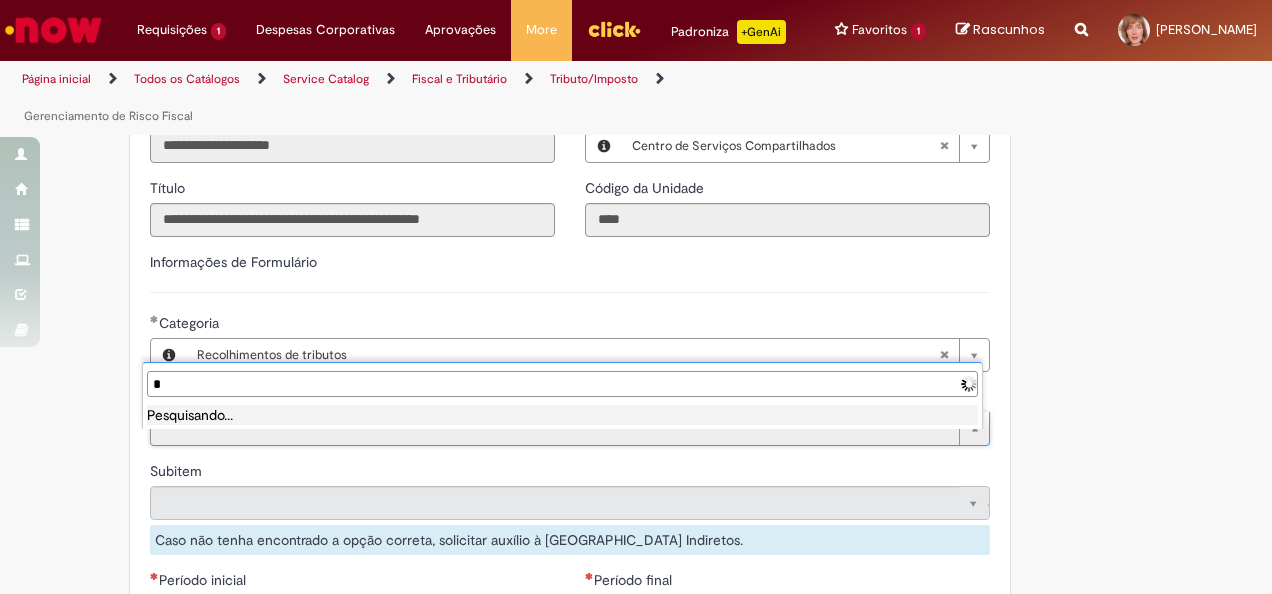 type 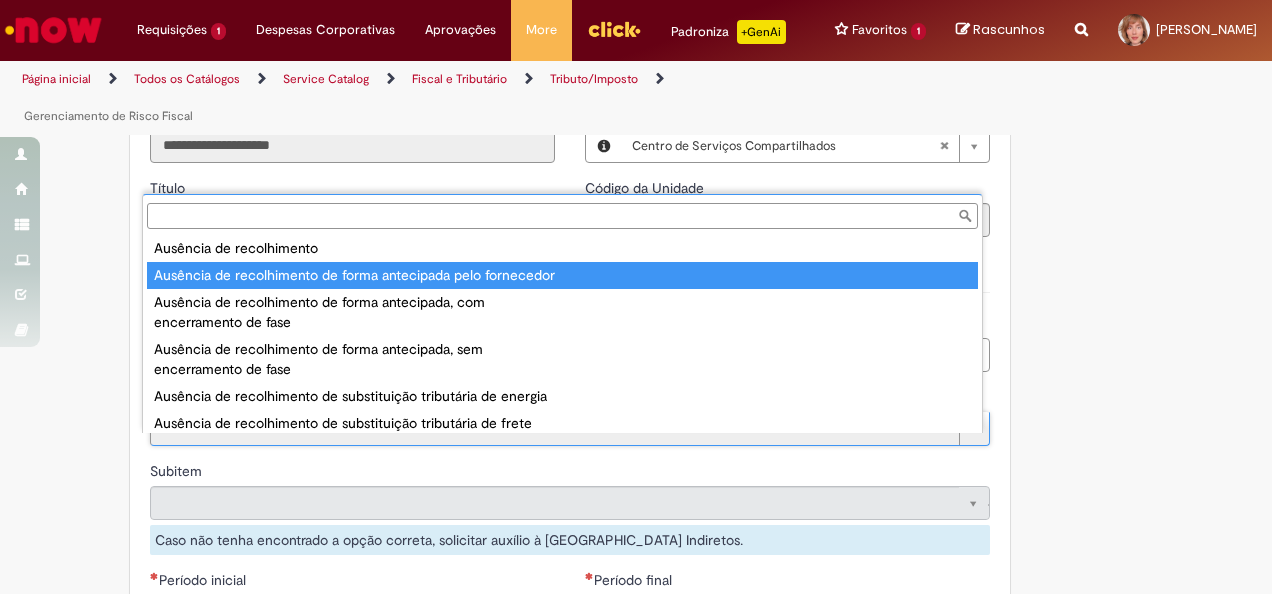 scroll, scrollTop: 0, scrollLeft: 0, axis: both 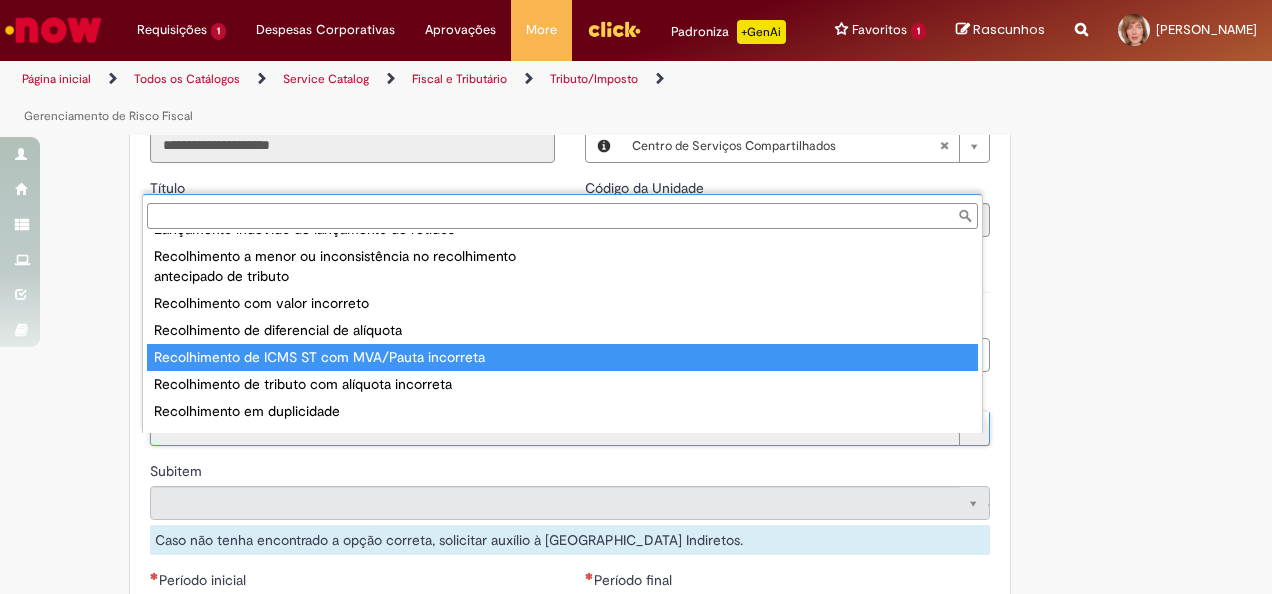 type on "**********" 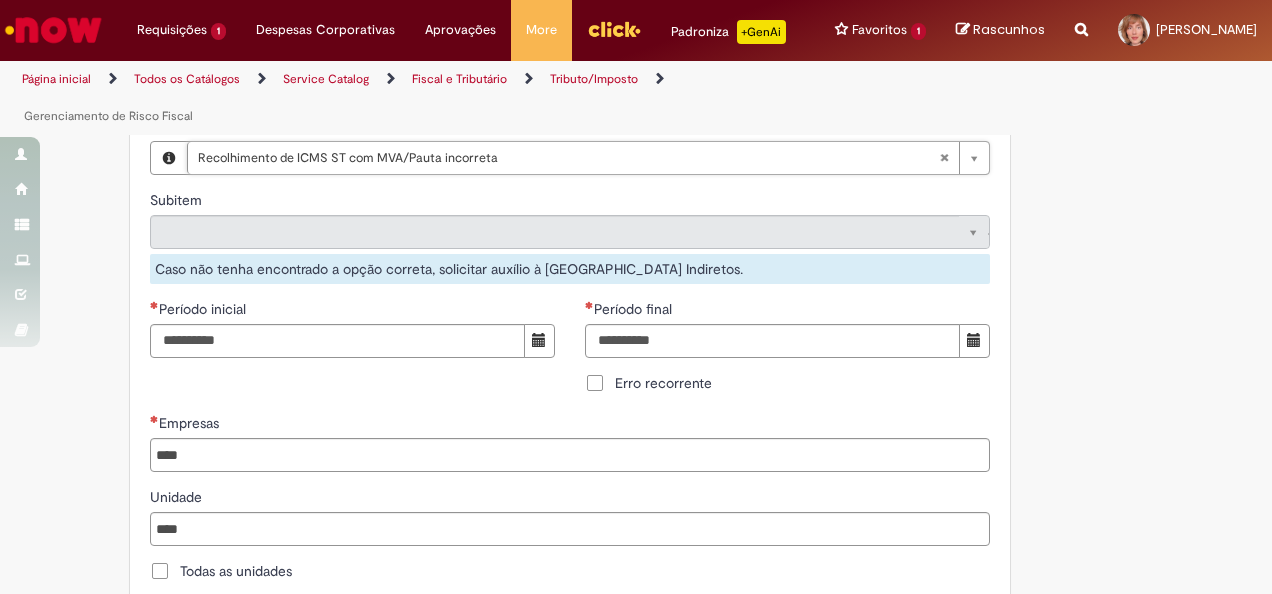 scroll, scrollTop: 700, scrollLeft: 0, axis: vertical 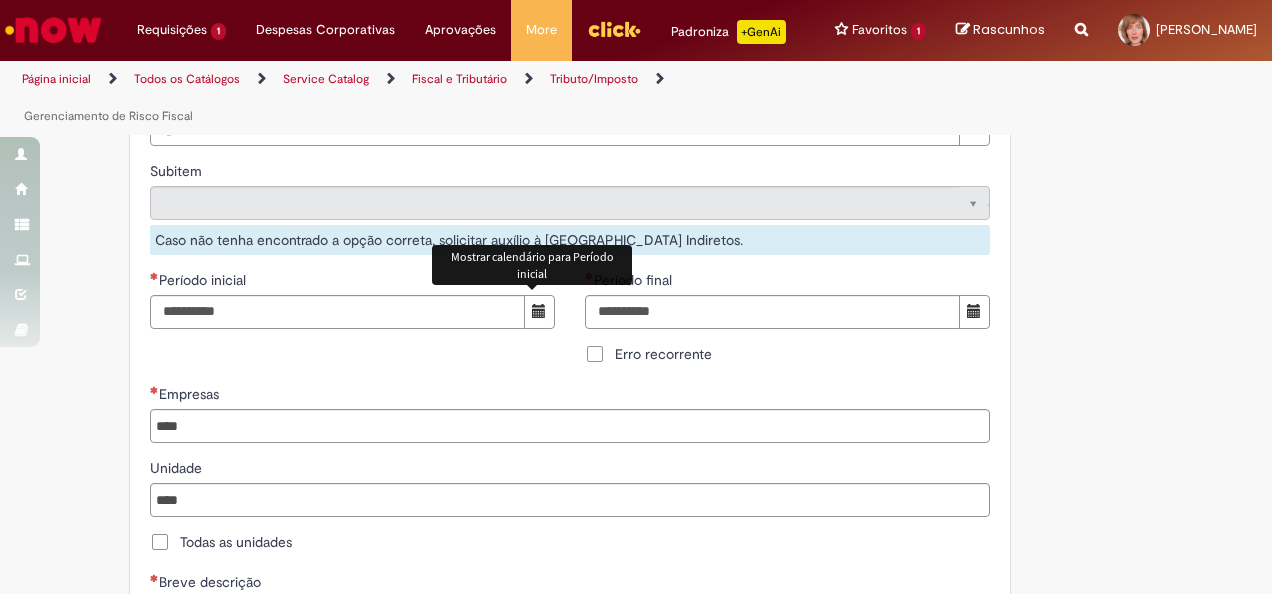 click at bounding box center [539, 311] 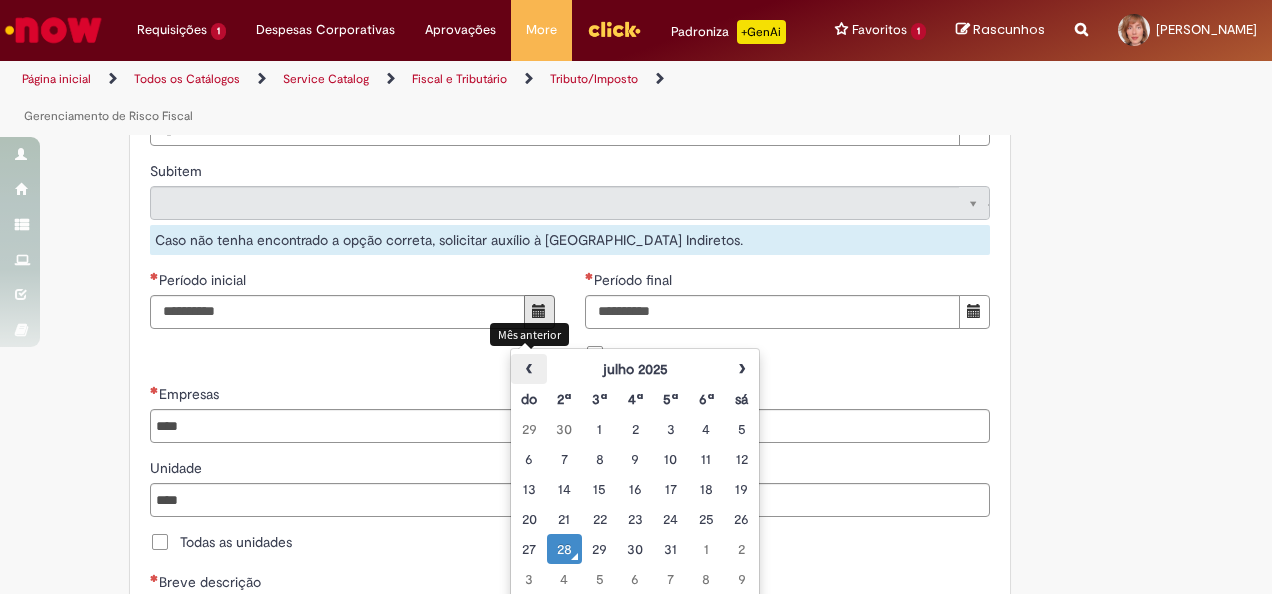 click on "‹" at bounding box center (528, 369) 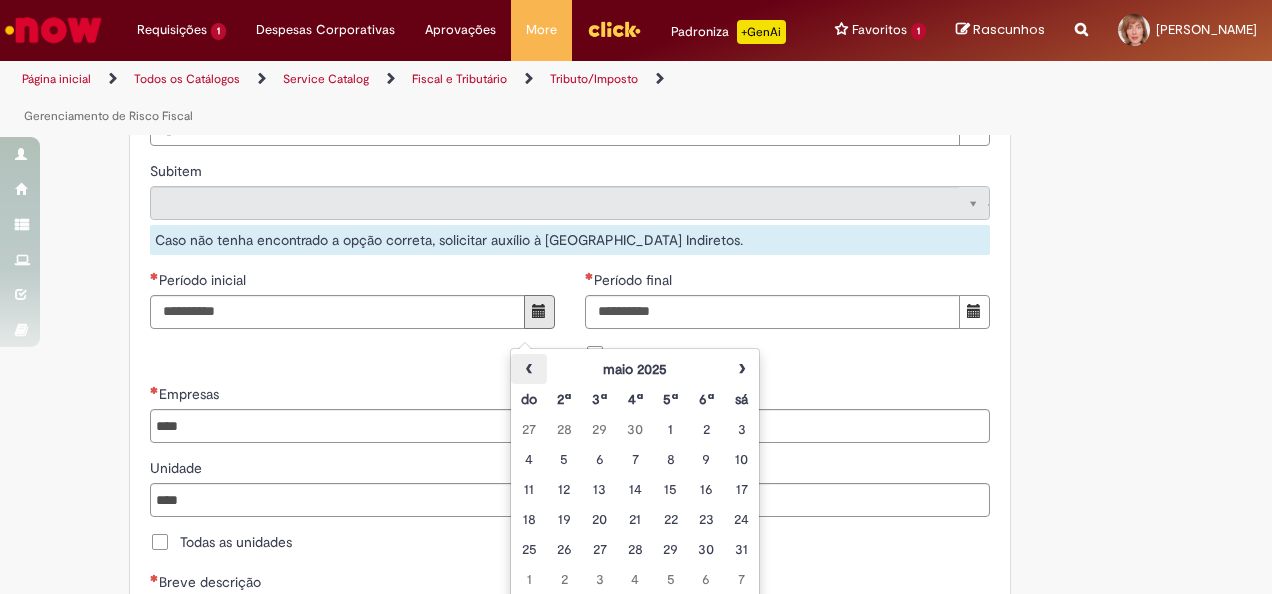 click on "‹" at bounding box center [528, 369] 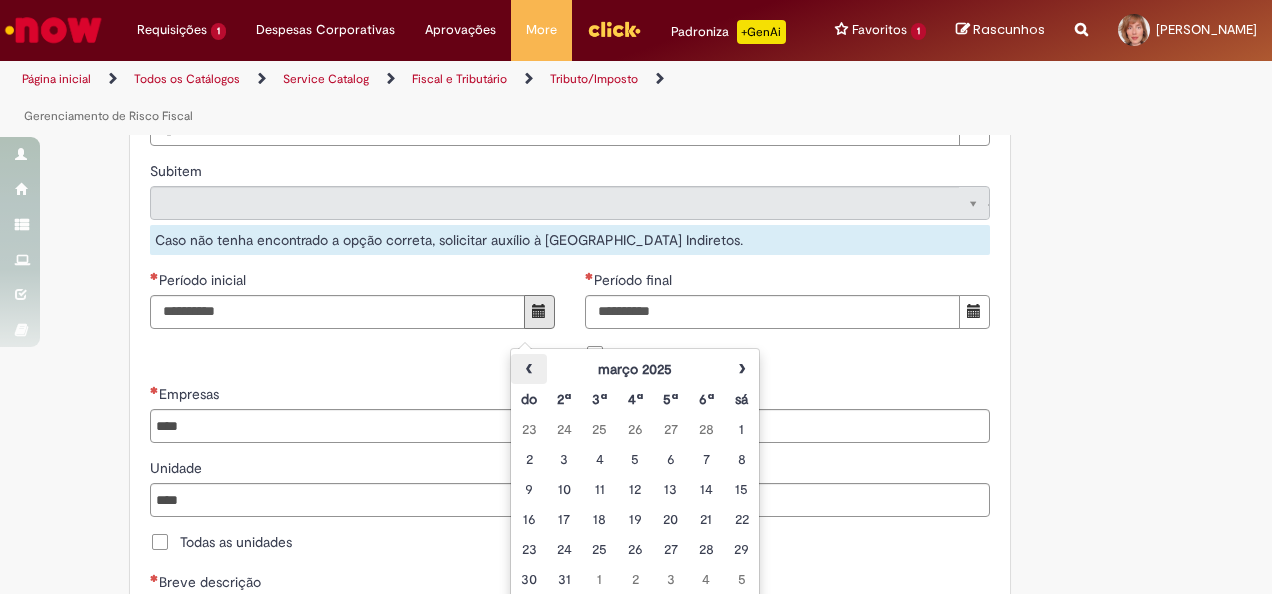 click on "‹" at bounding box center (528, 369) 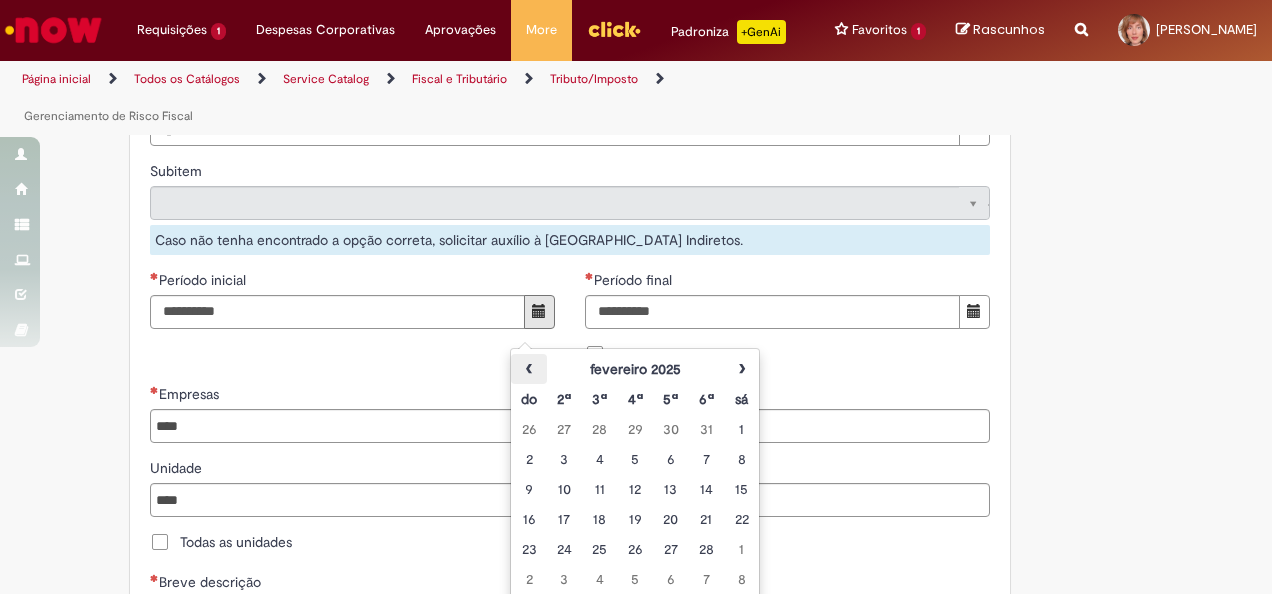 click on "‹" at bounding box center (528, 369) 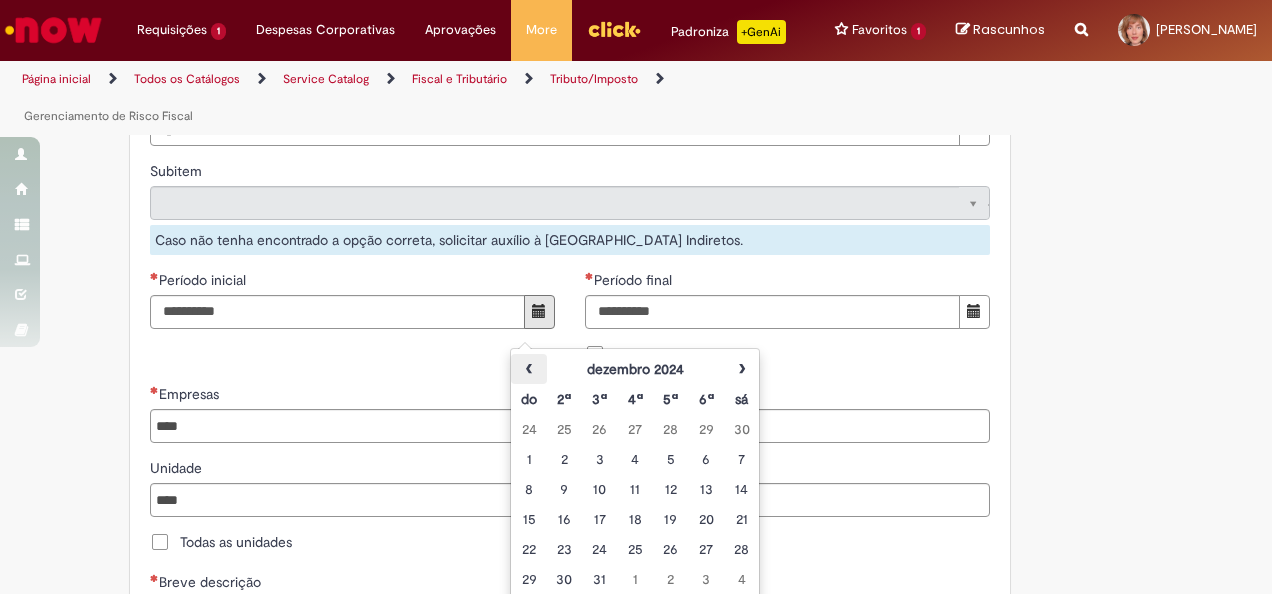 click on "‹" at bounding box center (528, 369) 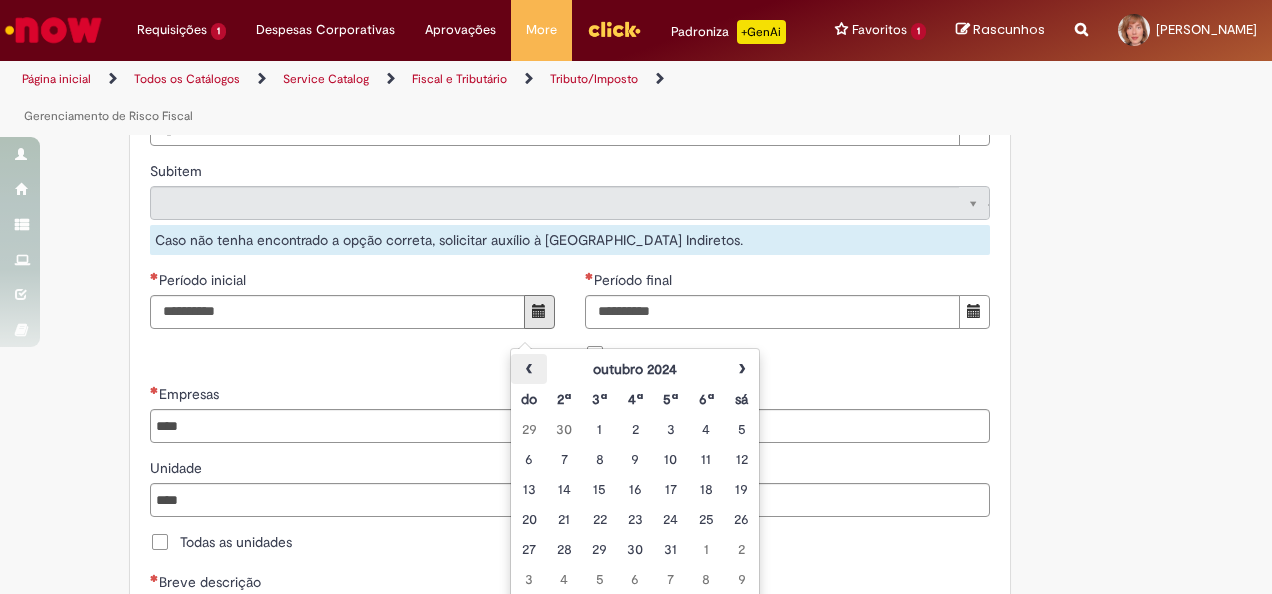 click on "‹" at bounding box center [528, 369] 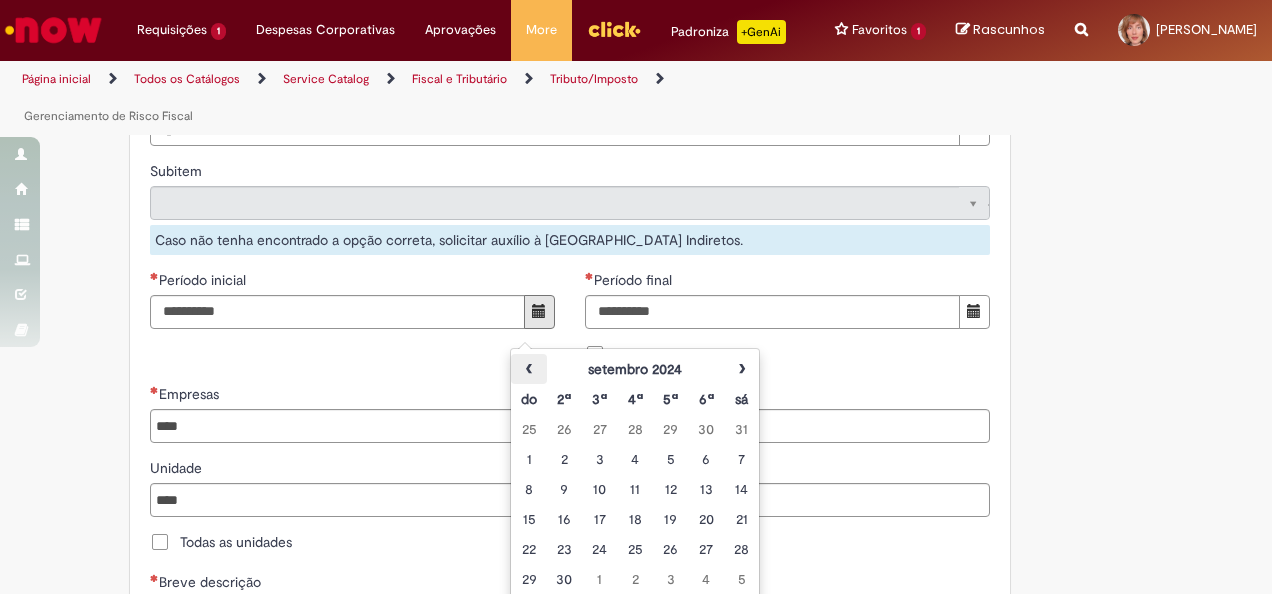 click on "‹" at bounding box center (528, 369) 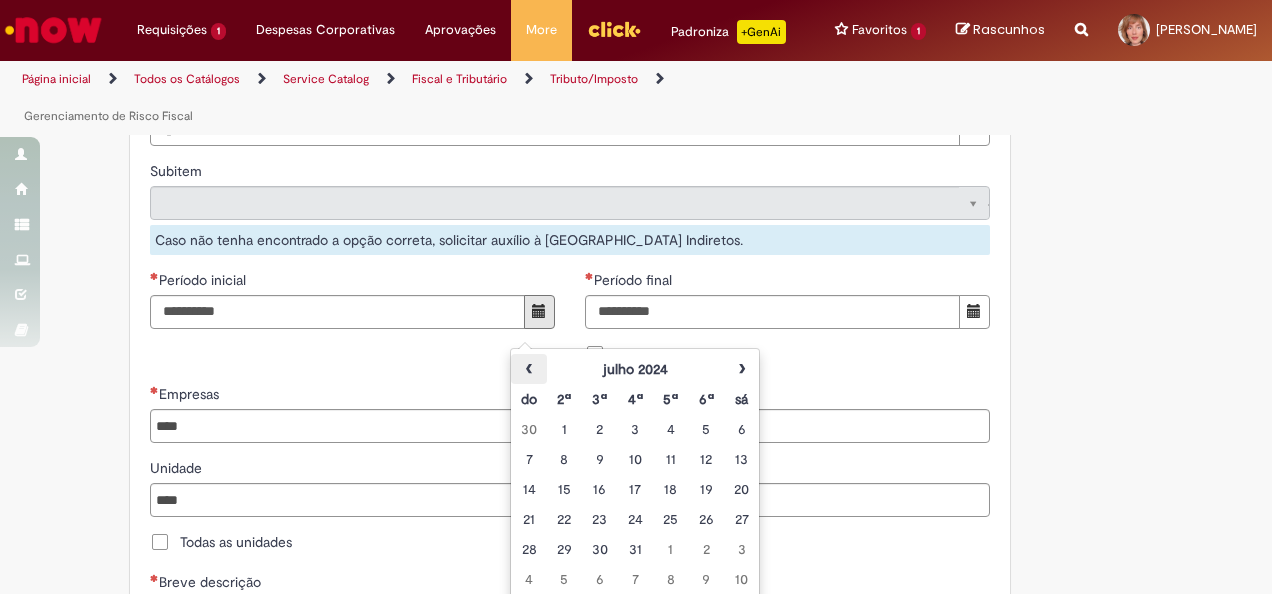 click on "‹" at bounding box center (528, 369) 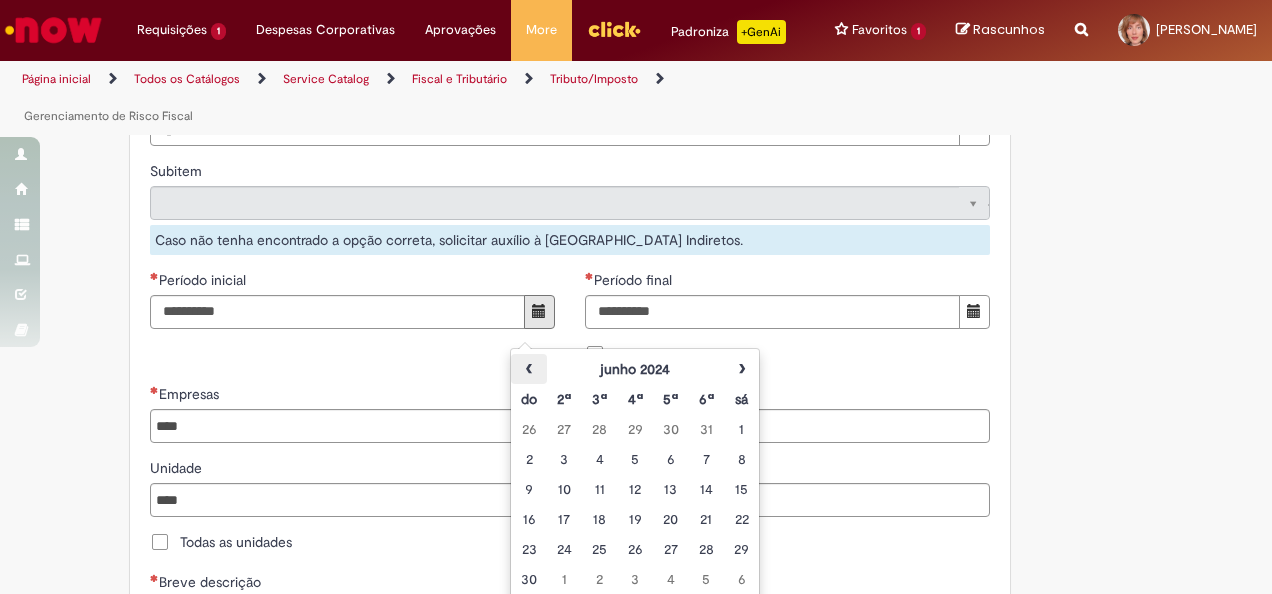 click on "‹" at bounding box center [528, 369] 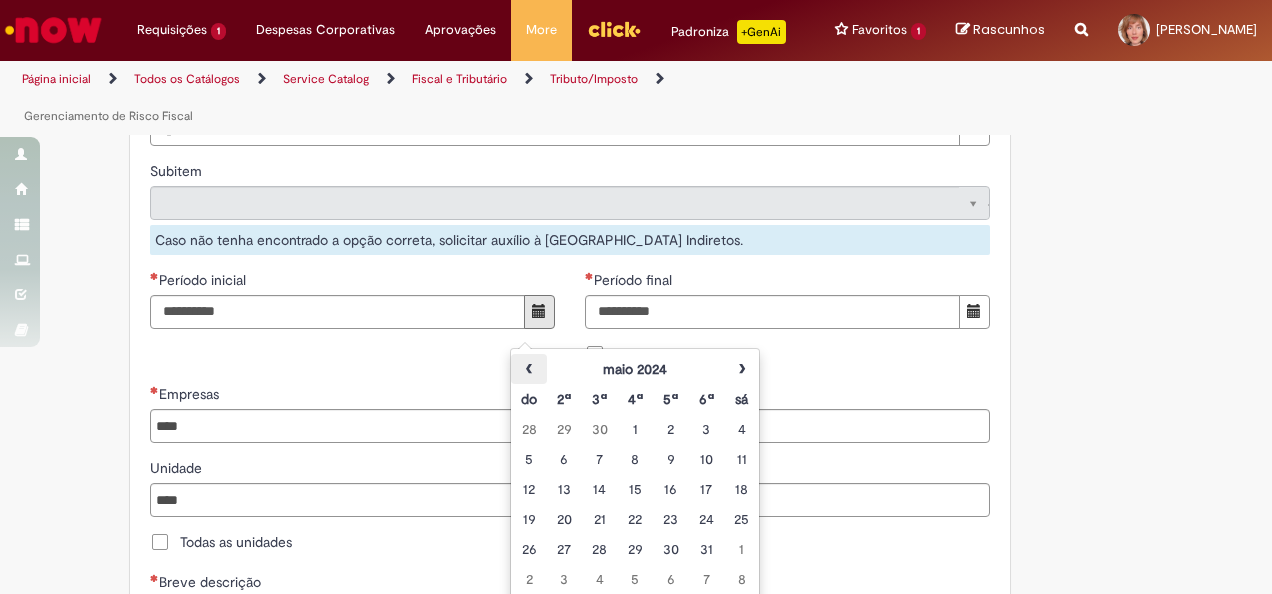 click on "‹" at bounding box center (528, 369) 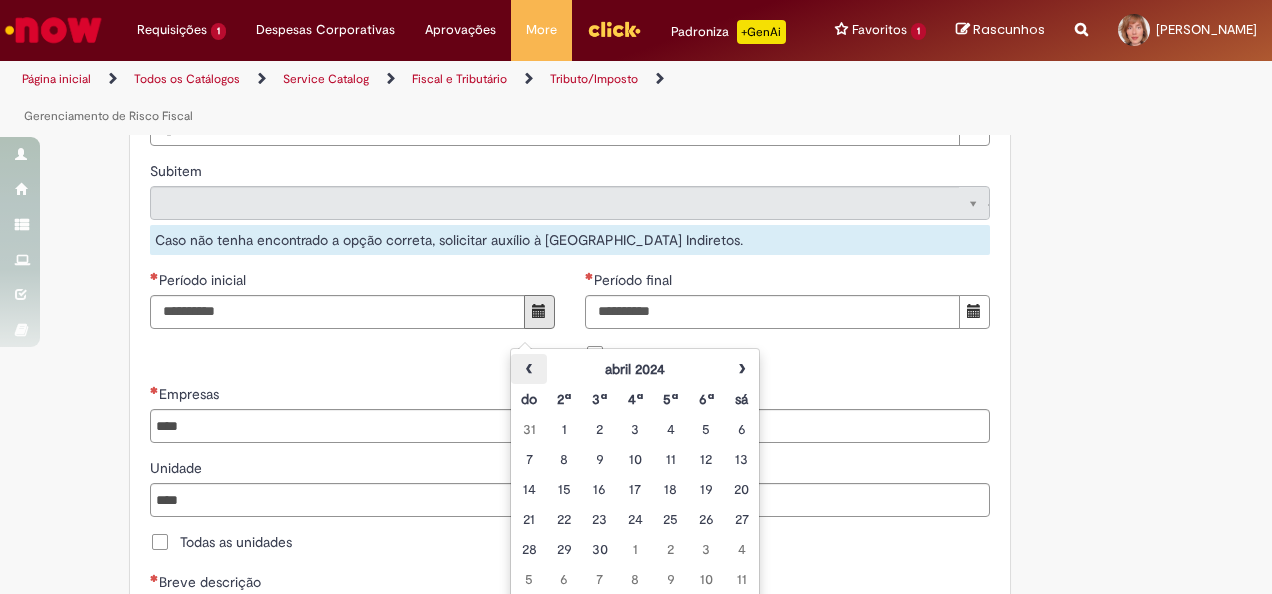 click on "‹" at bounding box center (528, 369) 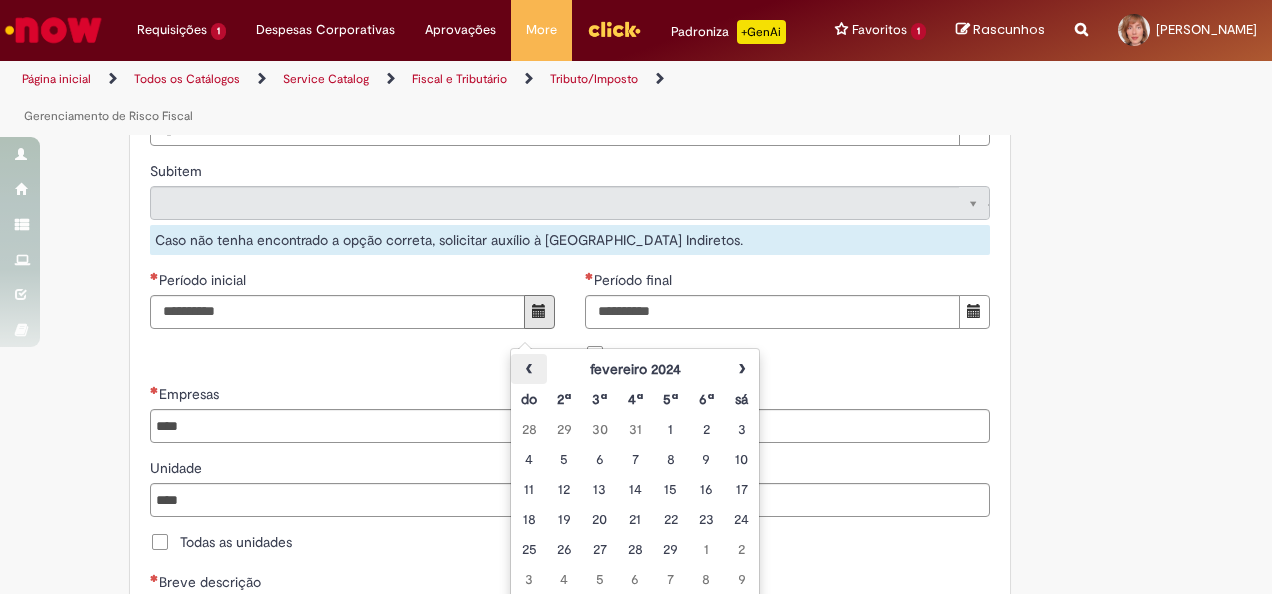 click on "‹" at bounding box center [528, 369] 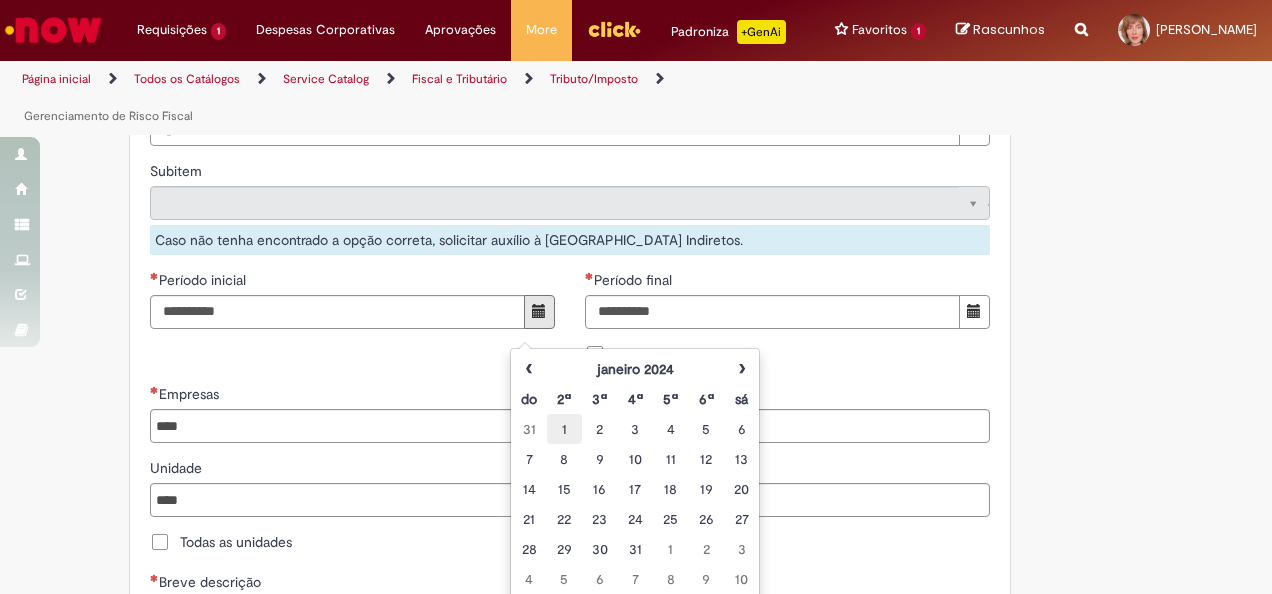 click on "1" at bounding box center (564, 429) 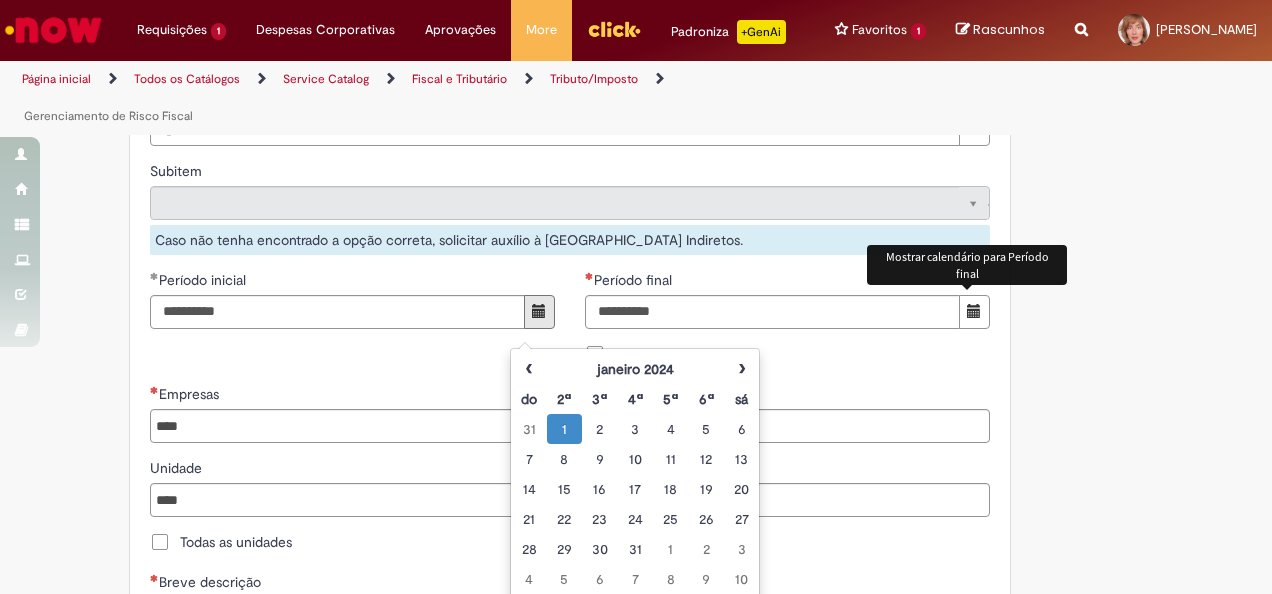 click at bounding box center [974, 311] 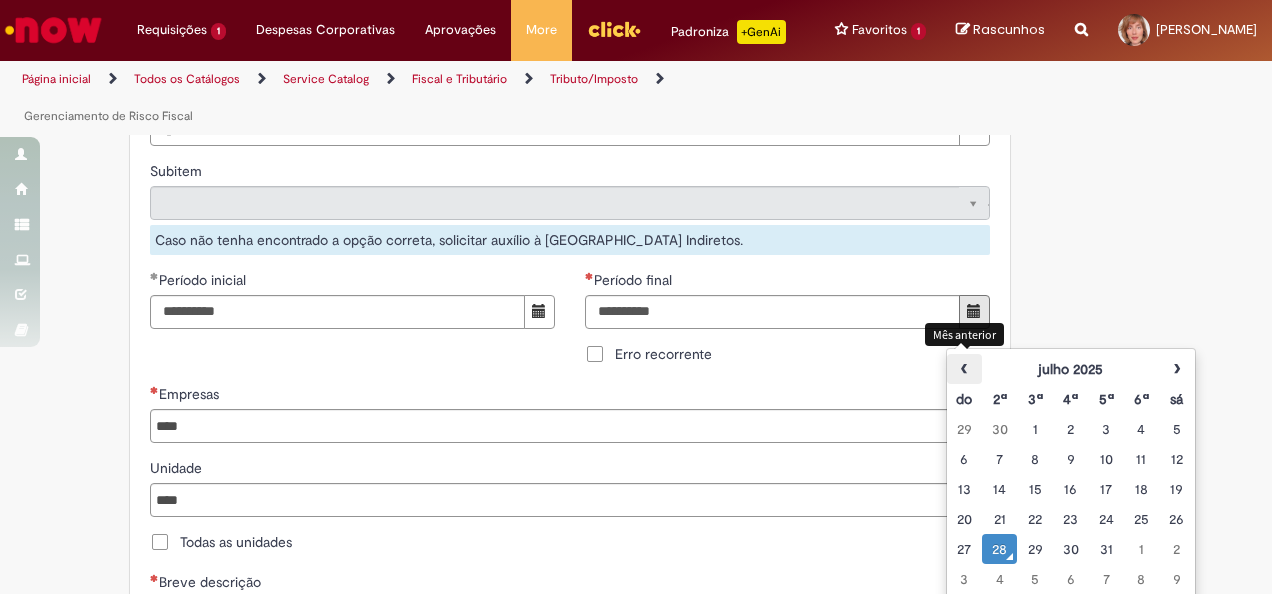 click on "‹" at bounding box center (964, 369) 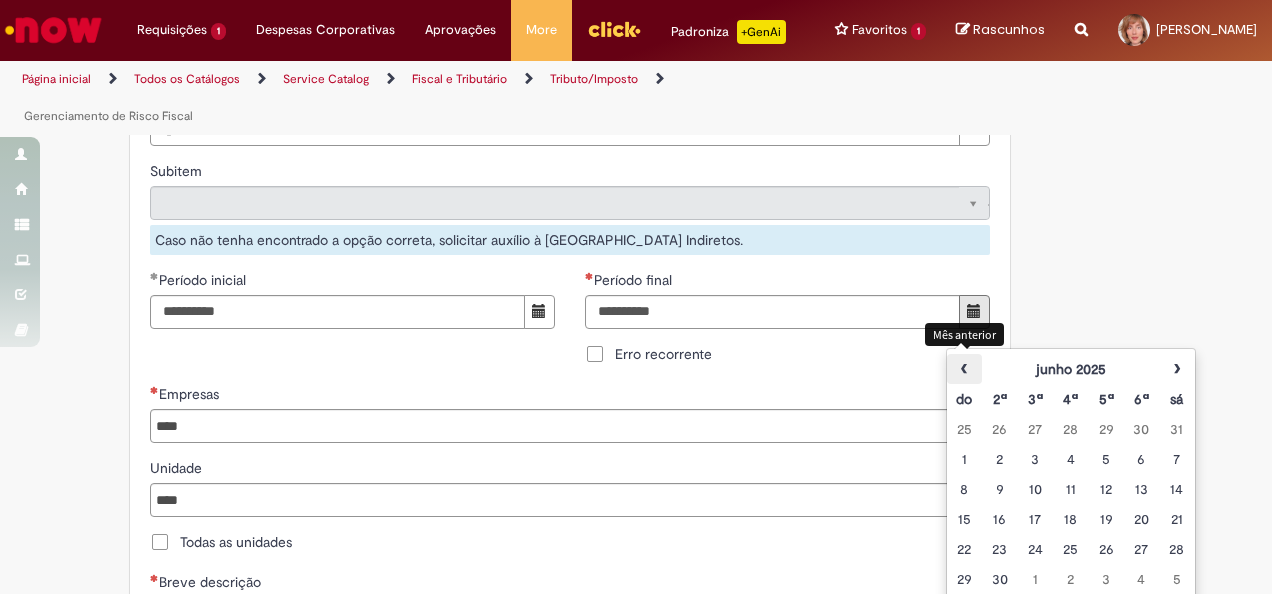 click on "‹" at bounding box center [964, 369] 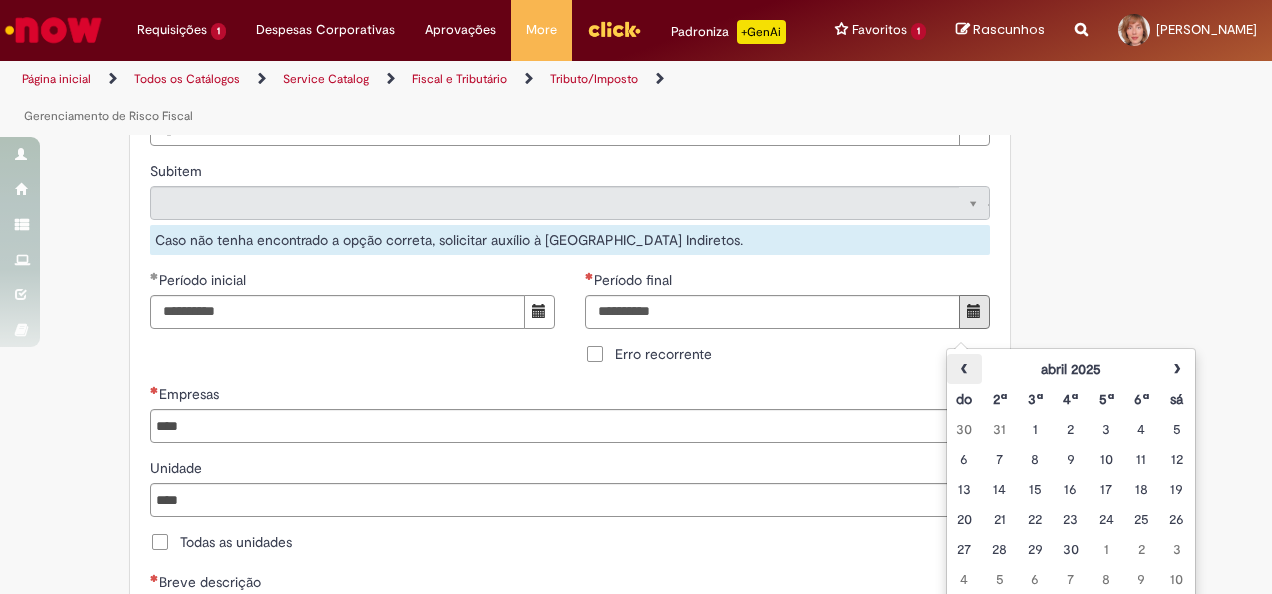 click on "‹" at bounding box center (964, 369) 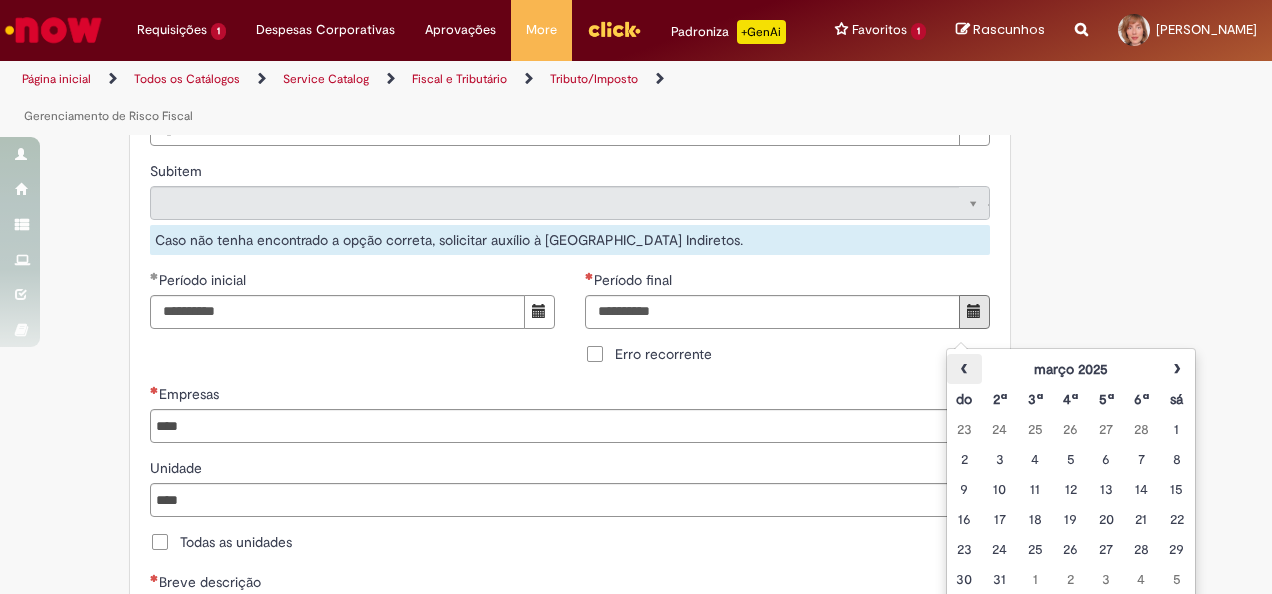 click on "‹" at bounding box center [964, 369] 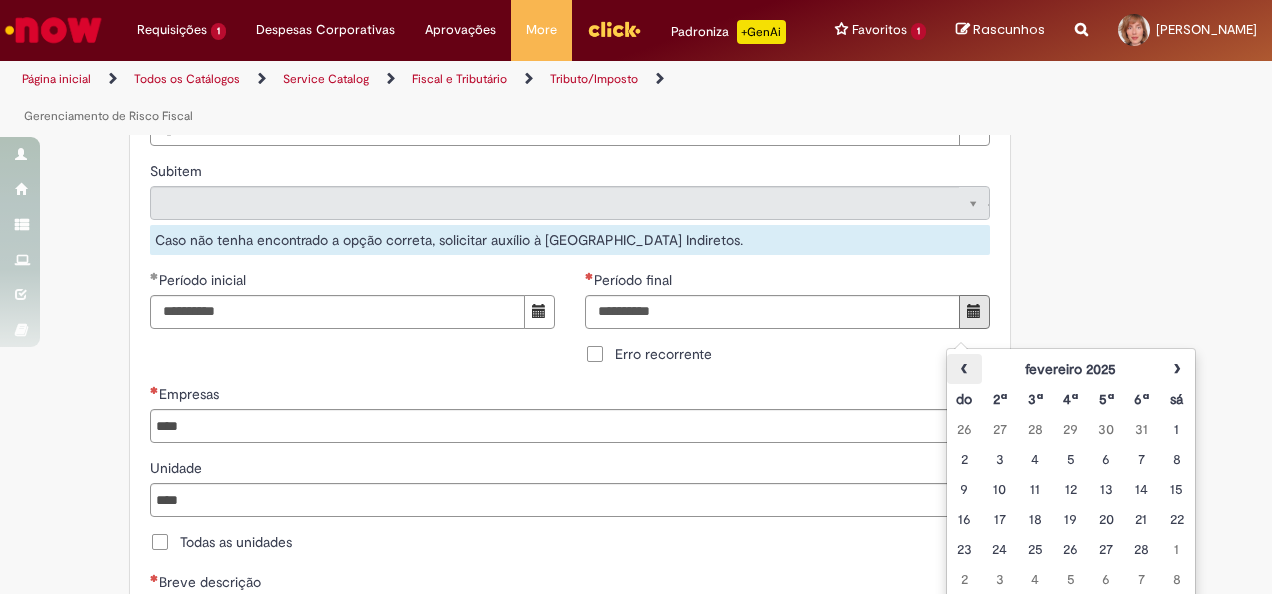 click on "‹" at bounding box center (964, 369) 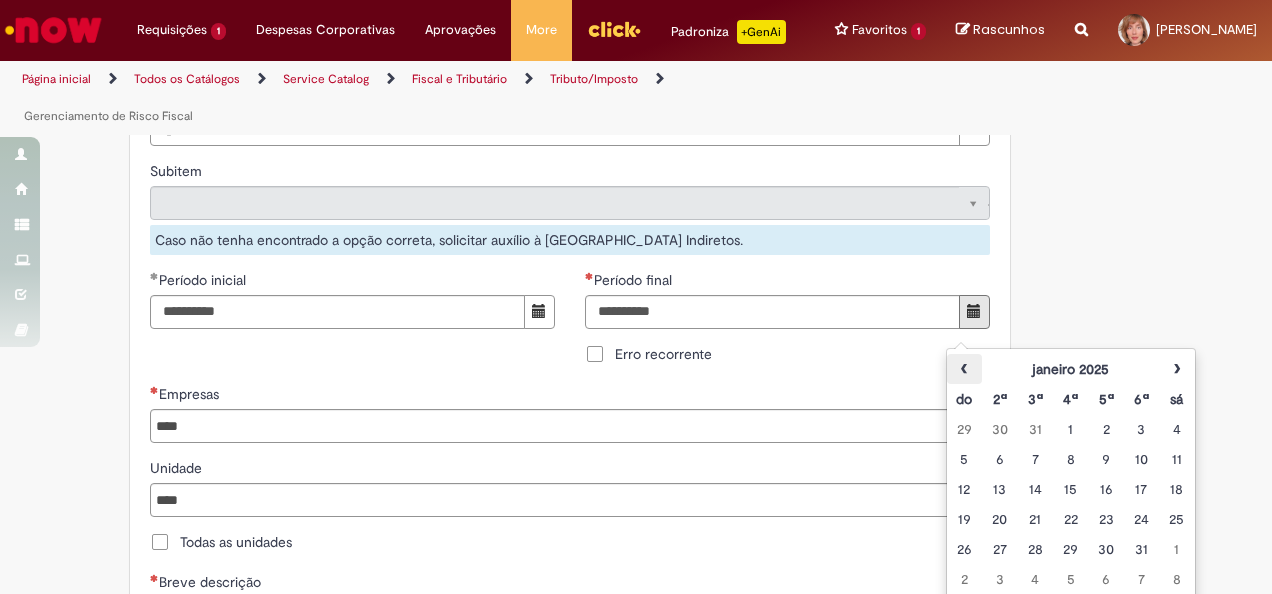 click on "‹" at bounding box center [964, 369] 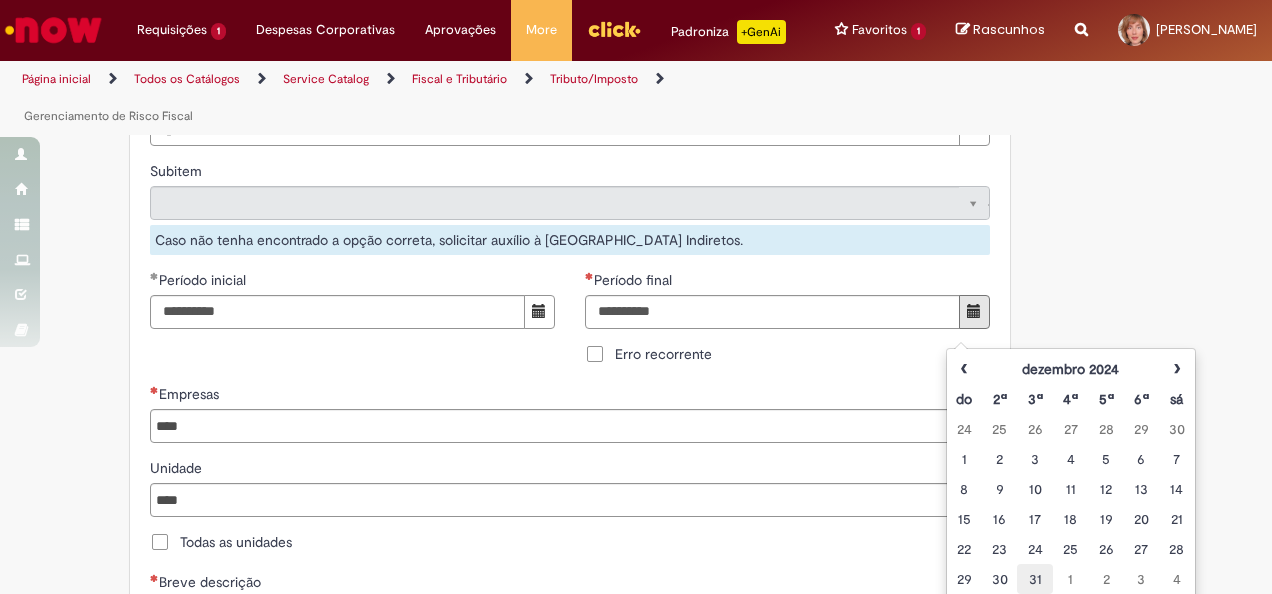 click on "31" at bounding box center (1034, 579) 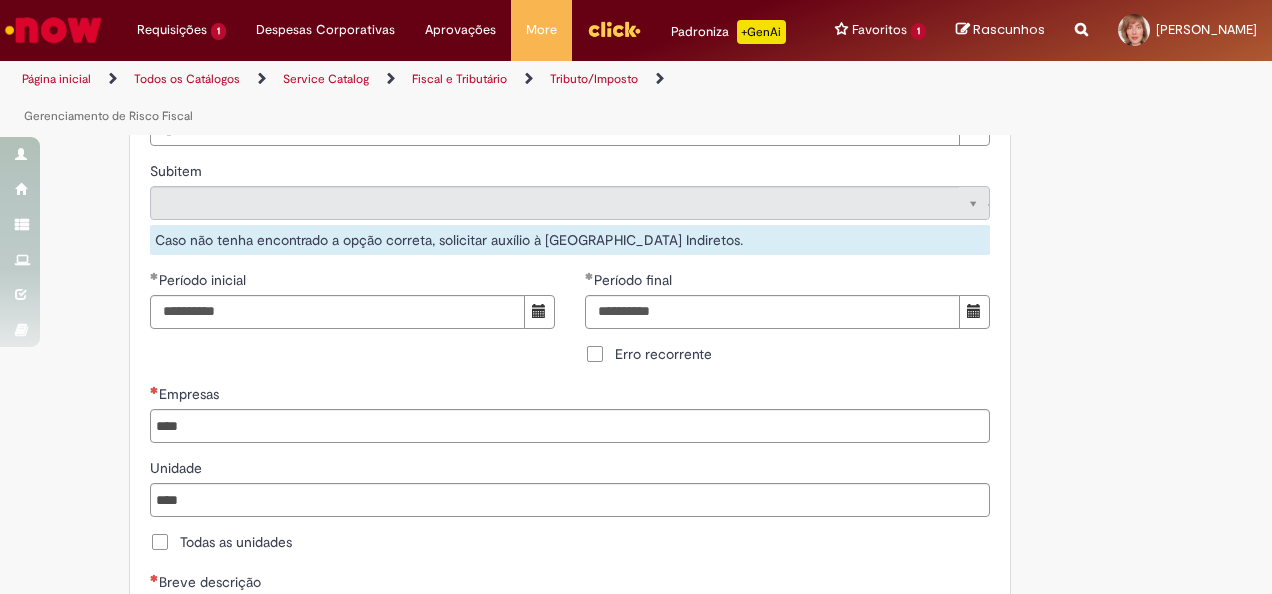 click on "**********" at bounding box center (787, 327) 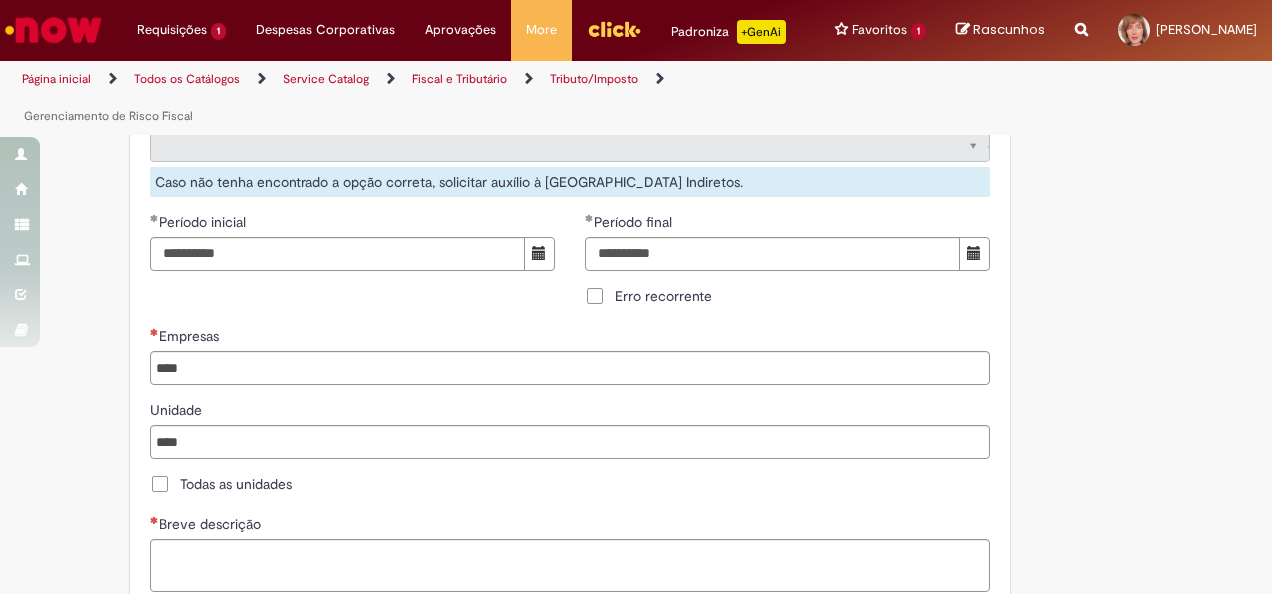 scroll, scrollTop: 800, scrollLeft: 0, axis: vertical 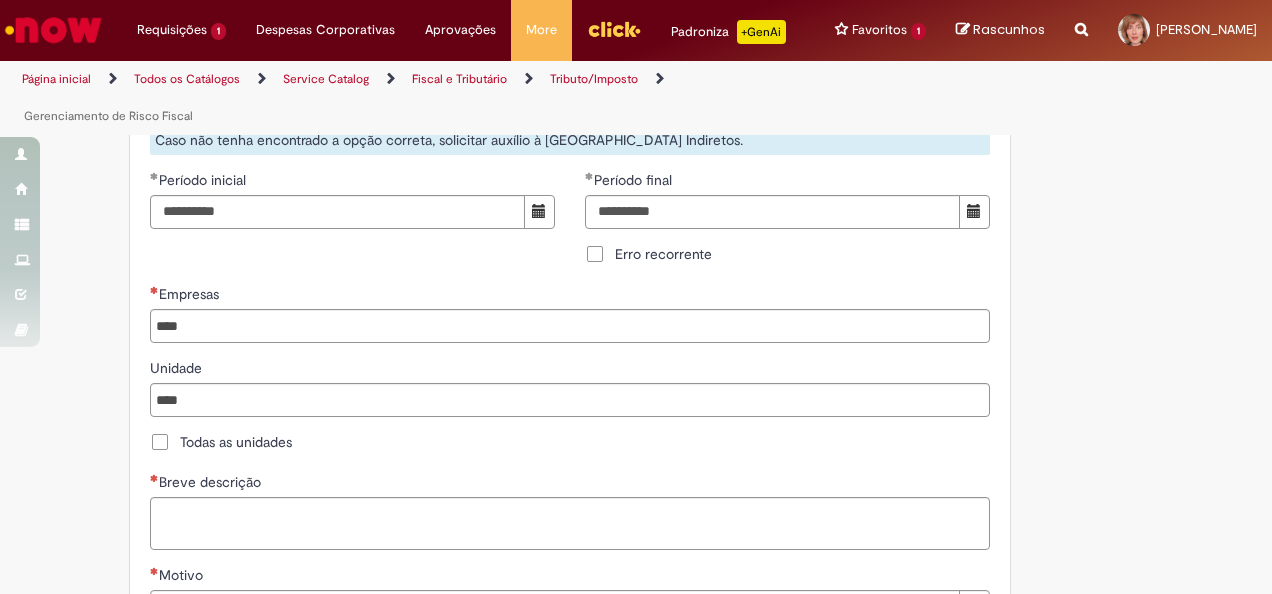 type 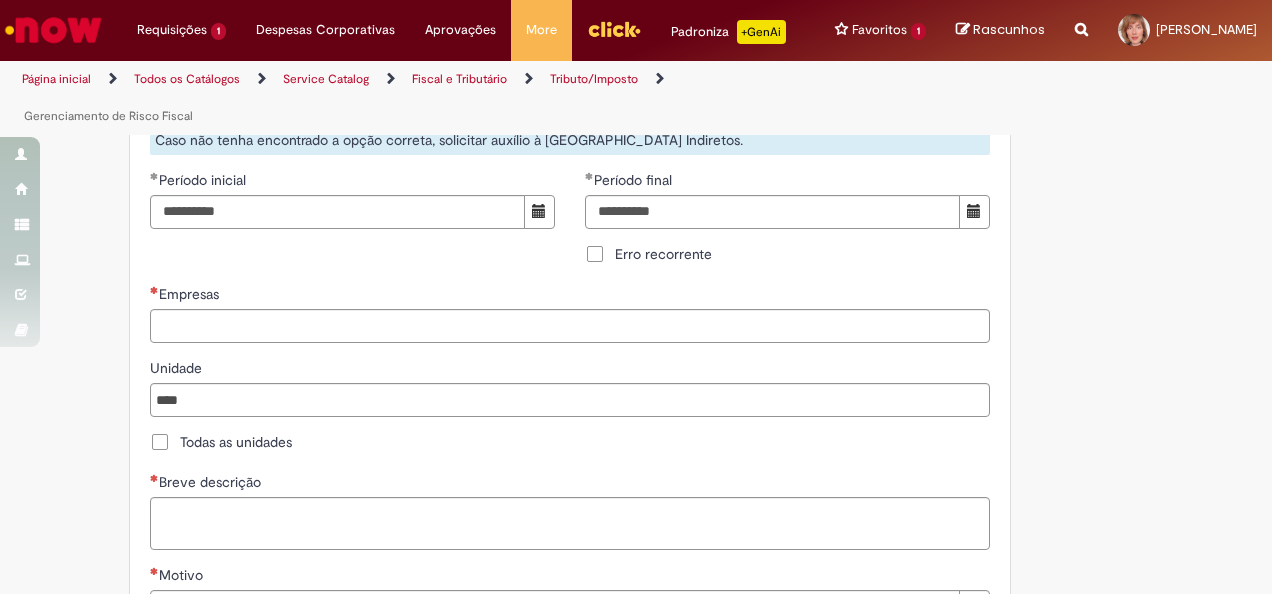click on "Empresas" at bounding box center (571, 326) 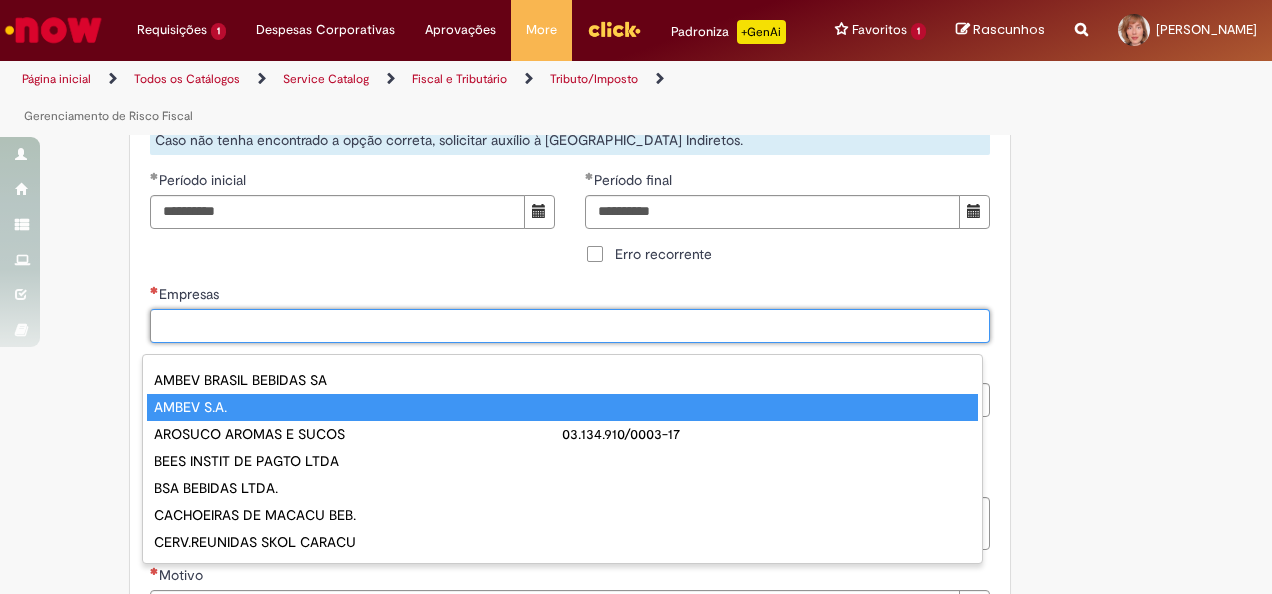 type on "**********" 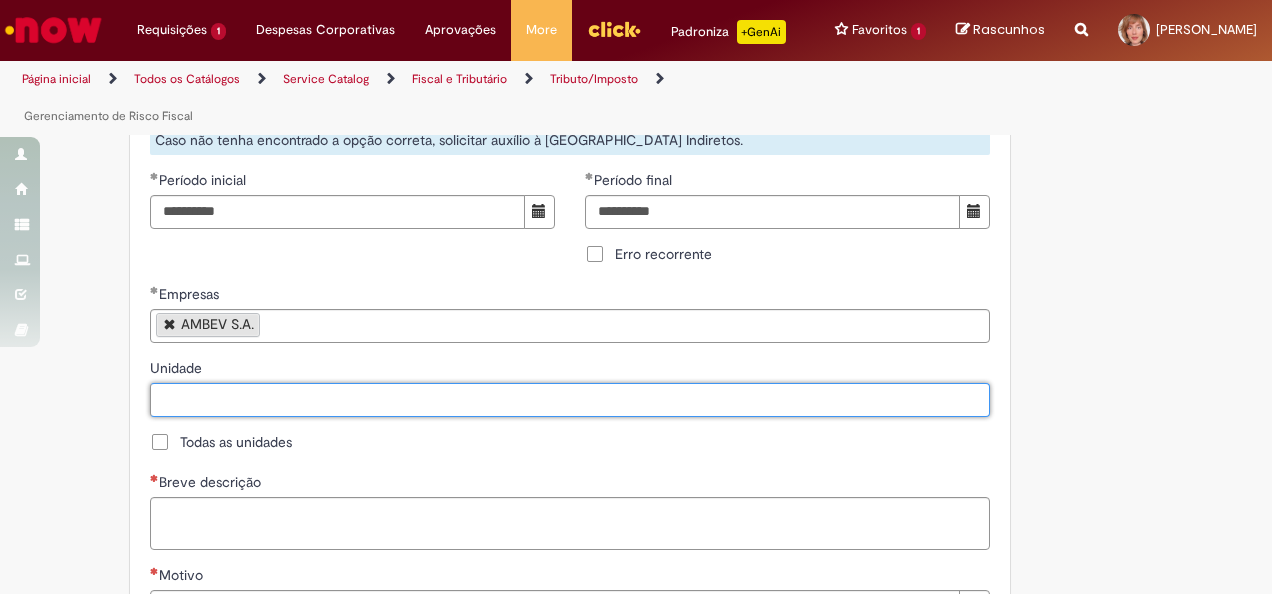 click on "Unidade" at bounding box center [571, 400] 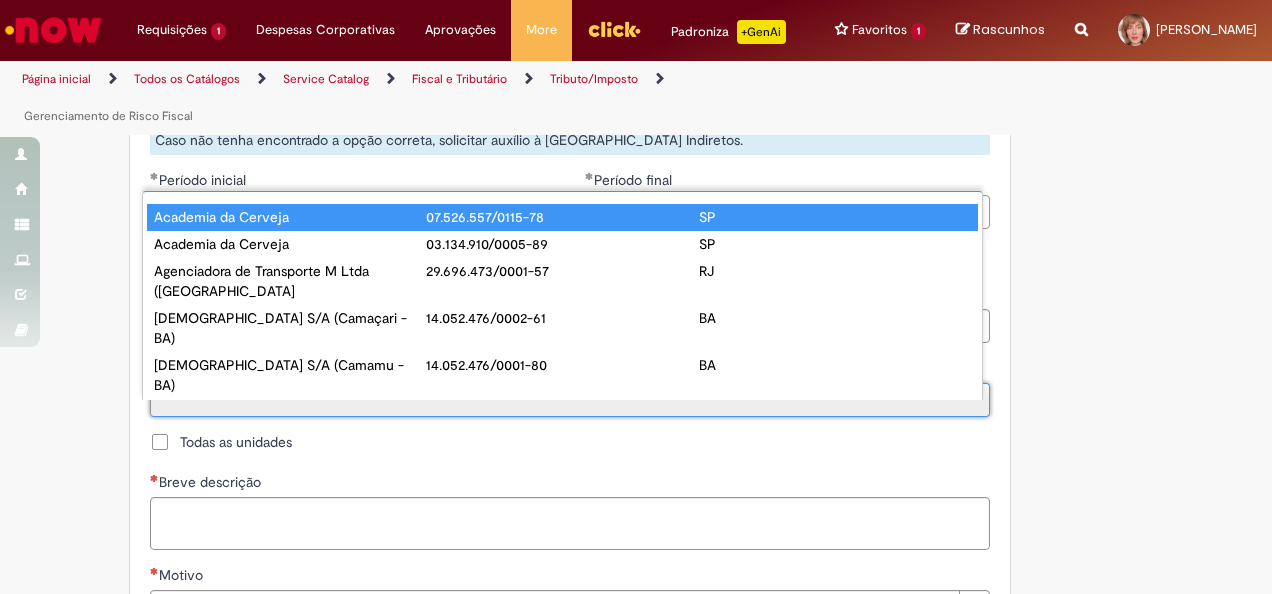 paste on "**********" 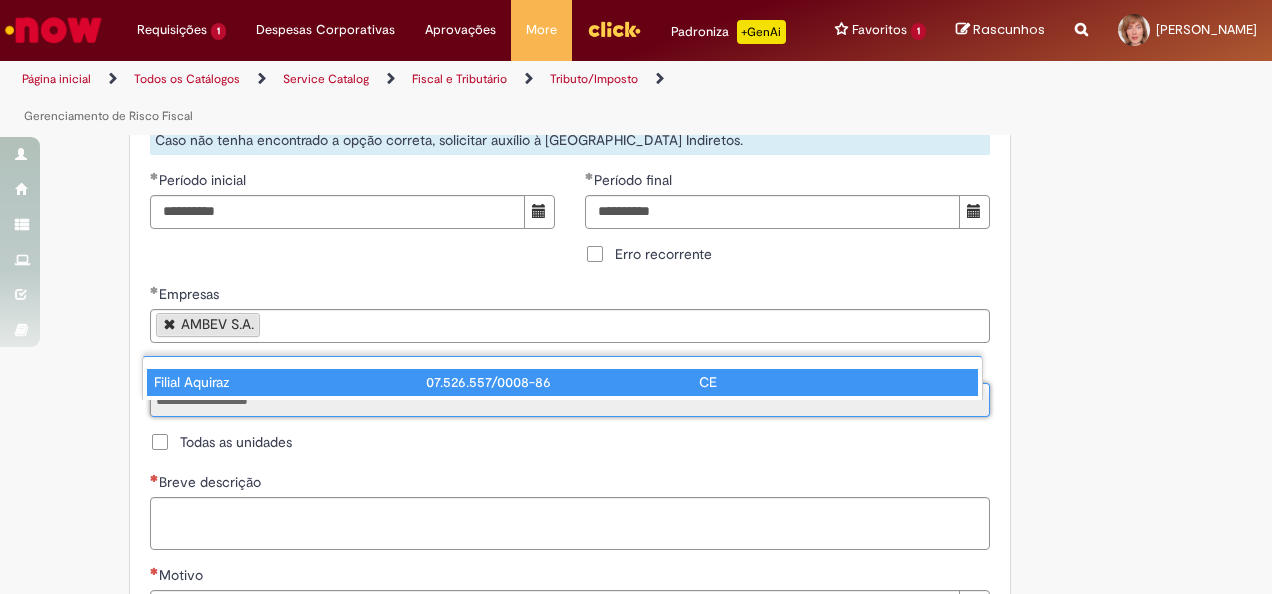 type on "**********" 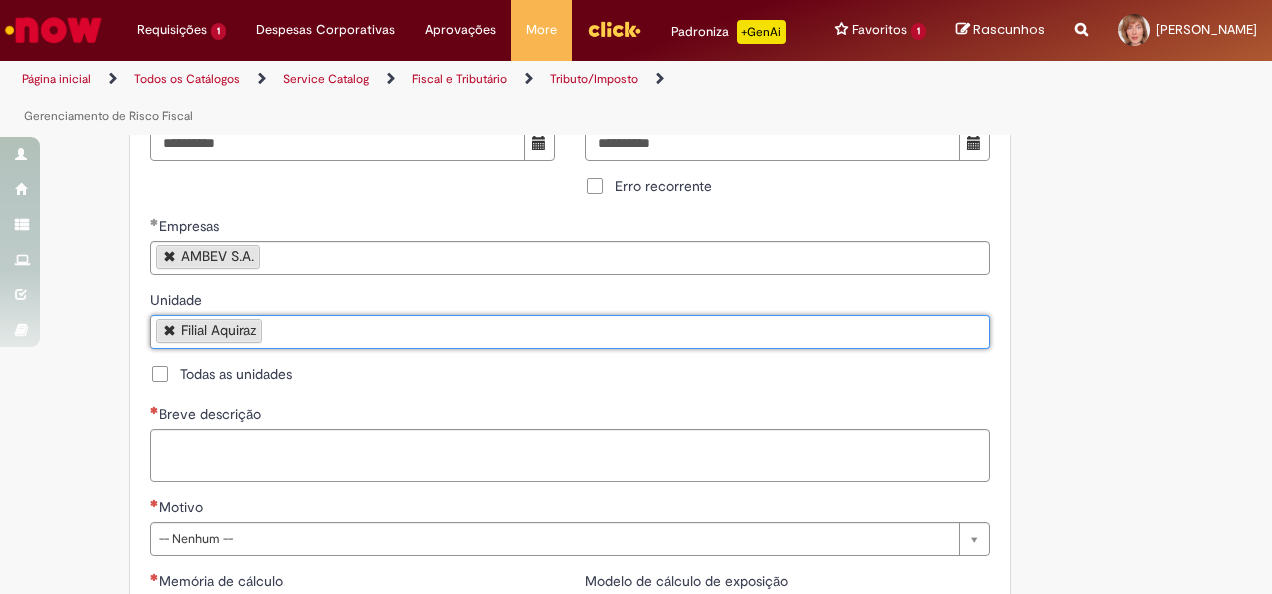 scroll, scrollTop: 900, scrollLeft: 0, axis: vertical 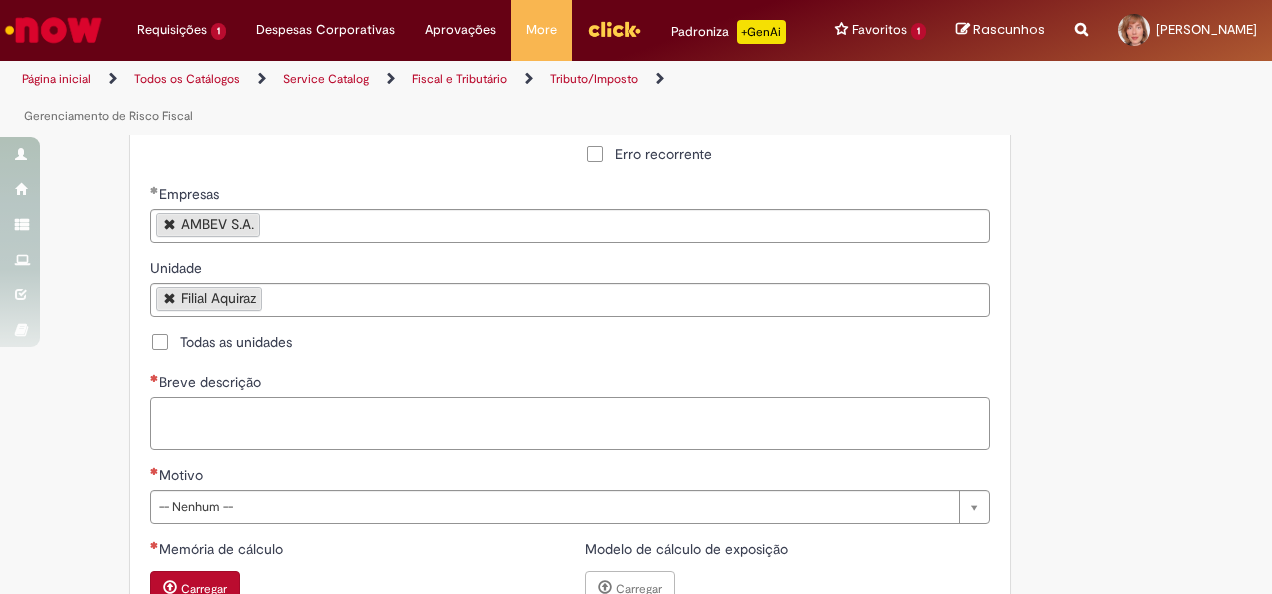 click on "Breve descrição" at bounding box center (570, 423) 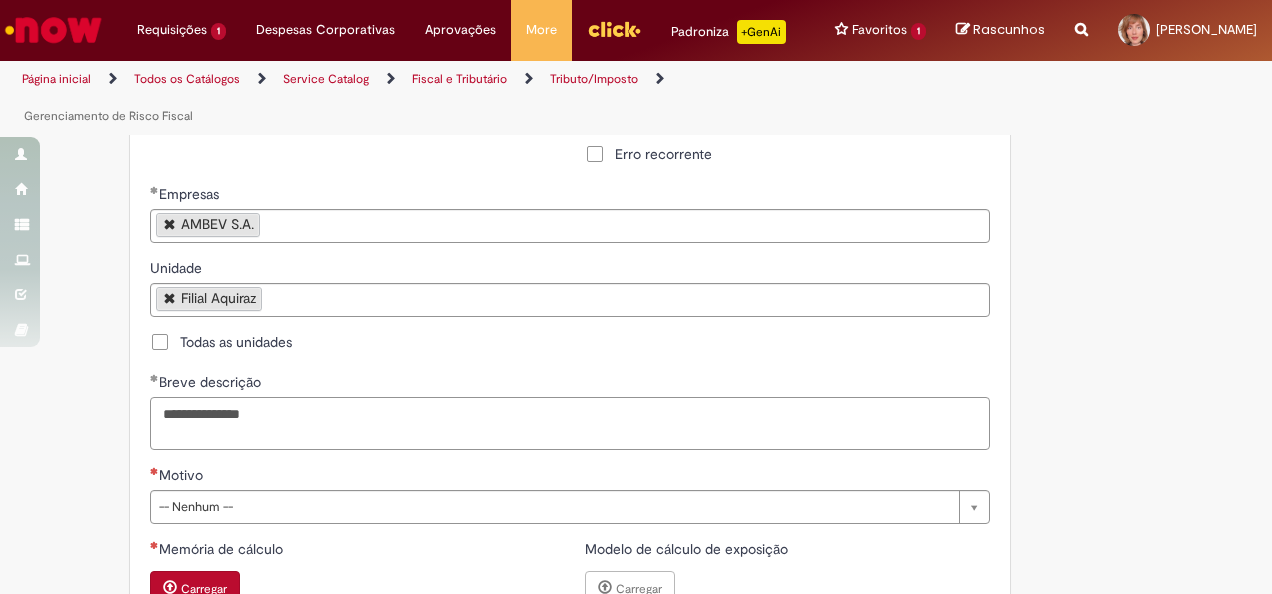 drag, startPoint x: 320, startPoint y: 432, endPoint x: 356, endPoint y: 431, distance: 36.013885 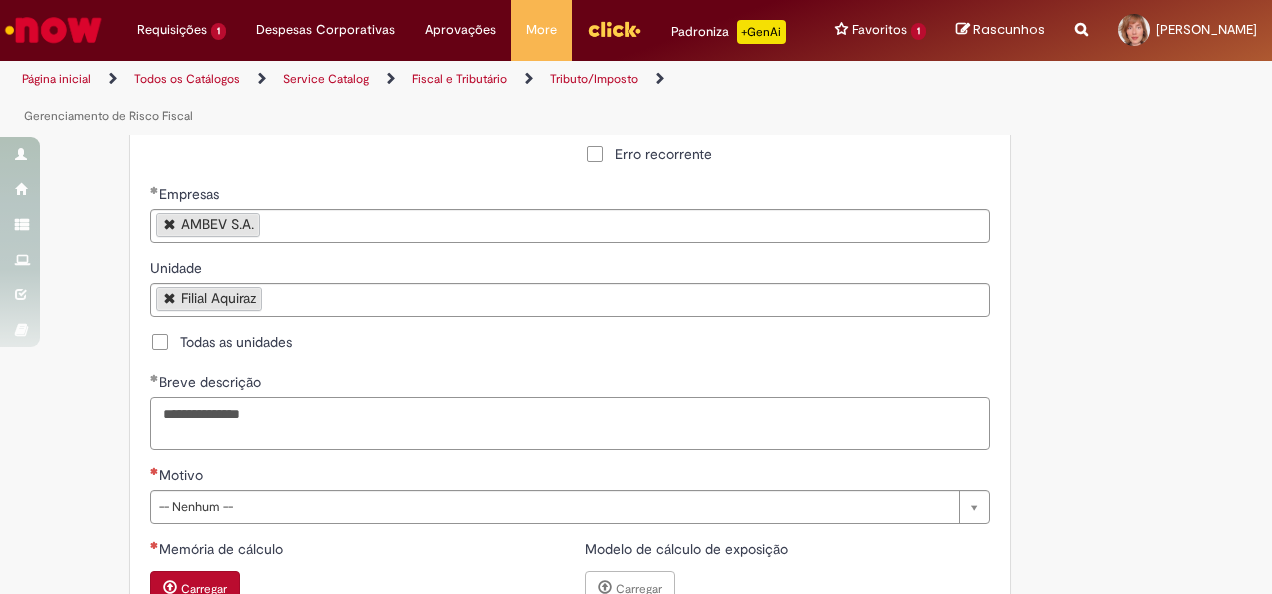 drag, startPoint x: 236, startPoint y: 423, endPoint x: 276, endPoint y: 429, distance: 40.4475 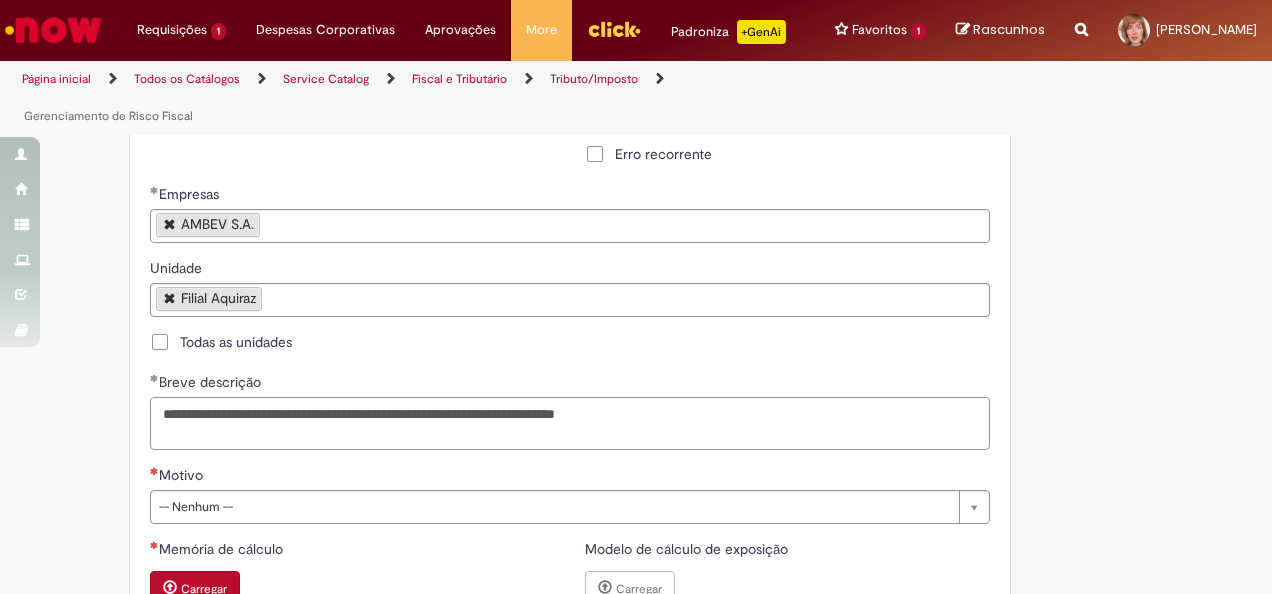 click on "**********" at bounding box center (570, 423) 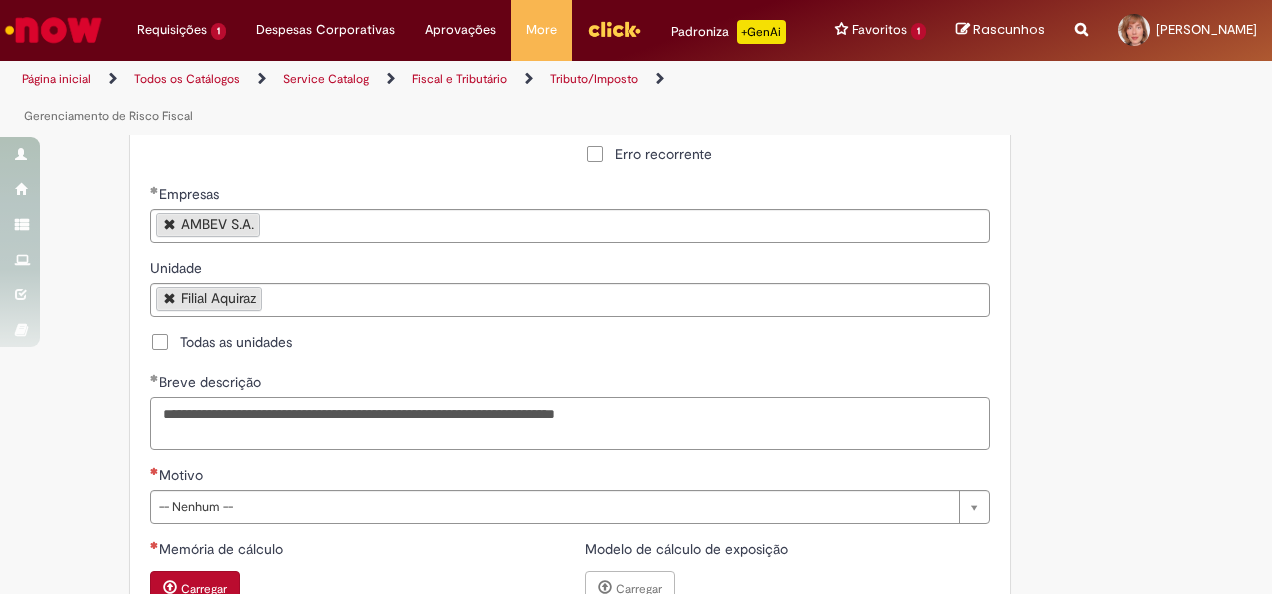 click on "**********" at bounding box center (570, 423) 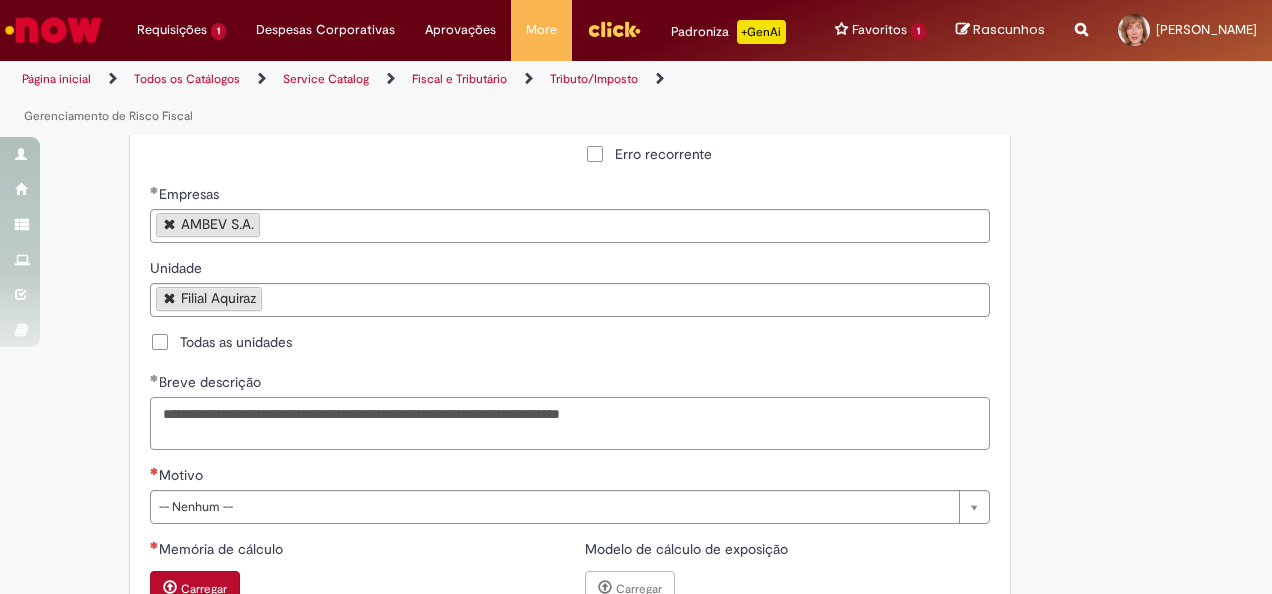 click on "**********" at bounding box center (570, 423) 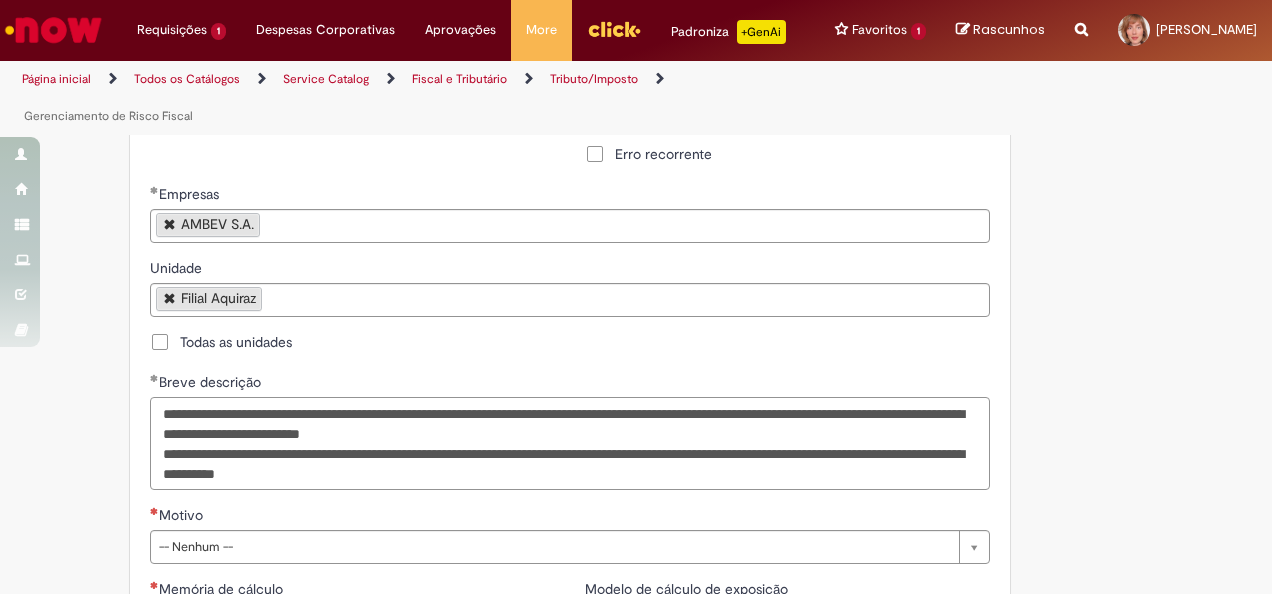 scroll, scrollTop: 1000, scrollLeft: 0, axis: vertical 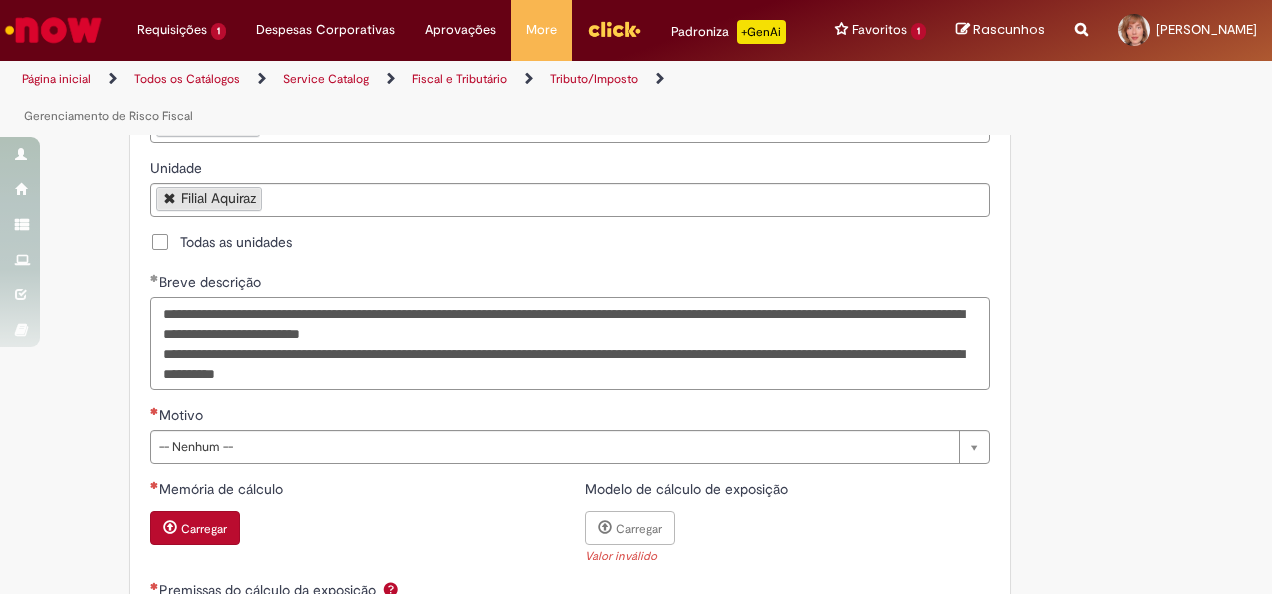 type on "**********" 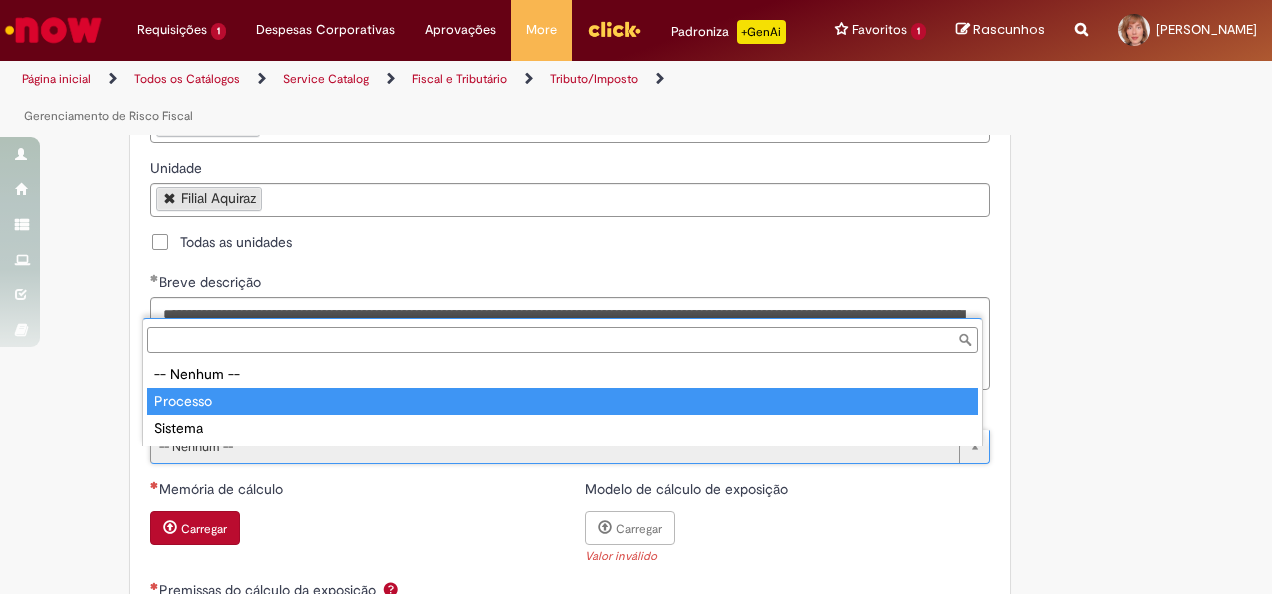 type on "********" 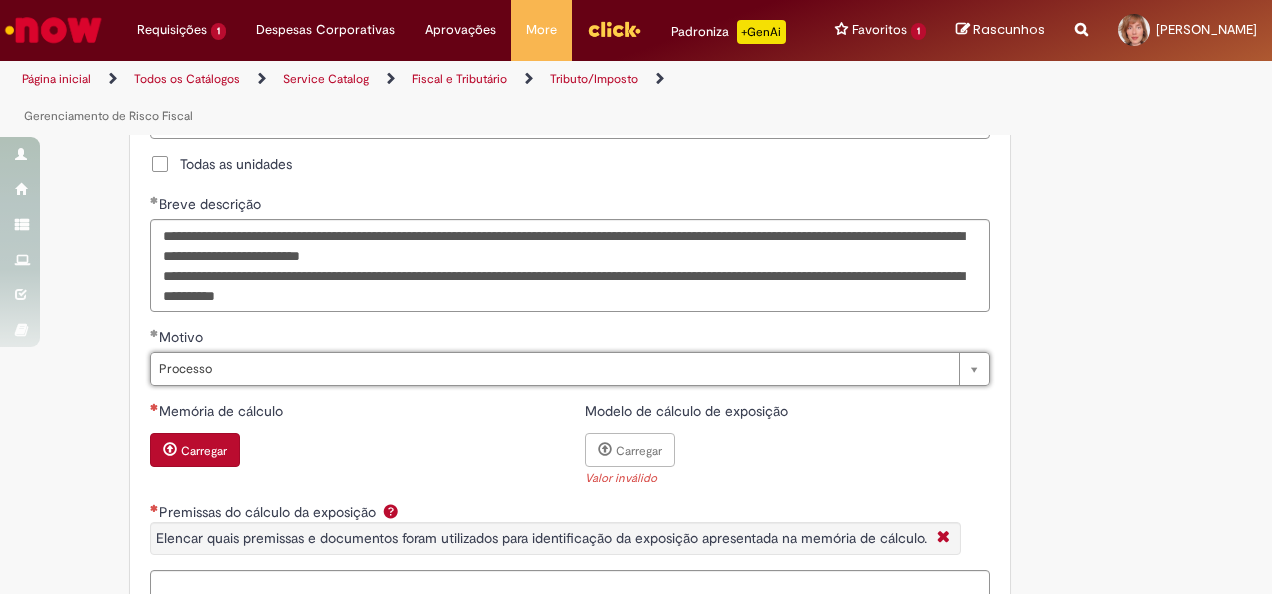 scroll, scrollTop: 1200, scrollLeft: 0, axis: vertical 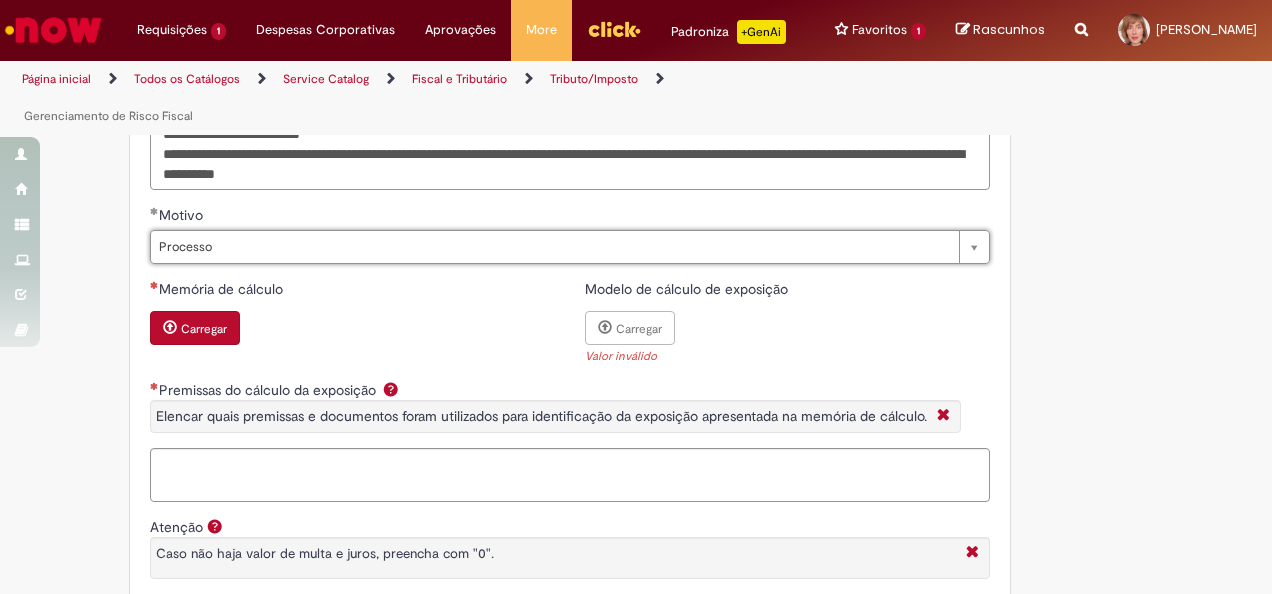 click on "Carregar" at bounding box center [195, 328] 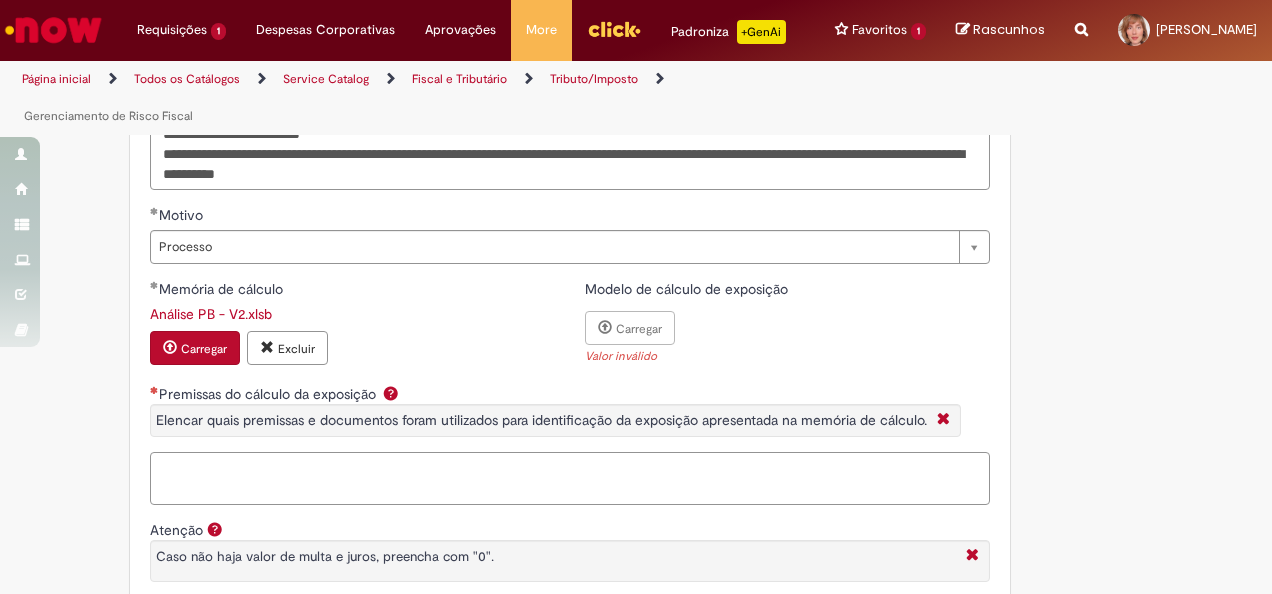 click on "Premissas do cálculo da exposição Elencar quais premissas e documentos foram utilizados para identificação da exposição apresentada na memória de cálculo." at bounding box center [570, 478] 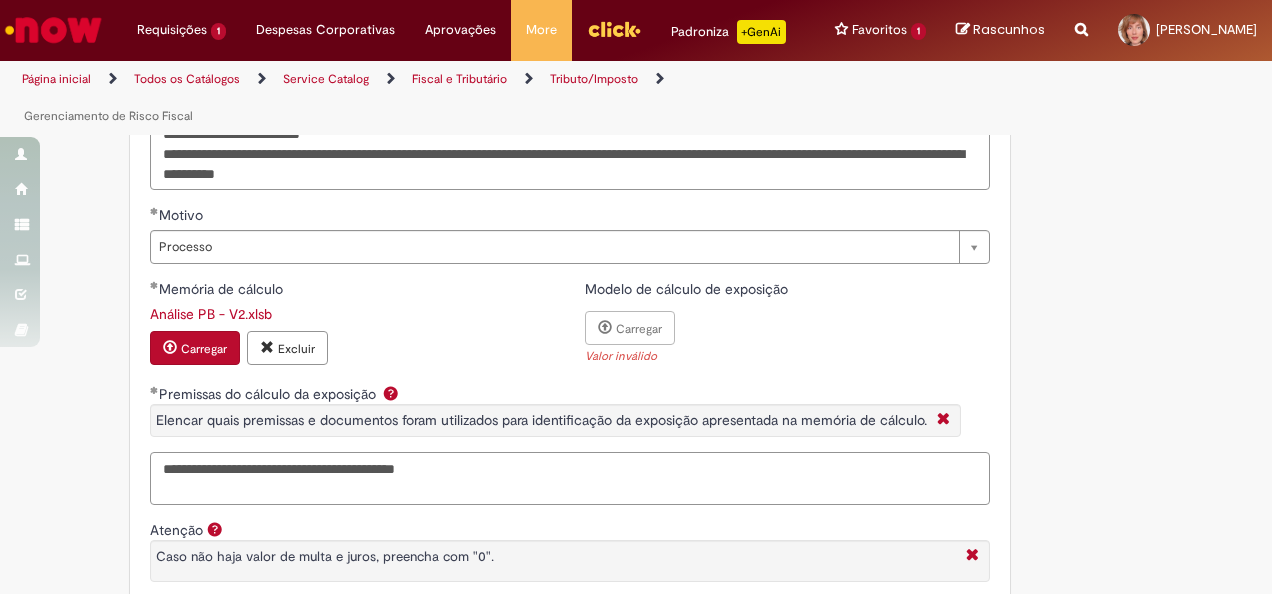 drag, startPoint x: 411, startPoint y: 482, endPoint x: 468, endPoint y: 480, distance: 57.035076 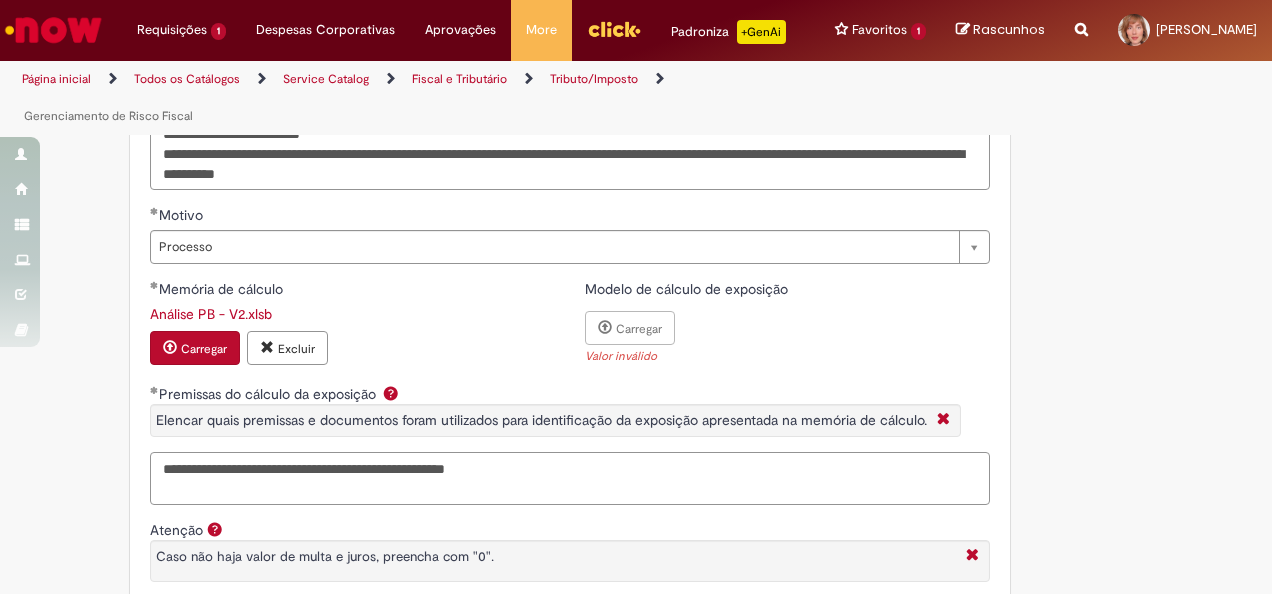 drag, startPoint x: 534, startPoint y: 476, endPoint x: 1271, endPoint y: 480, distance: 737.01086 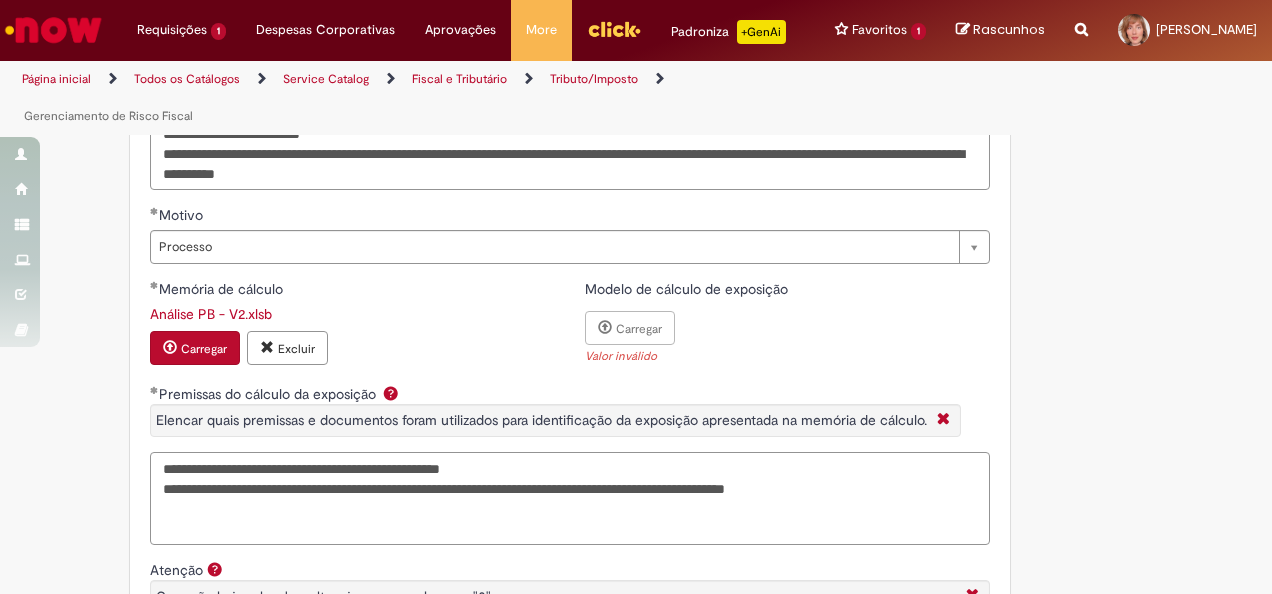 click on "**********" at bounding box center (570, 498) 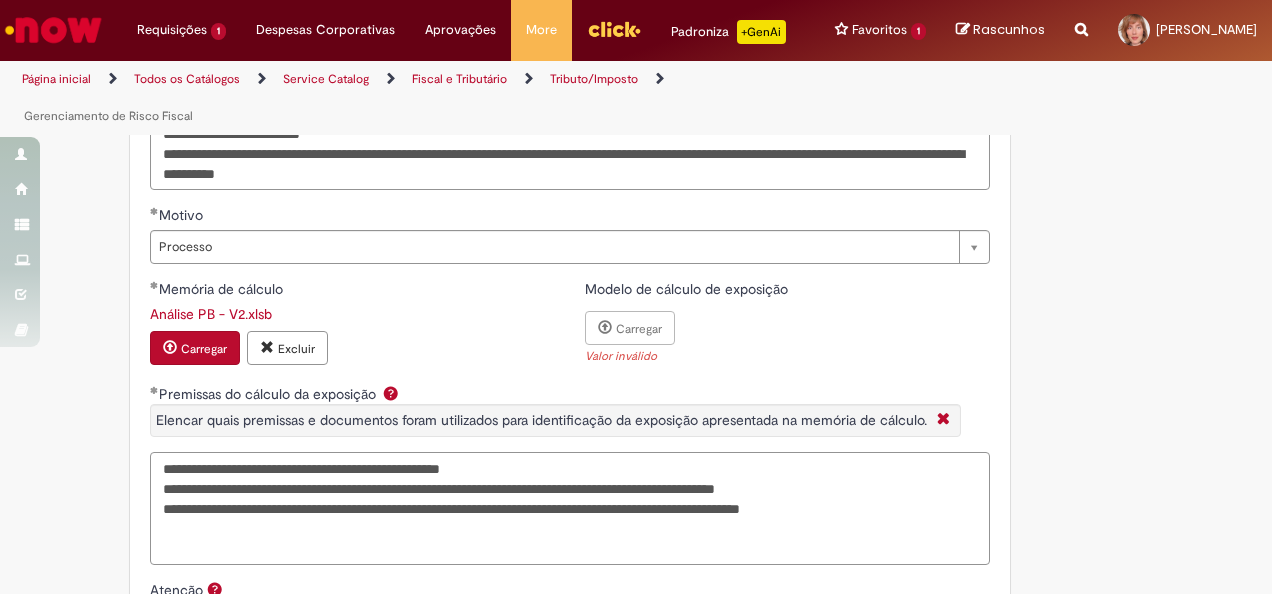 click on "**********" at bounding box center (570, 508) 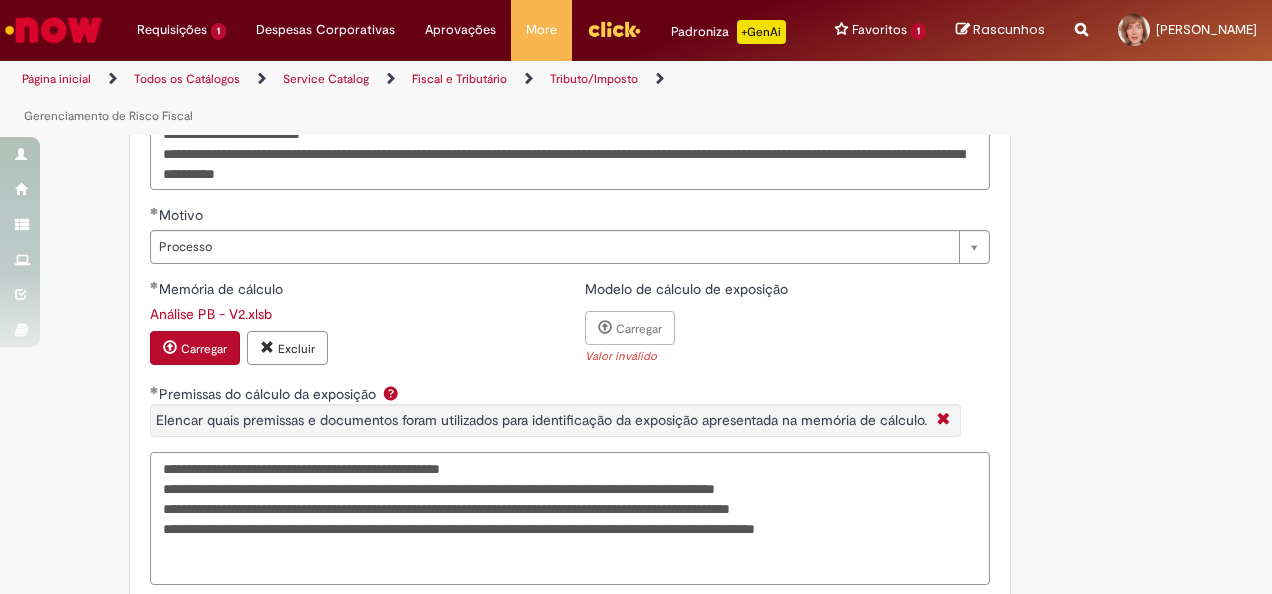 click on "**********" at bounding box center (570, 518) 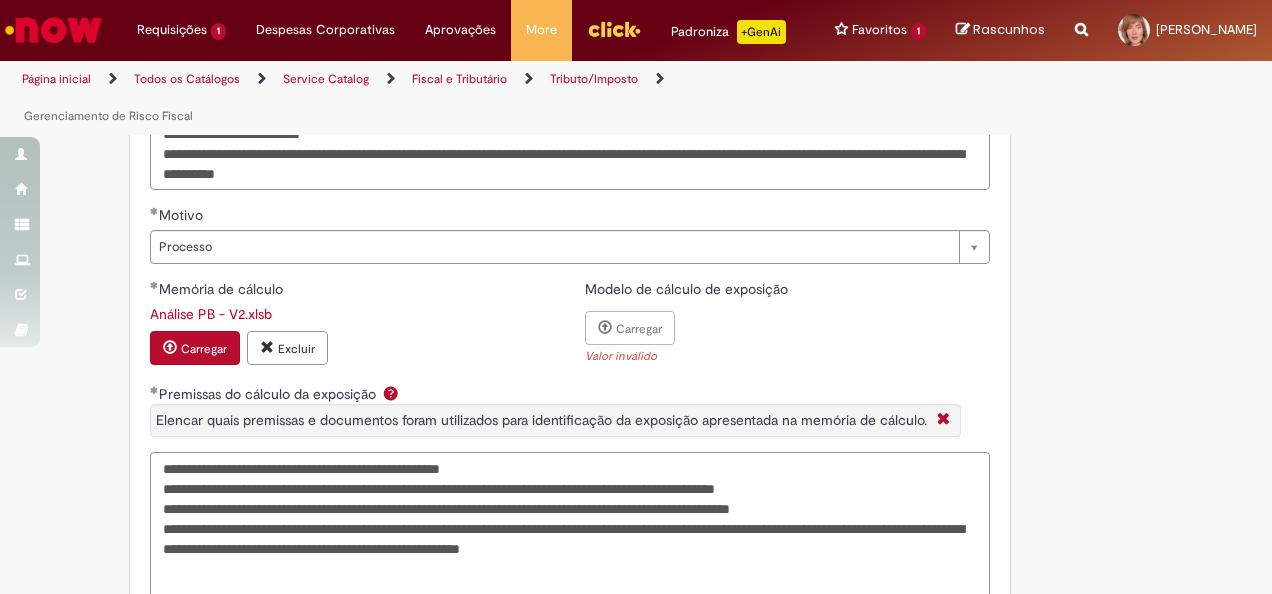 click on "**********" at bounding box center [570, 528] 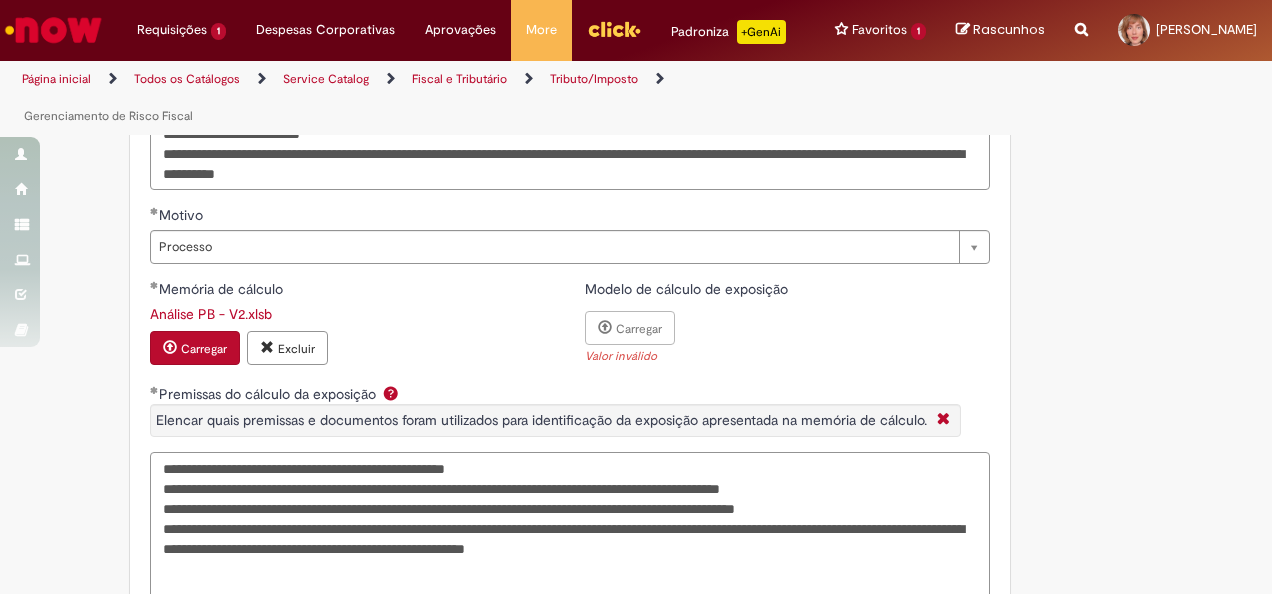 scroll, scrollTop: 1218, scrollLeft: 0, axis: vertical 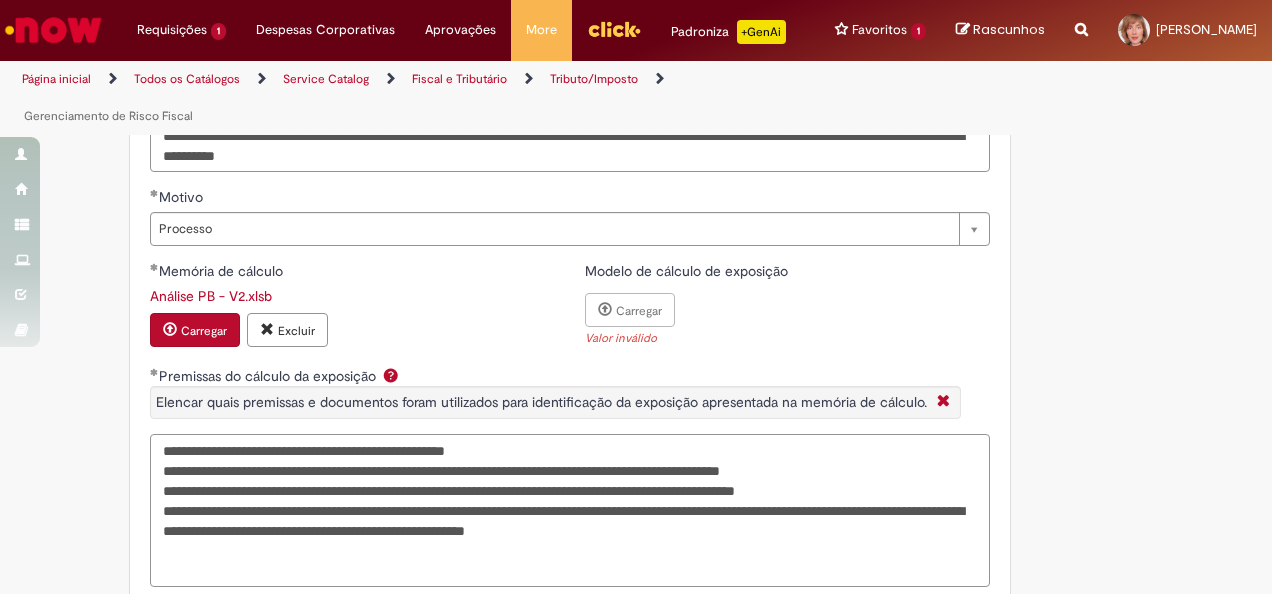 type on "**********" 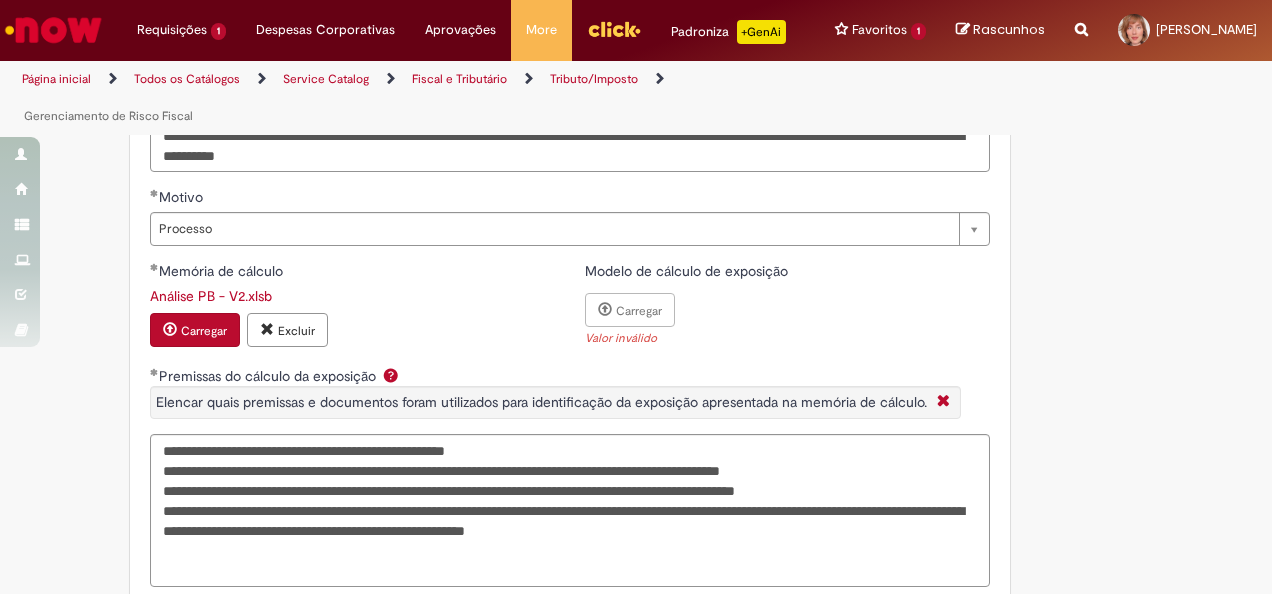 click on "**********" at bounding box center (636, 104) 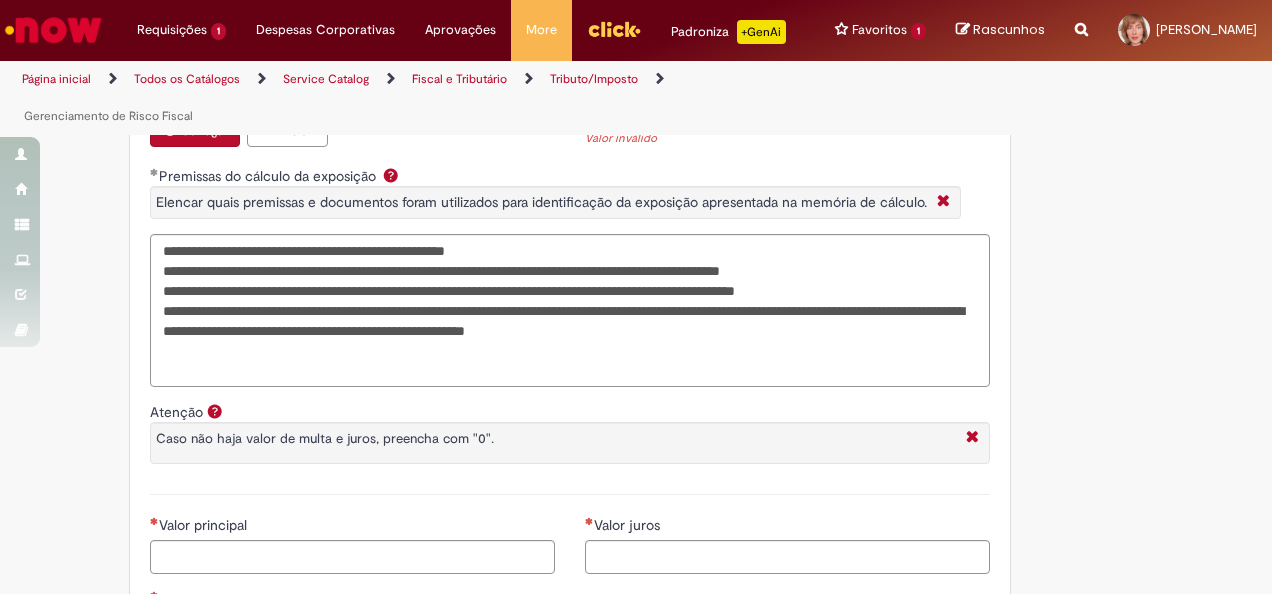 scroll, scrollTop: 1218, scrollLeft: 0, axis: vertical 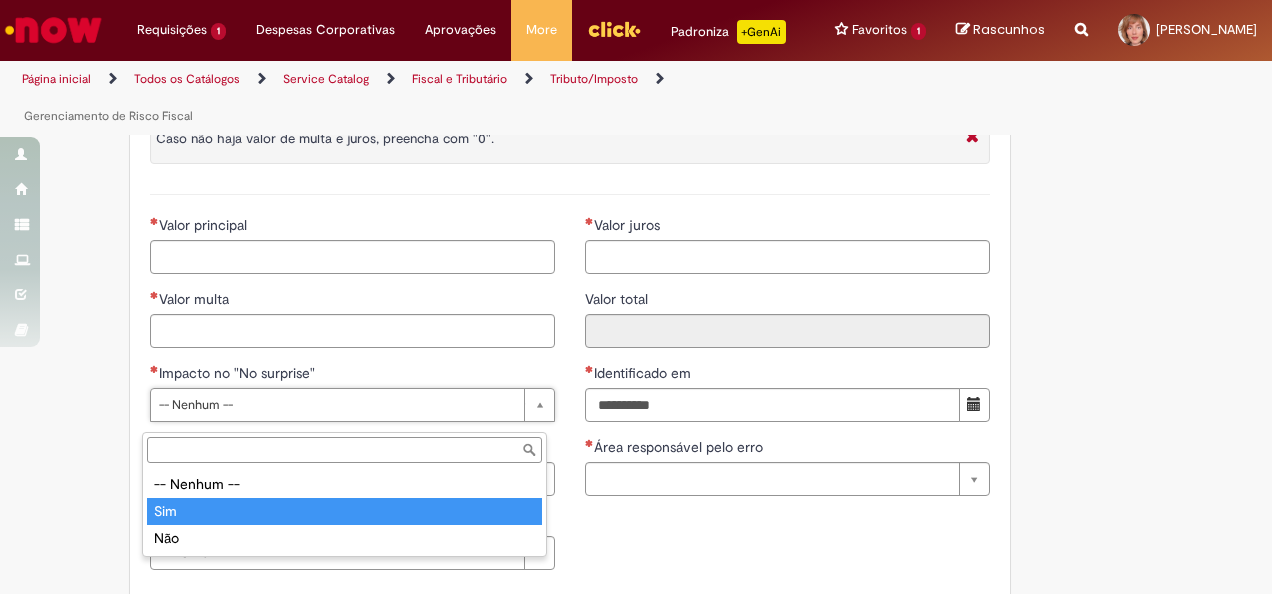 type on "***" 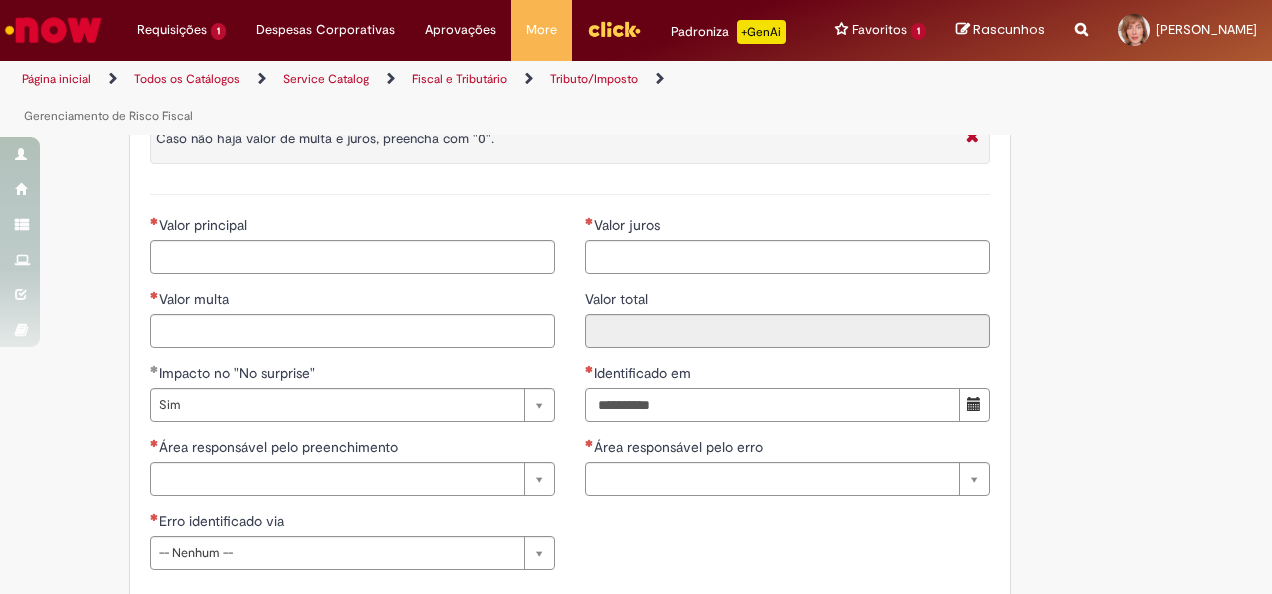 click on "Identificado em" at bounding box center (772, 405) 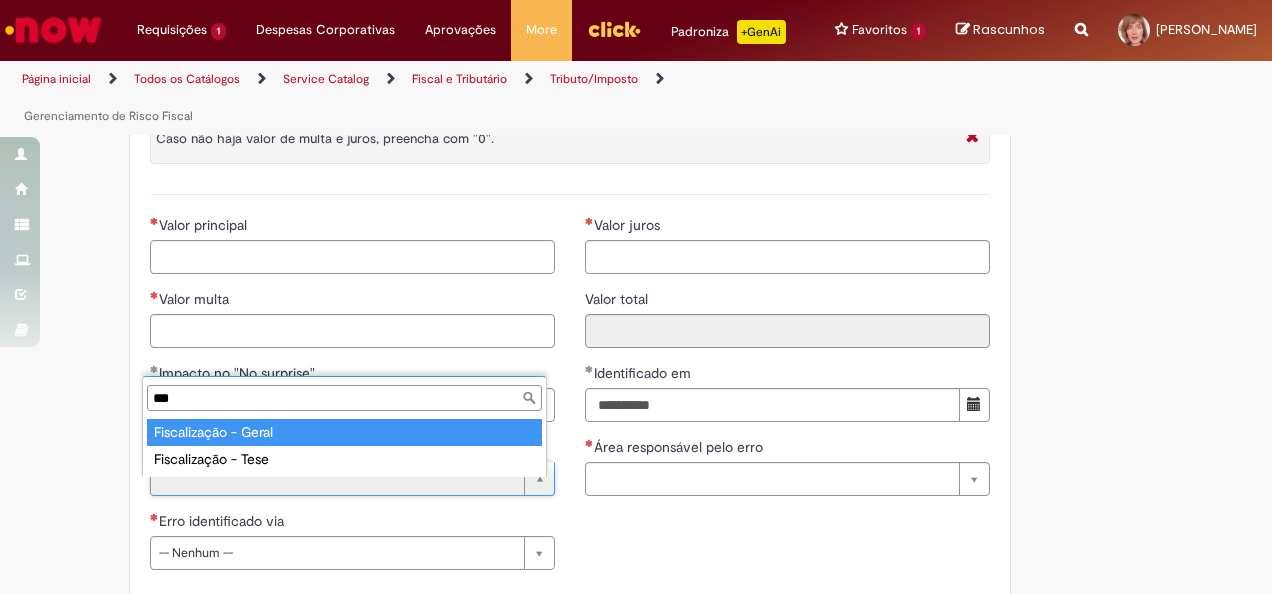 type on "***" 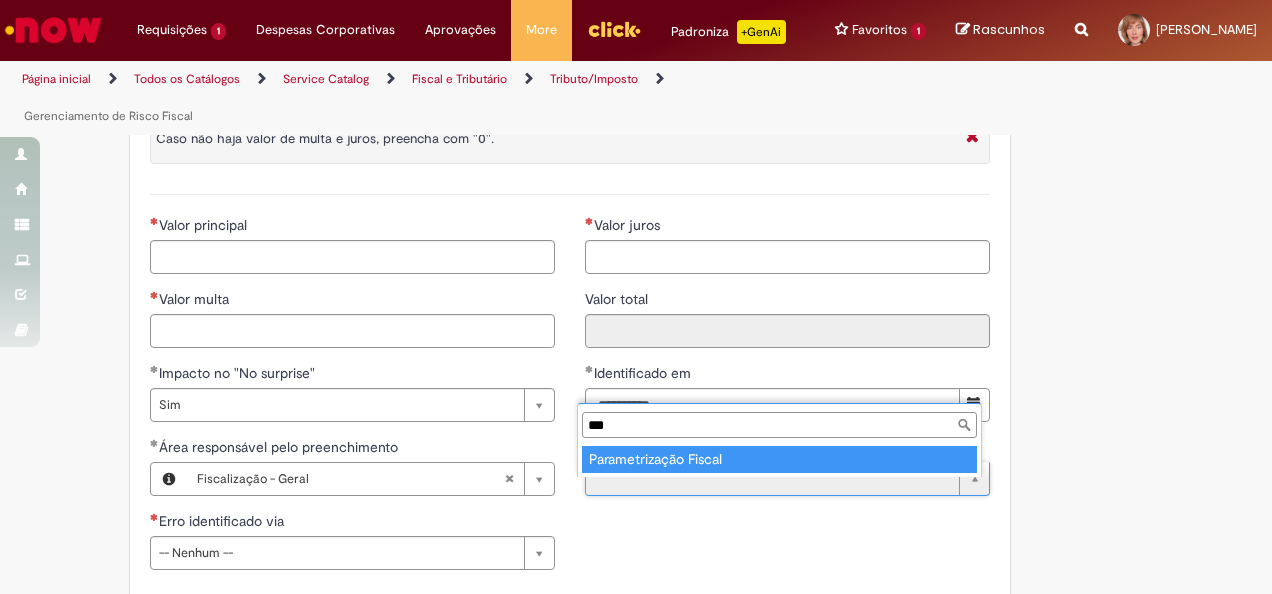 type on "***" 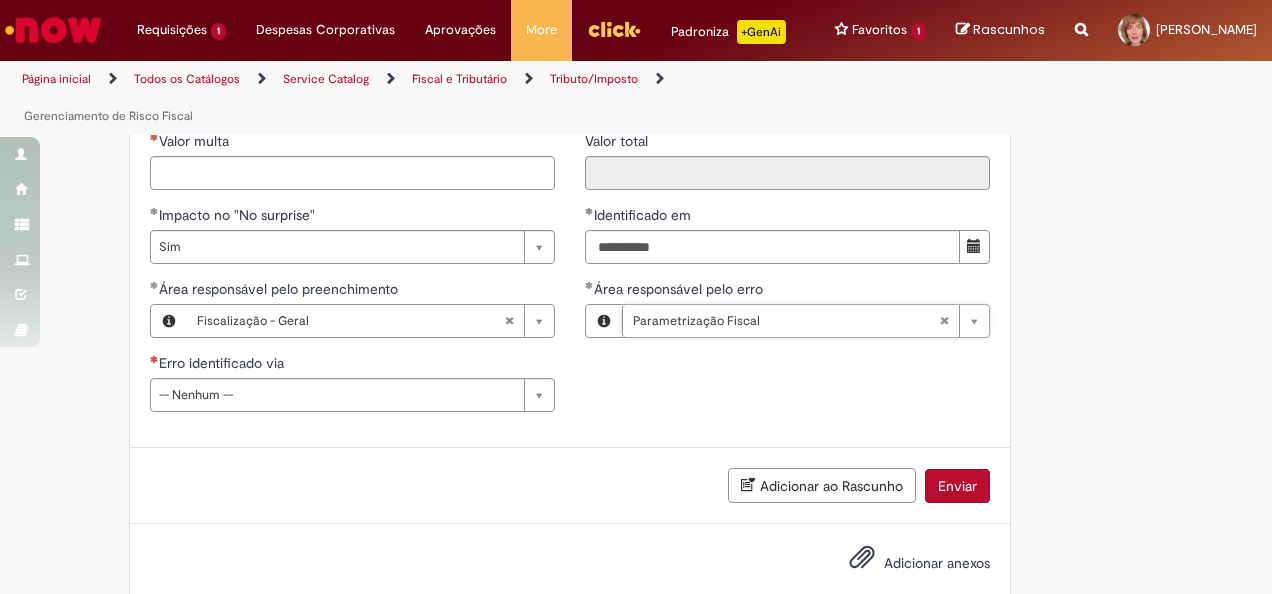 scroll, scrollTop: 1918, scrollLeft: 0, axis: vertical 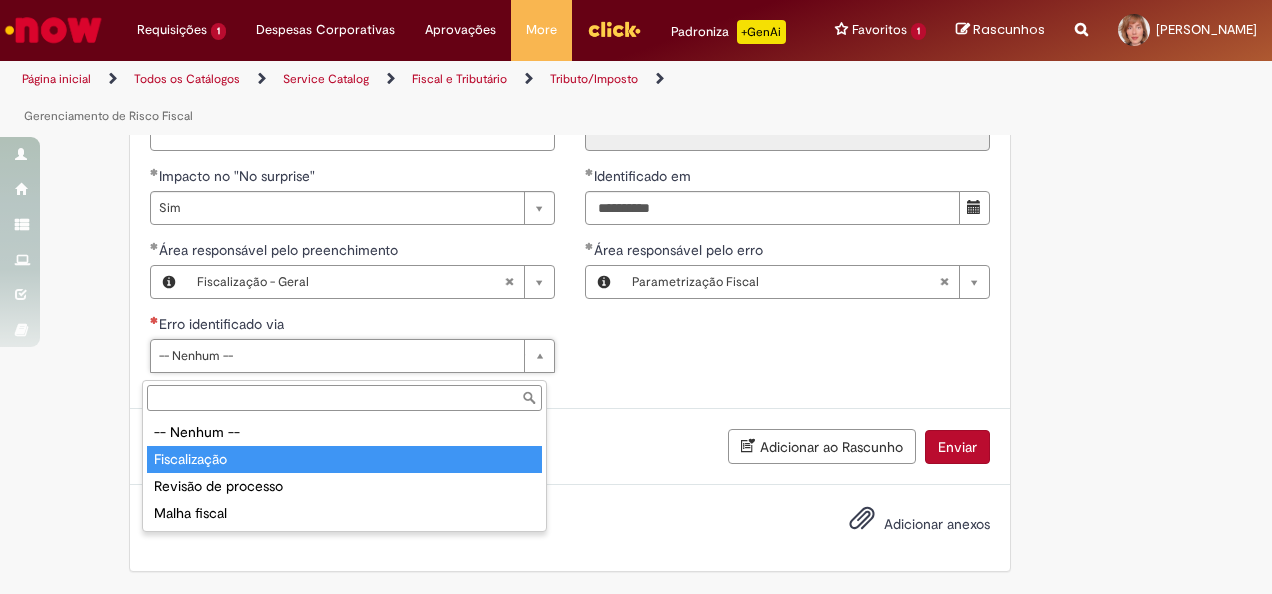 type on "**********" 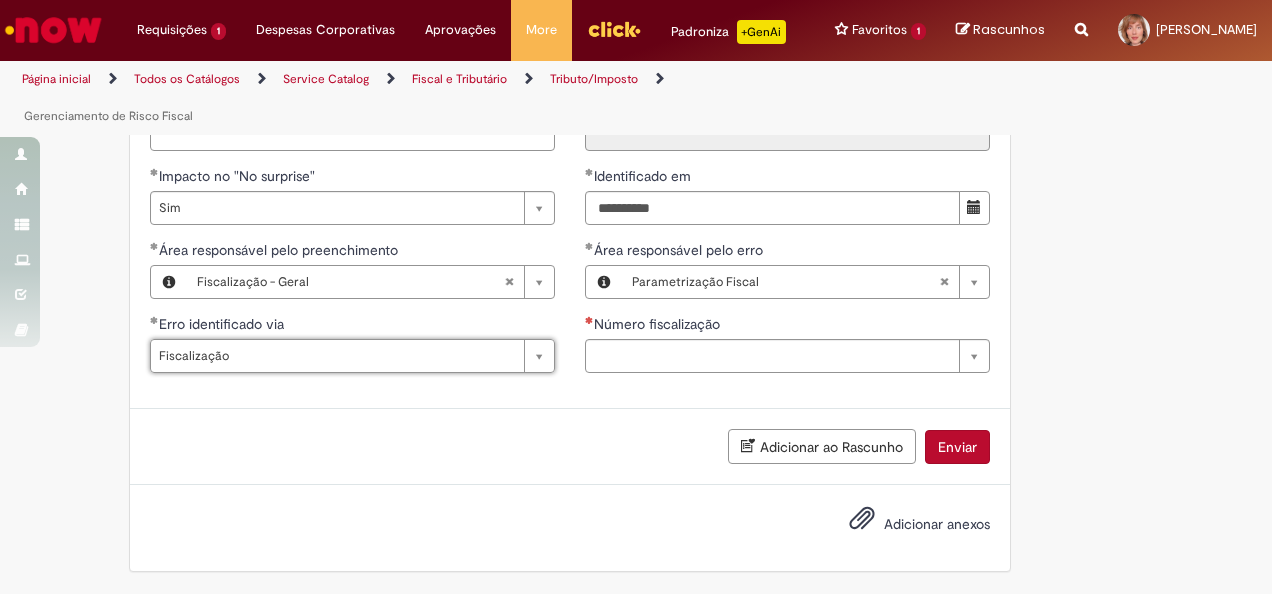 click on "Adicionar ao Rascunho        Enviar" at bounding box center [570, 447] 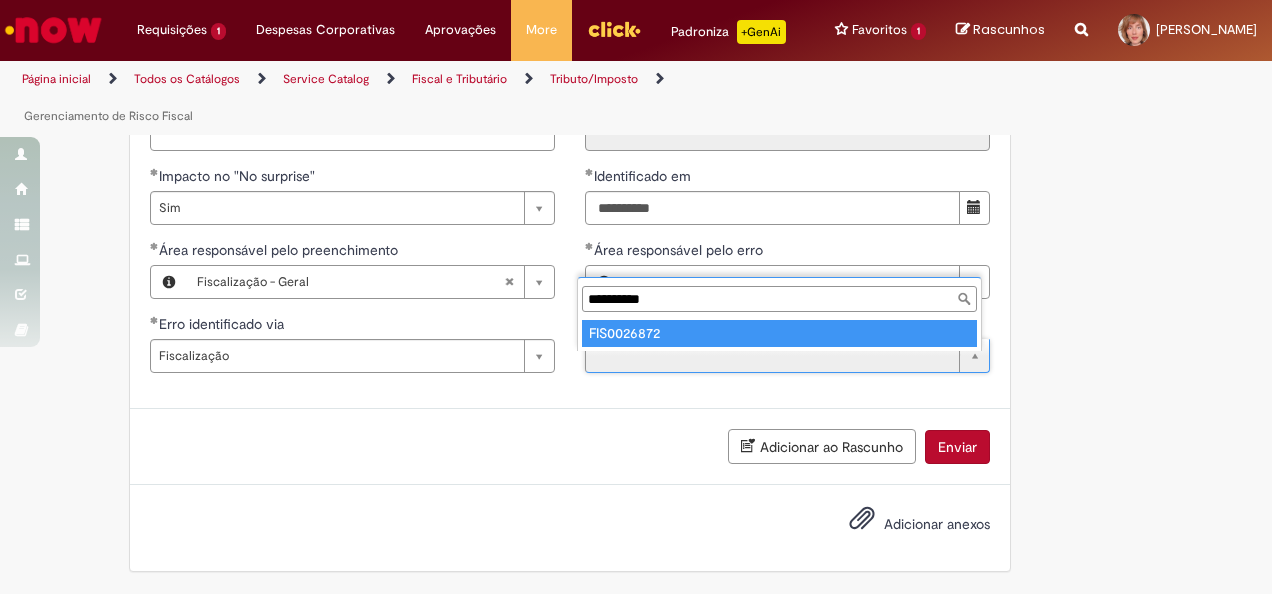 type on "**********" 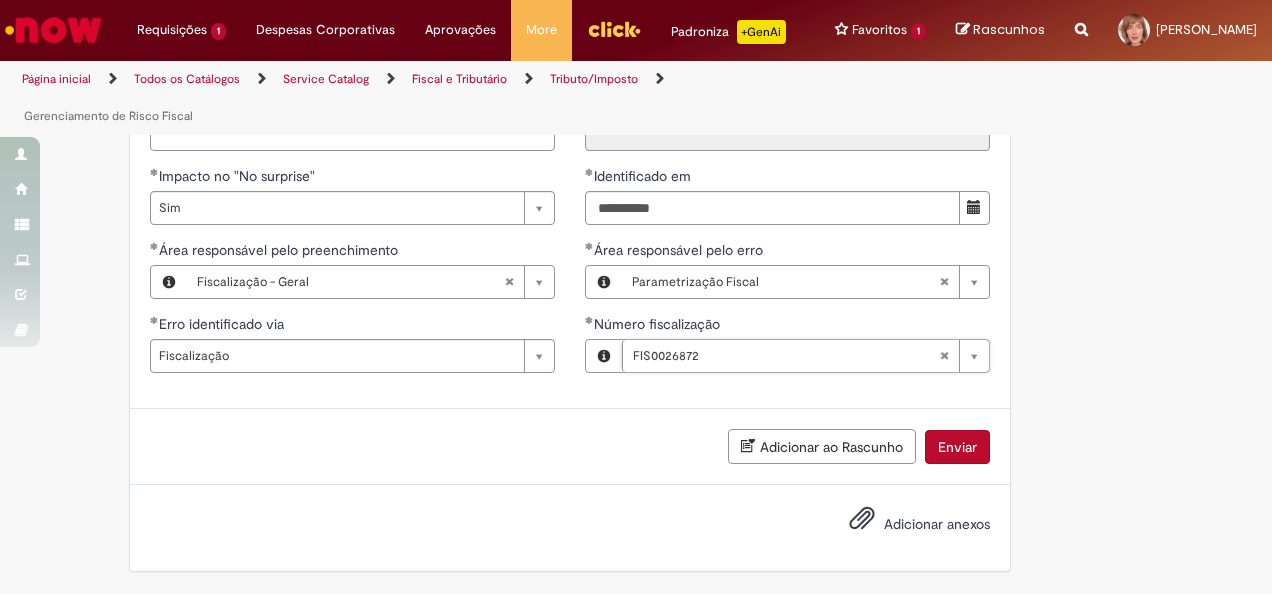 click on "**********" at bounding box center [636, -593] 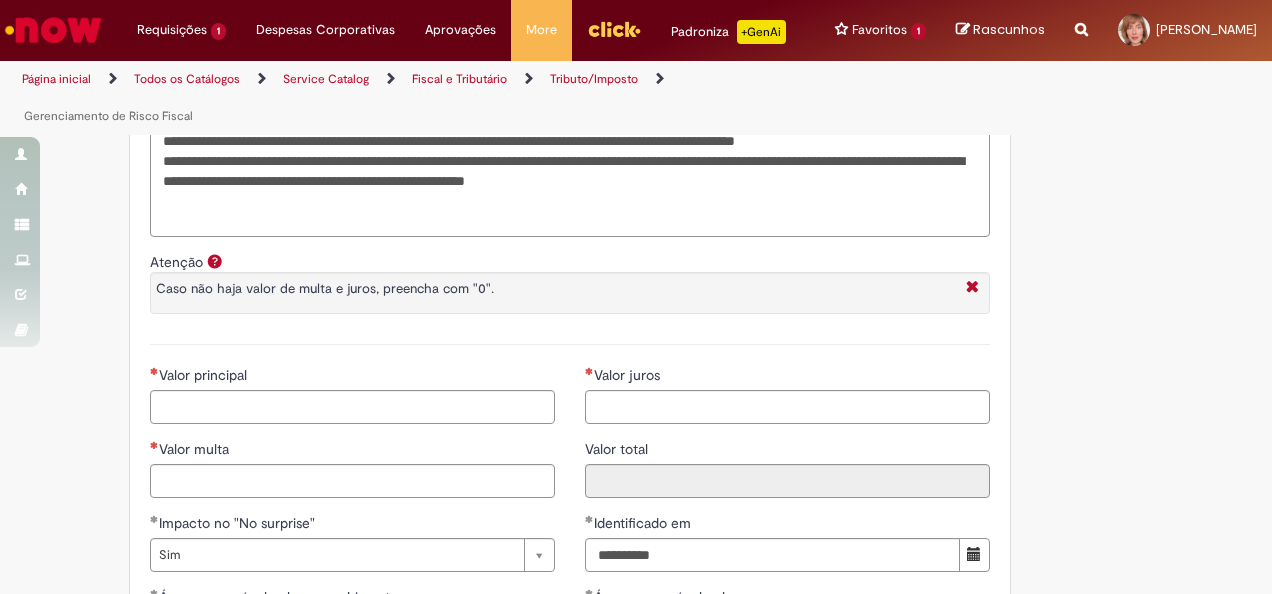 scroll, scrollTop: 1527, scrollLeft: 0, axis: vertical 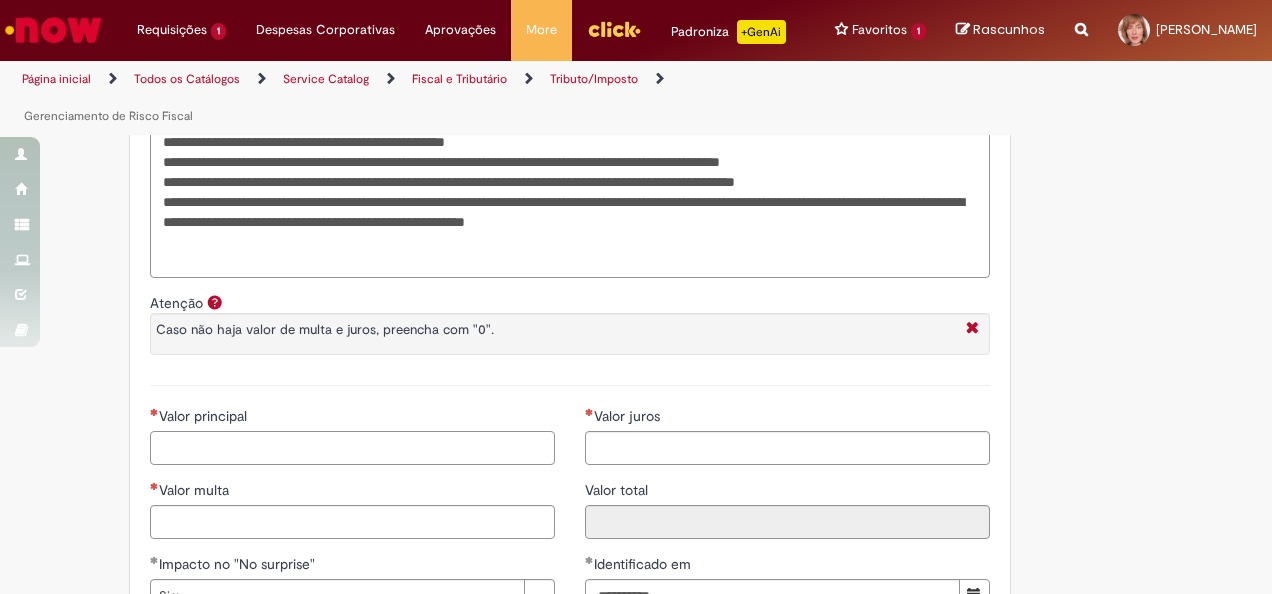 click on "Valor principal" at bounding box center (352, 448) 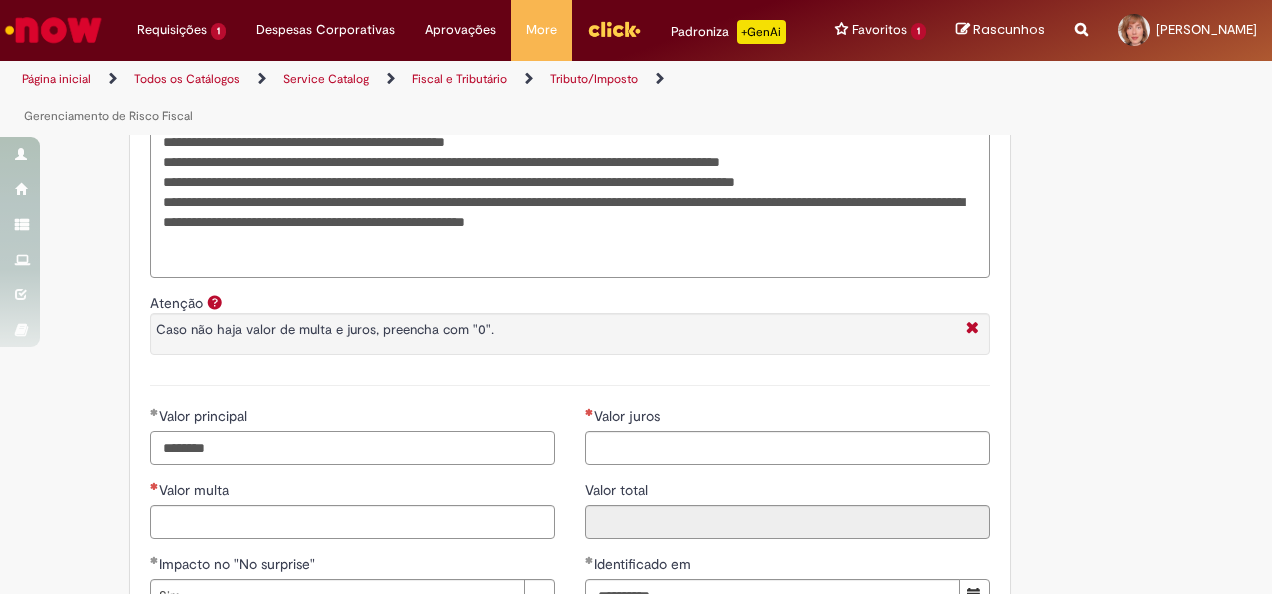 type on "********" 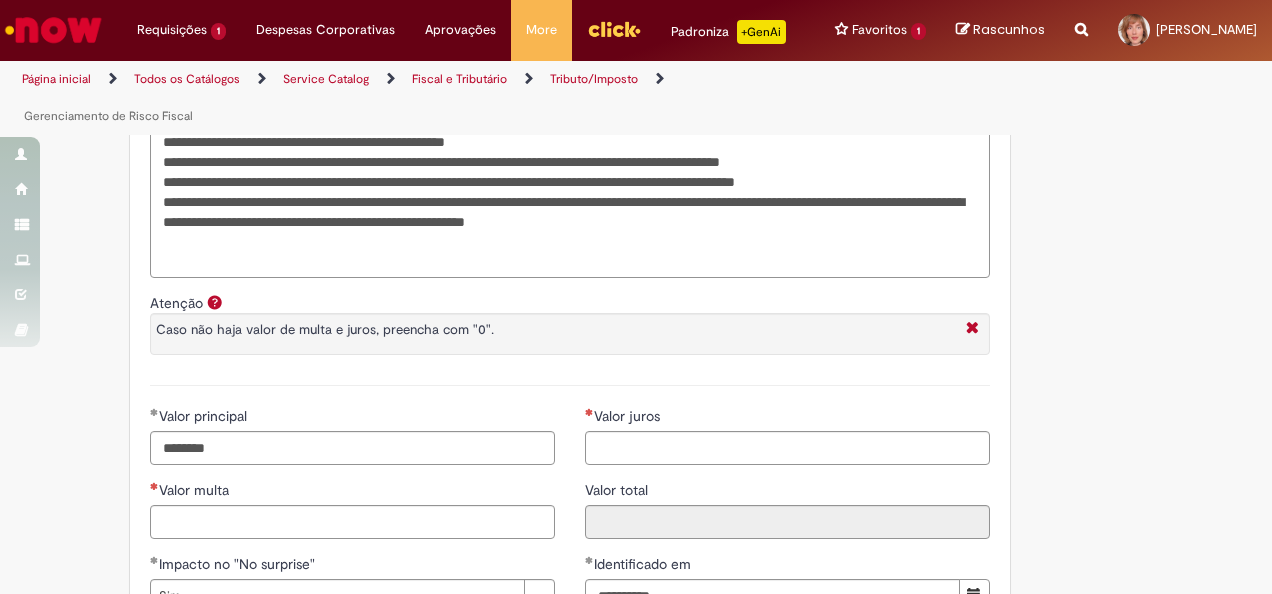 type on "********" 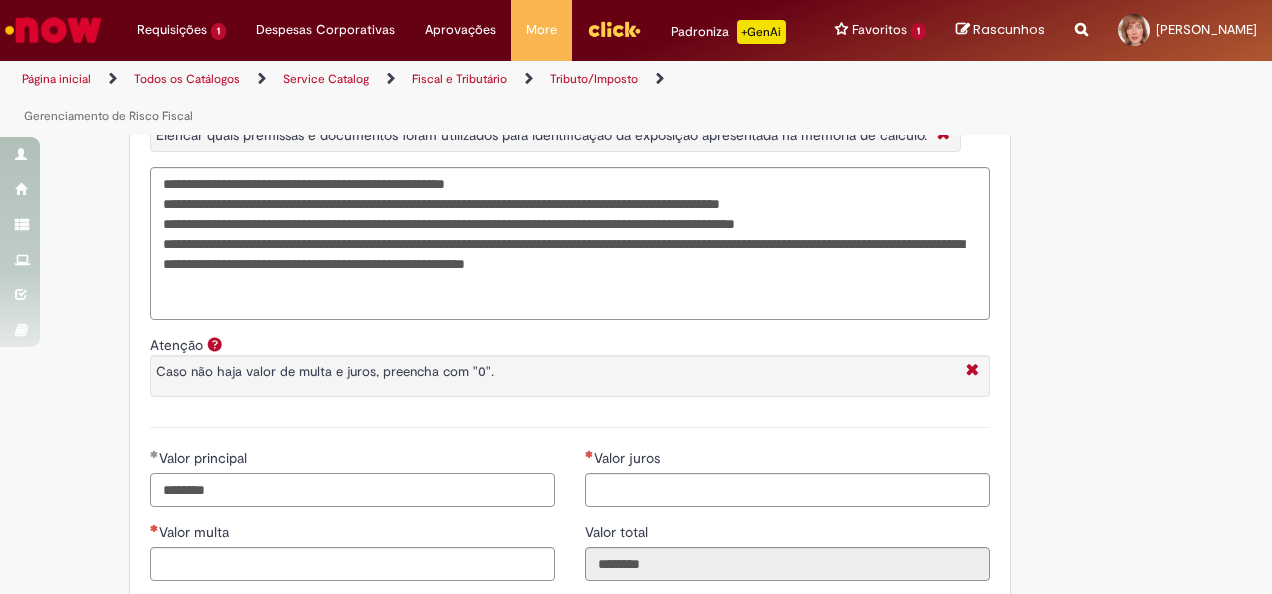 scroll, scrollTop: 1527, scrollLeft: 0, axis: vertical 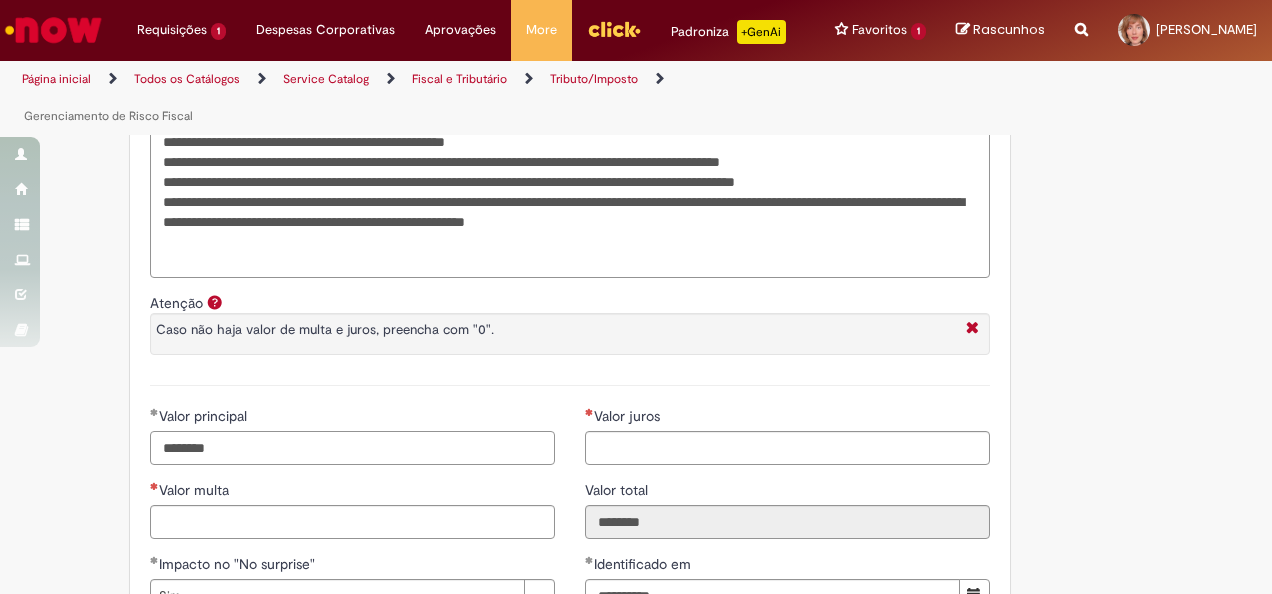 click on "********" at bounding box center (352, 448) 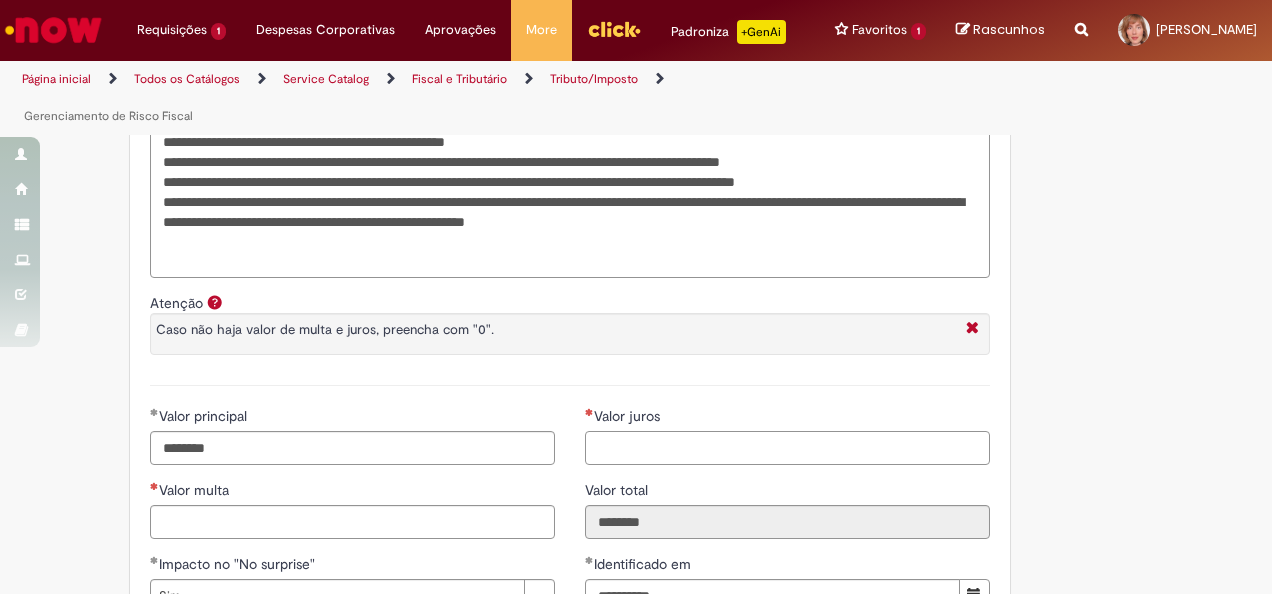 type on "*********" 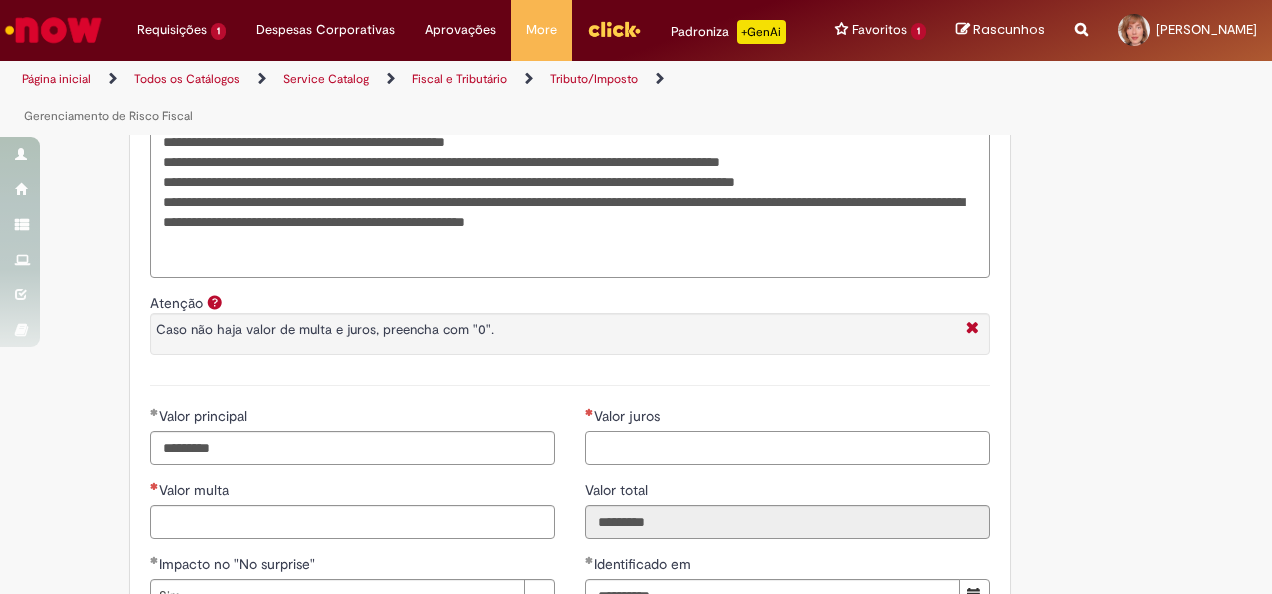 click on "Valor juros" at bounding box center (787, 448) 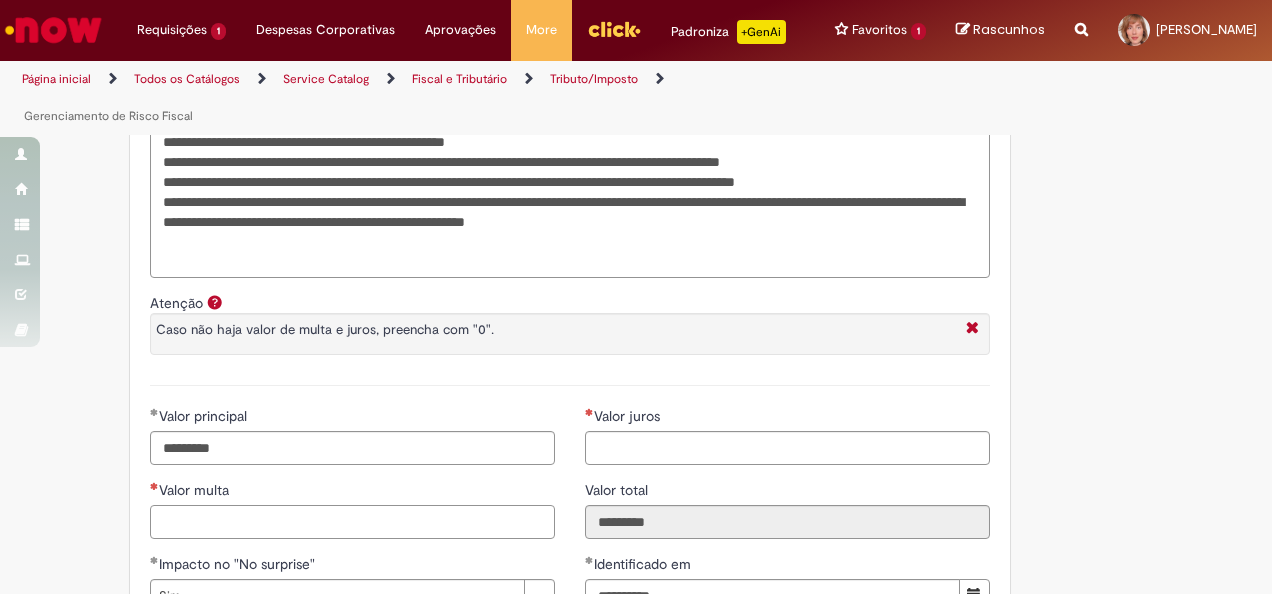 drag, startPoint x: 221, startPoint y: 526, endPoint x: 254, endPoint y: 538, distance: 35.1141 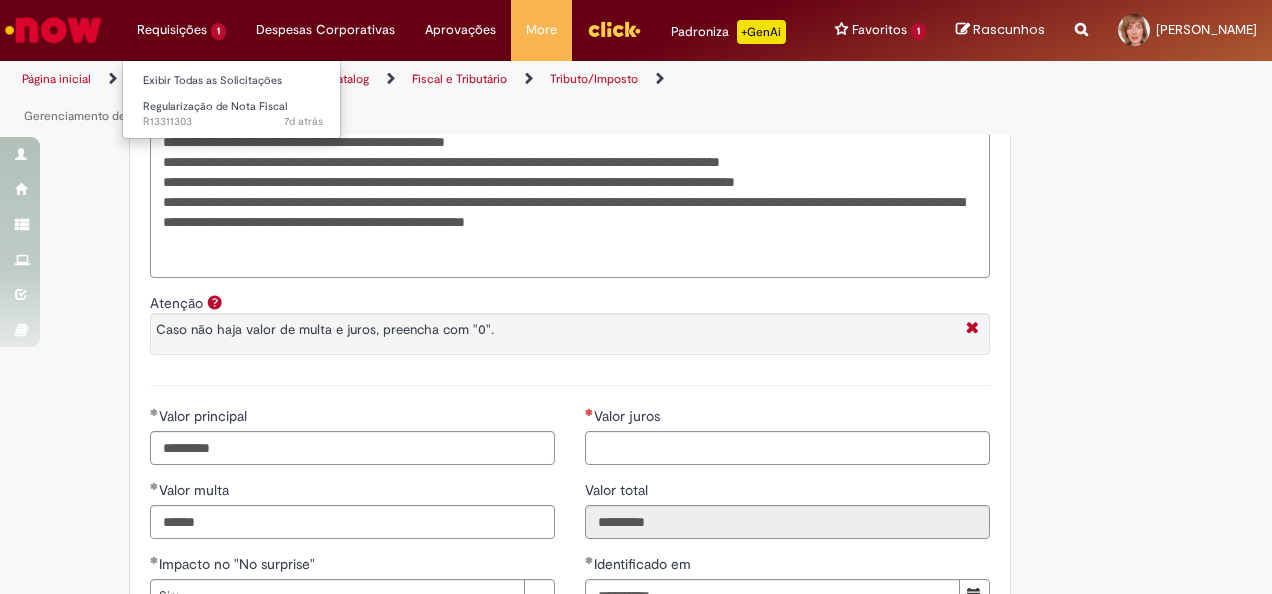 type on "********" 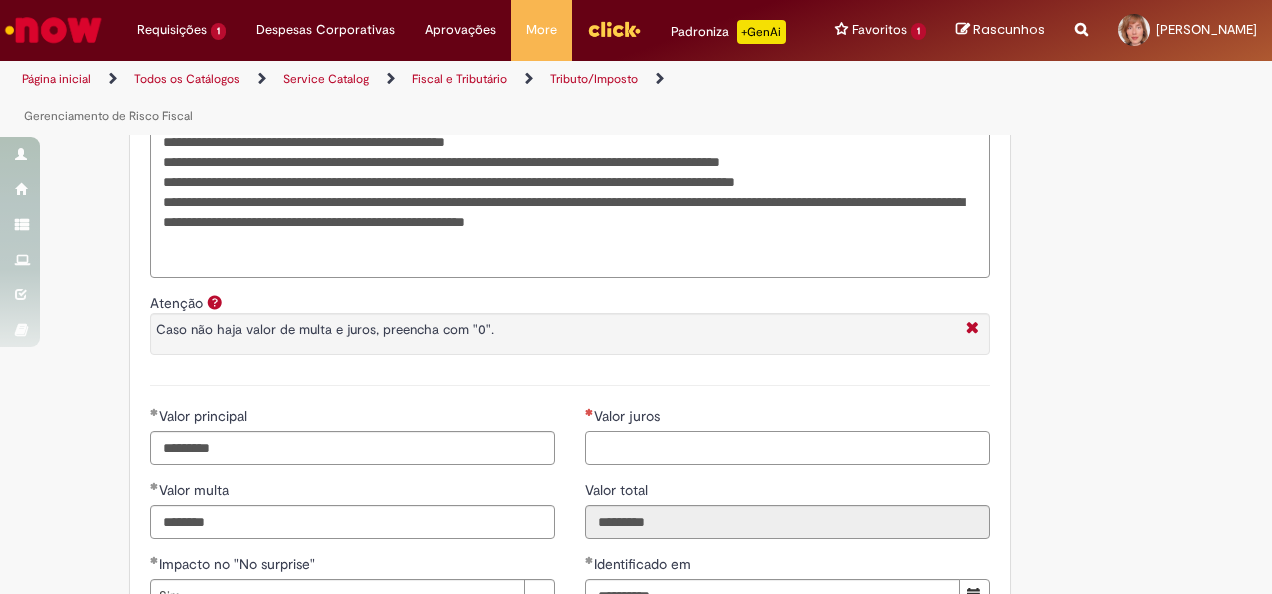 click on "Valor juros" at bounding box center (787, 448) 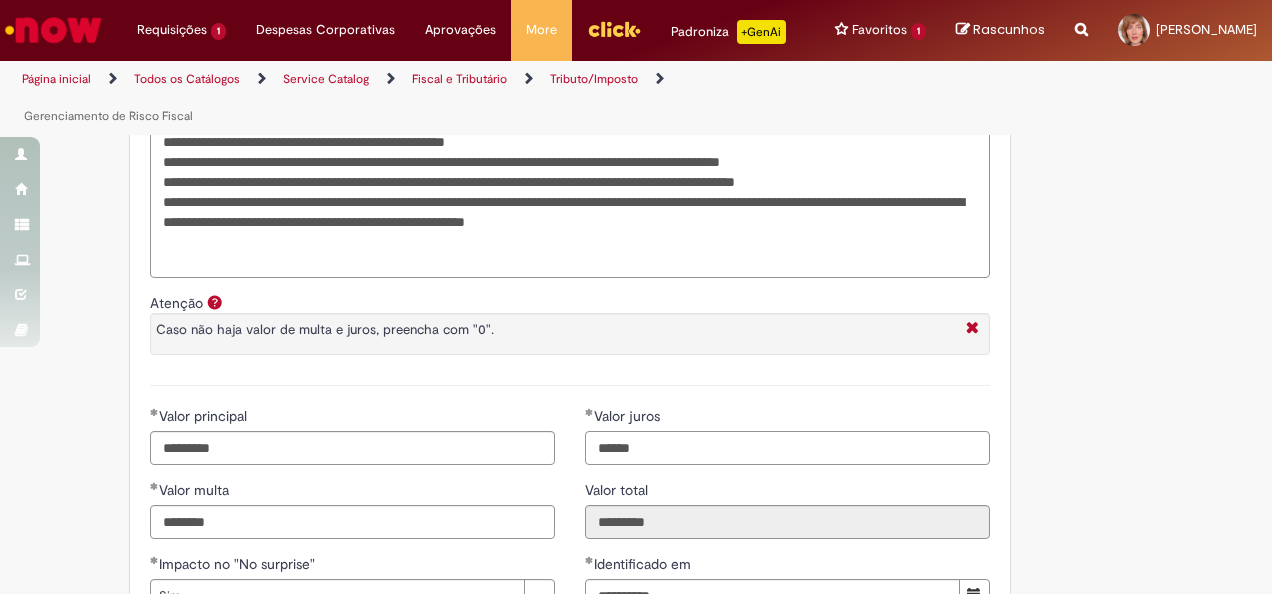 type on "******" 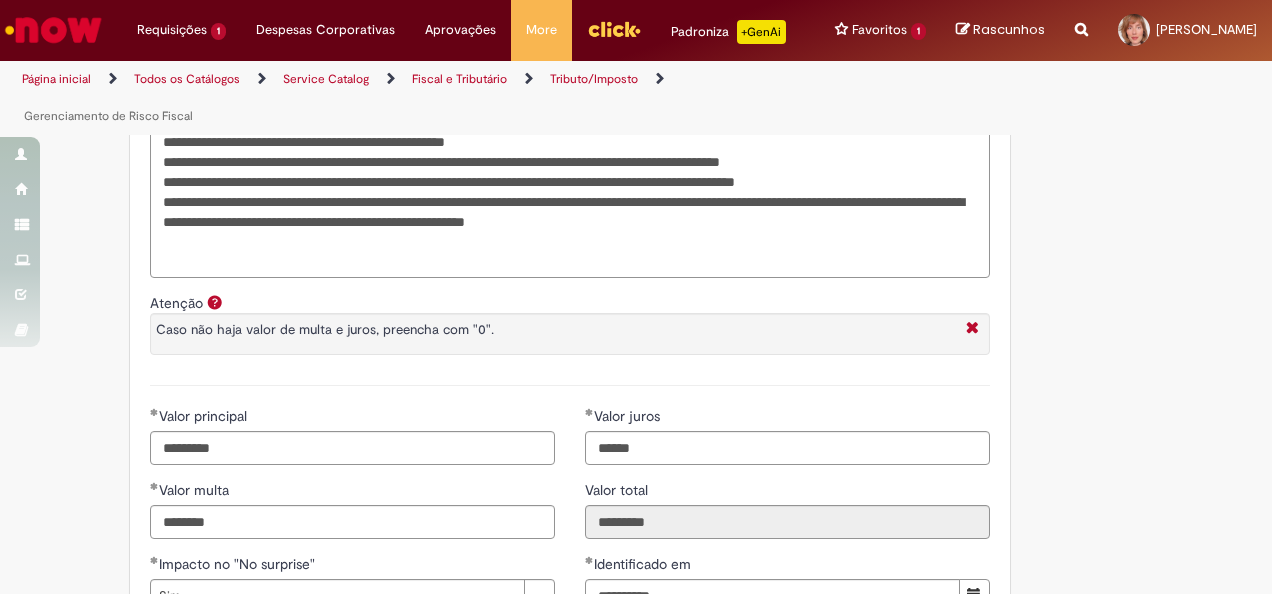 type on "*********" 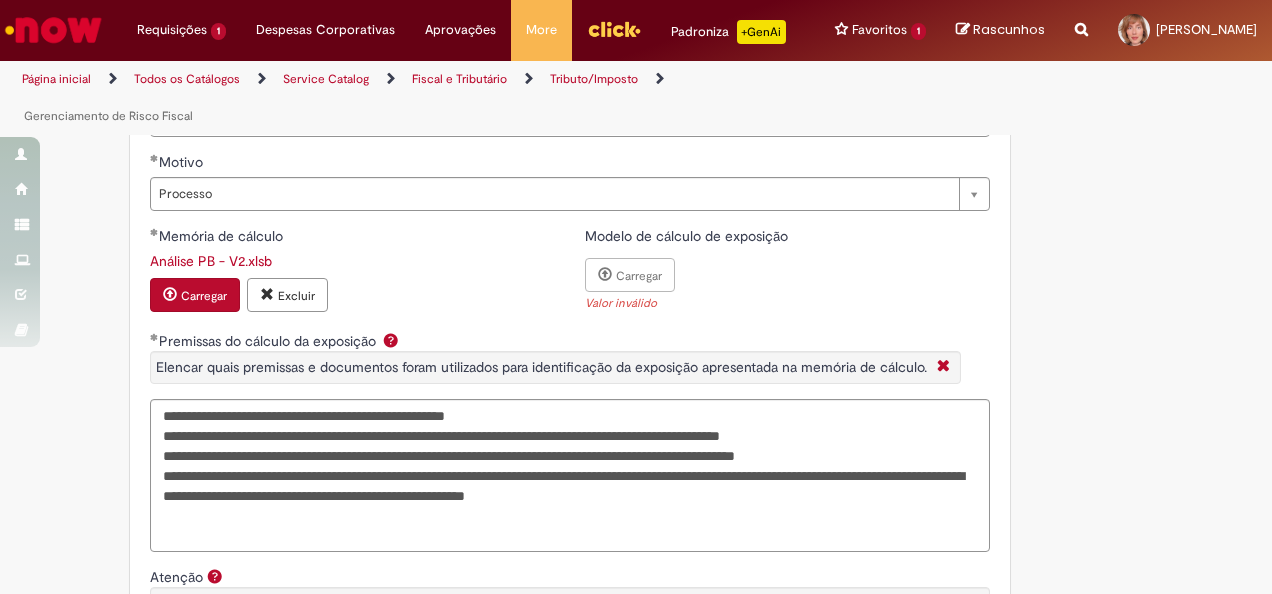 scroll, scrollTop: 1400, scrollLeft: 0, axis: vertical 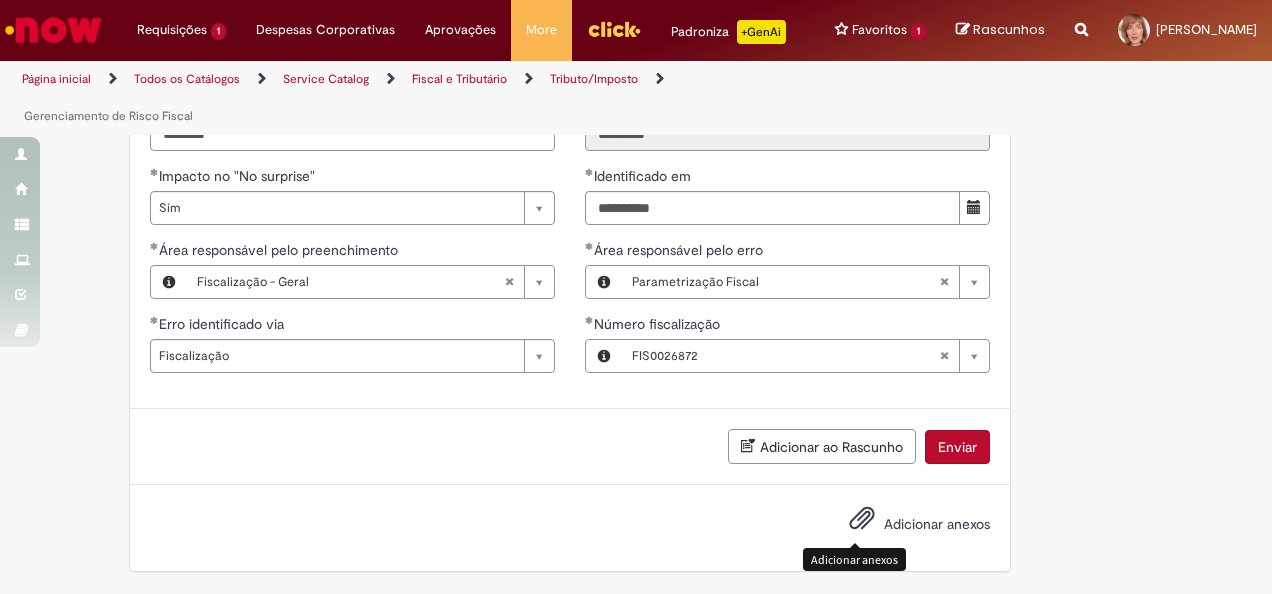 click at bounding box center (862, 519) 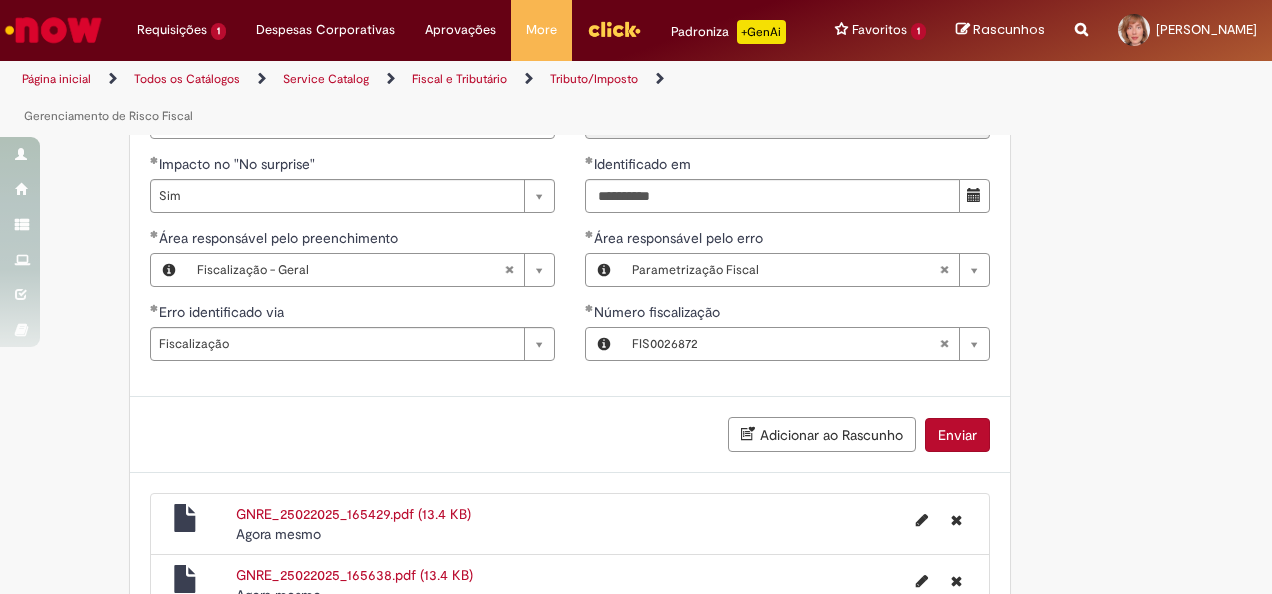 scroll, scrollTop: 2240, scrollLeft: 0, axis: vertical 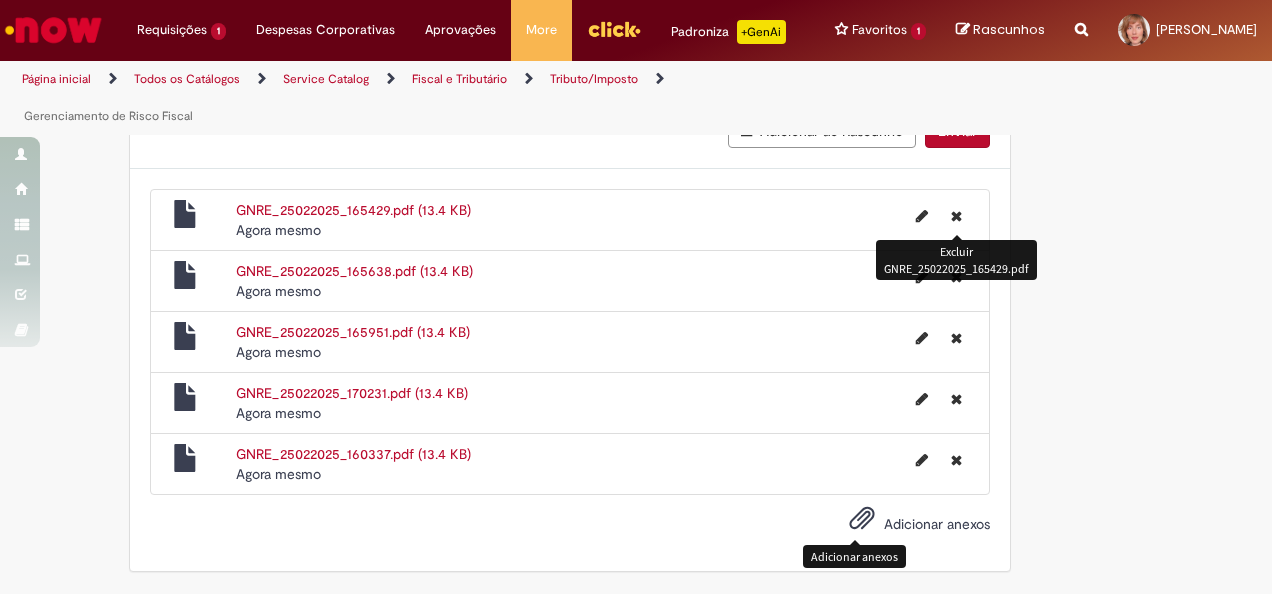 click at bounding box center (956, 216) 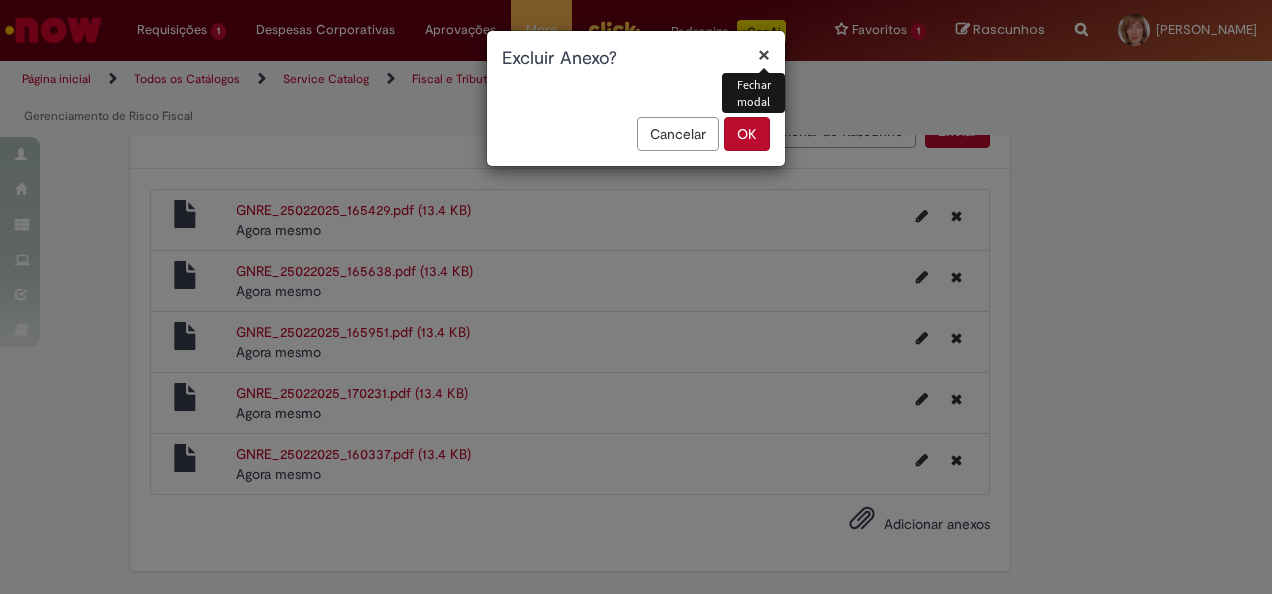 click on "OK" at bounding box center (747, 134) 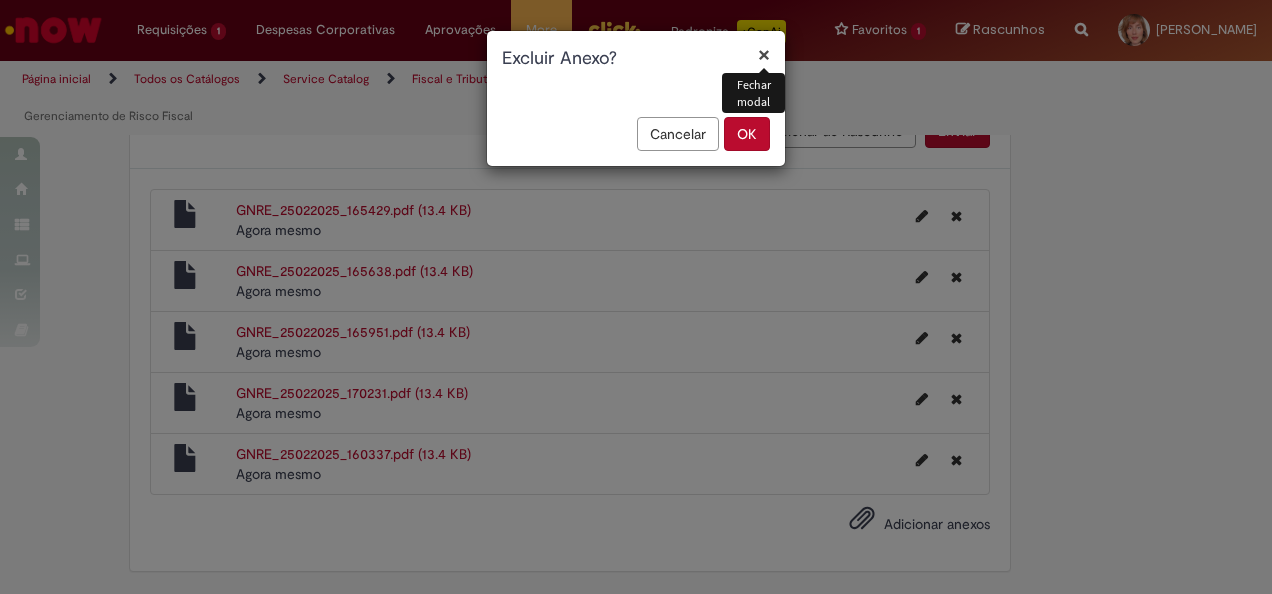 scroll, scrollTop: 2179, scrollLeft: 0, axis: vertical 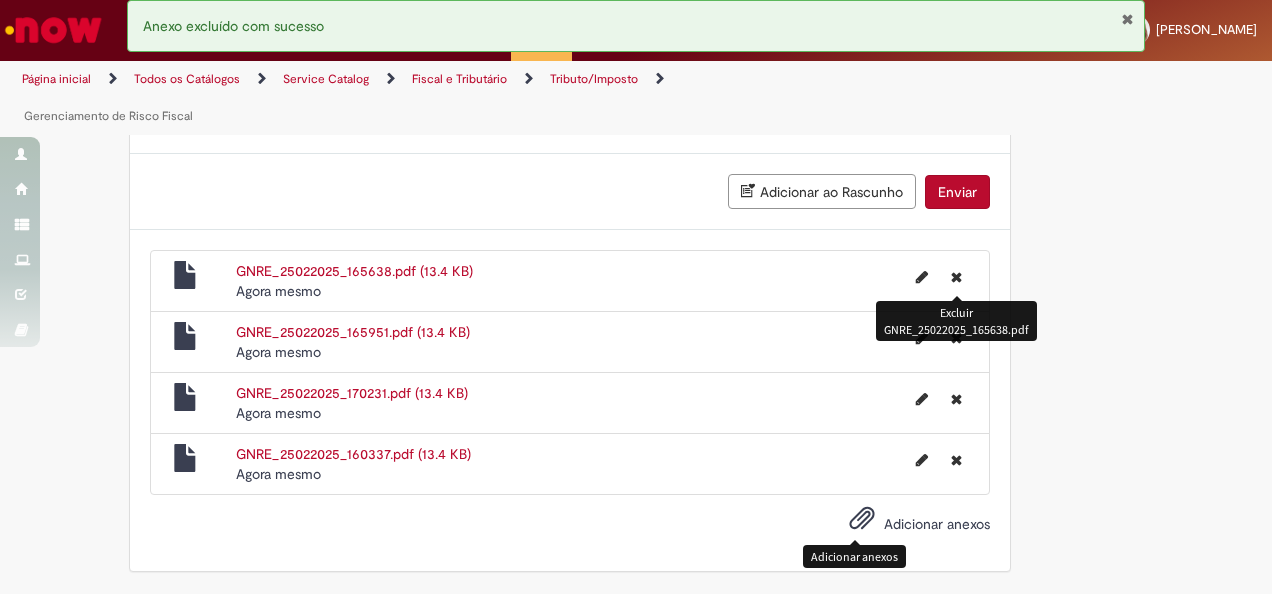 click at bounding box center [956, 277] 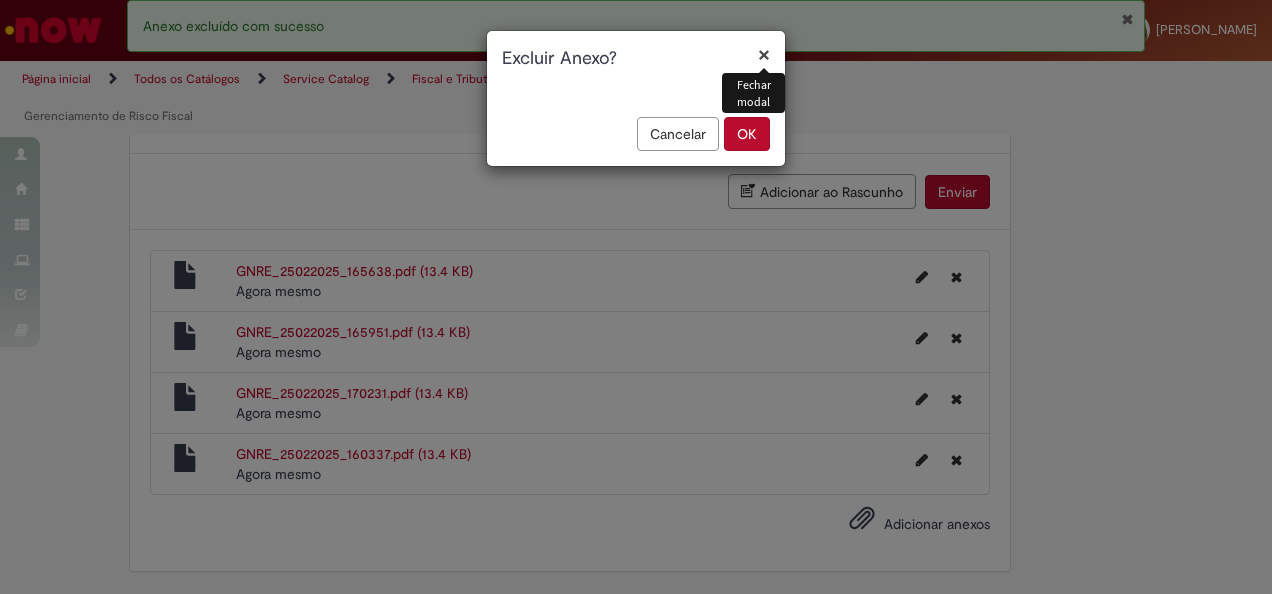 click on "OK" at bounding box center [747, 134] 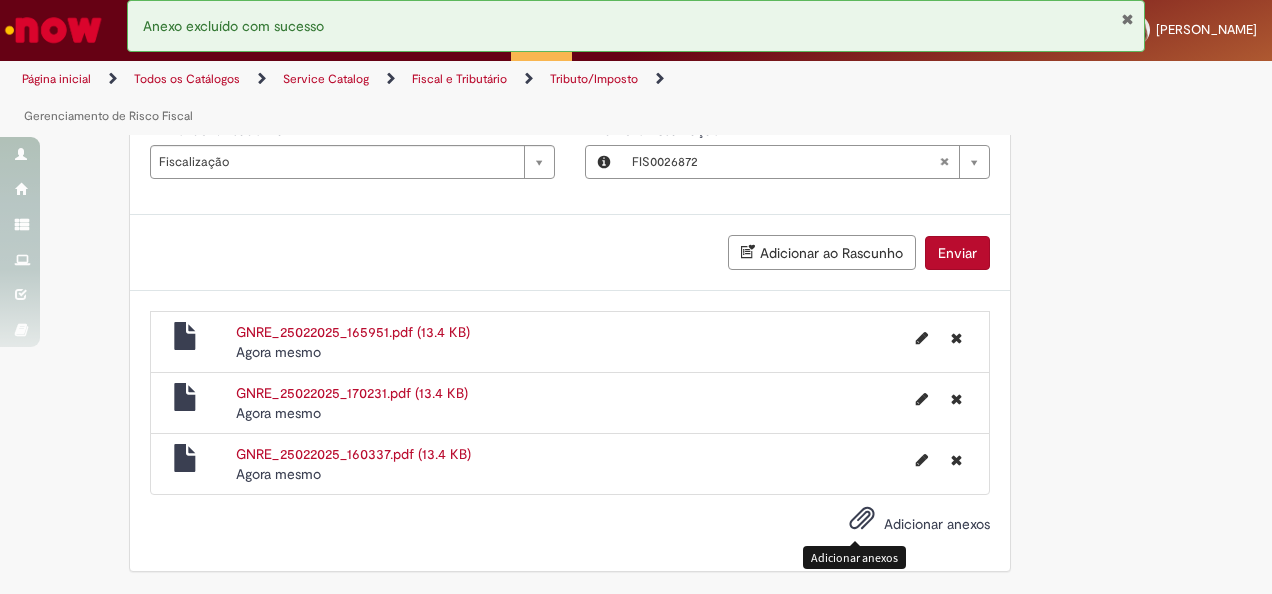 scroll, scrollTop: 2119, scrollLeft: 0, axis: vertical 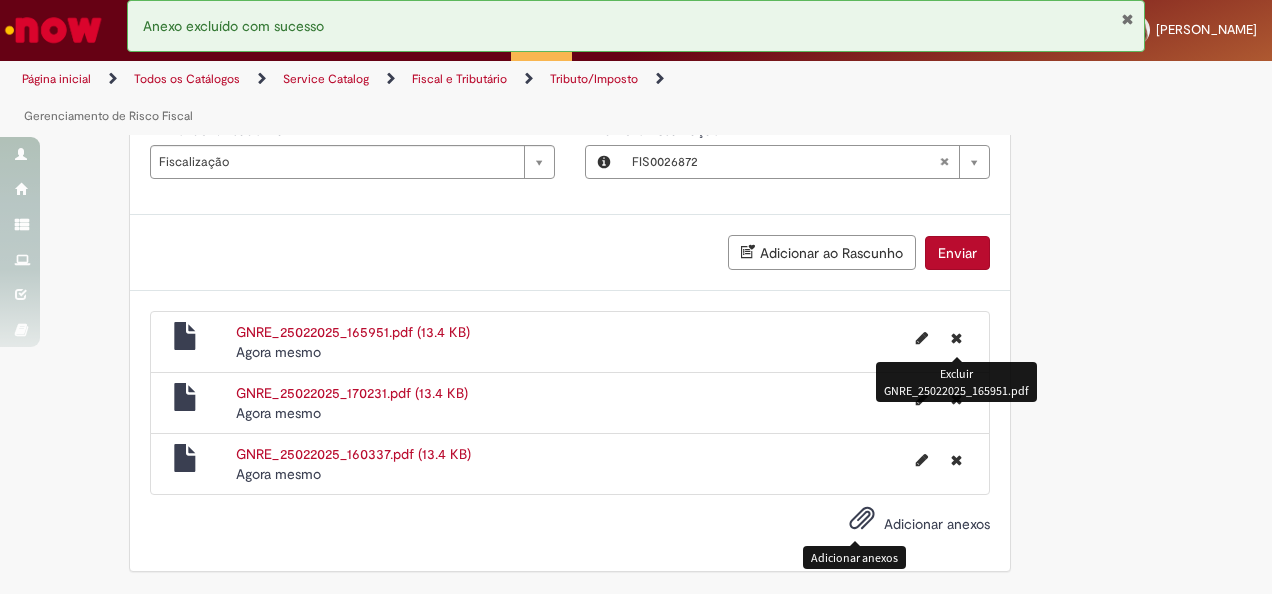 click at bounding box center (956, 338) 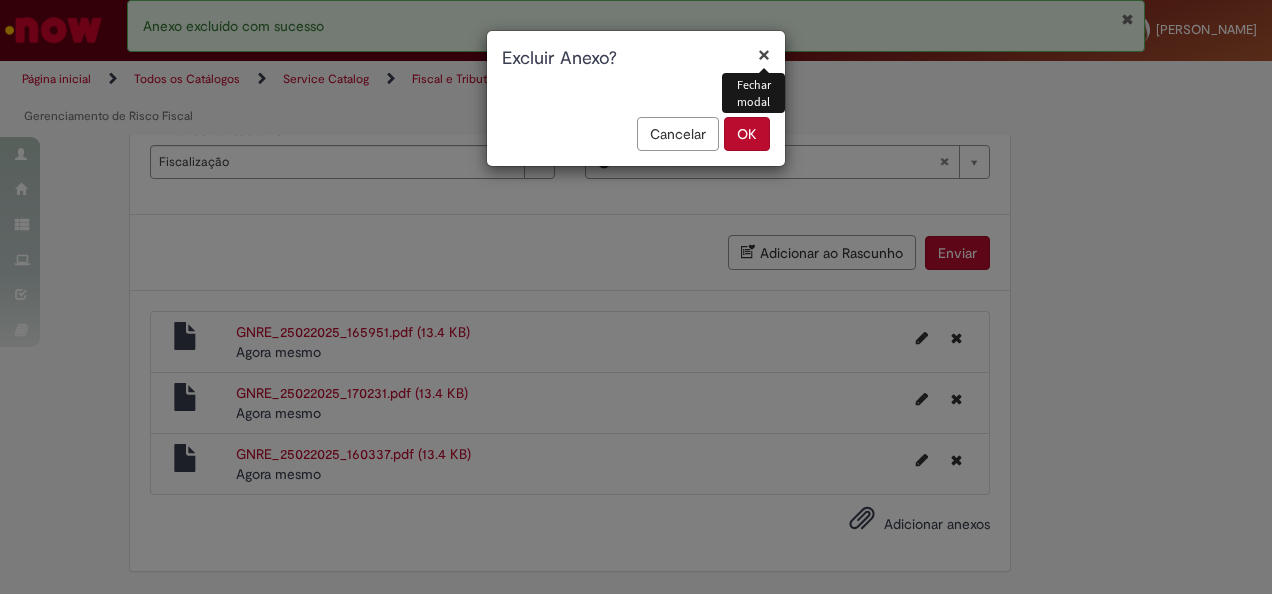 click on "OK" at bounding box center [747, 134] 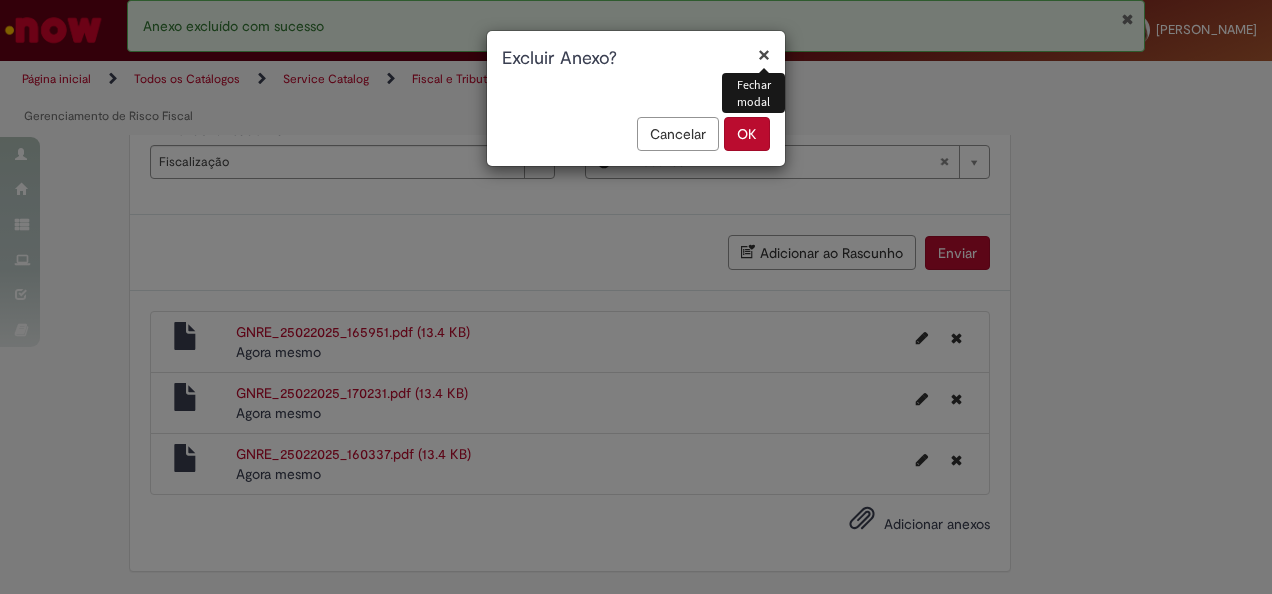 scroll, scrollTop: 2058, scrollLeft: 0, axis: vertical 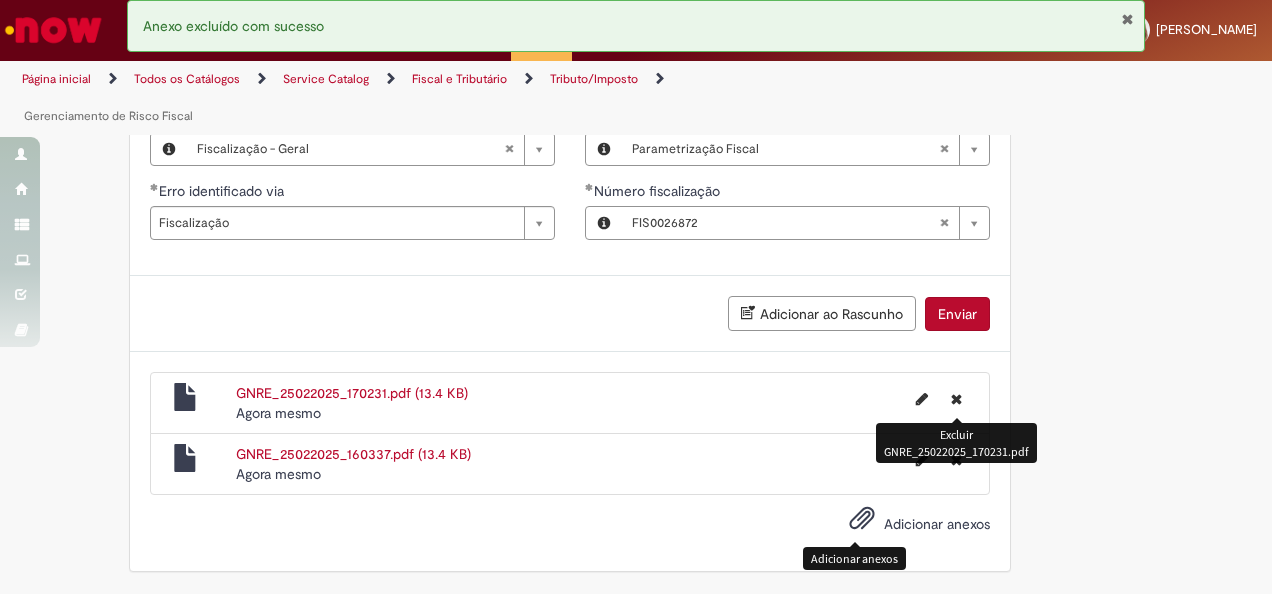 click at bounding box center [956, 399] 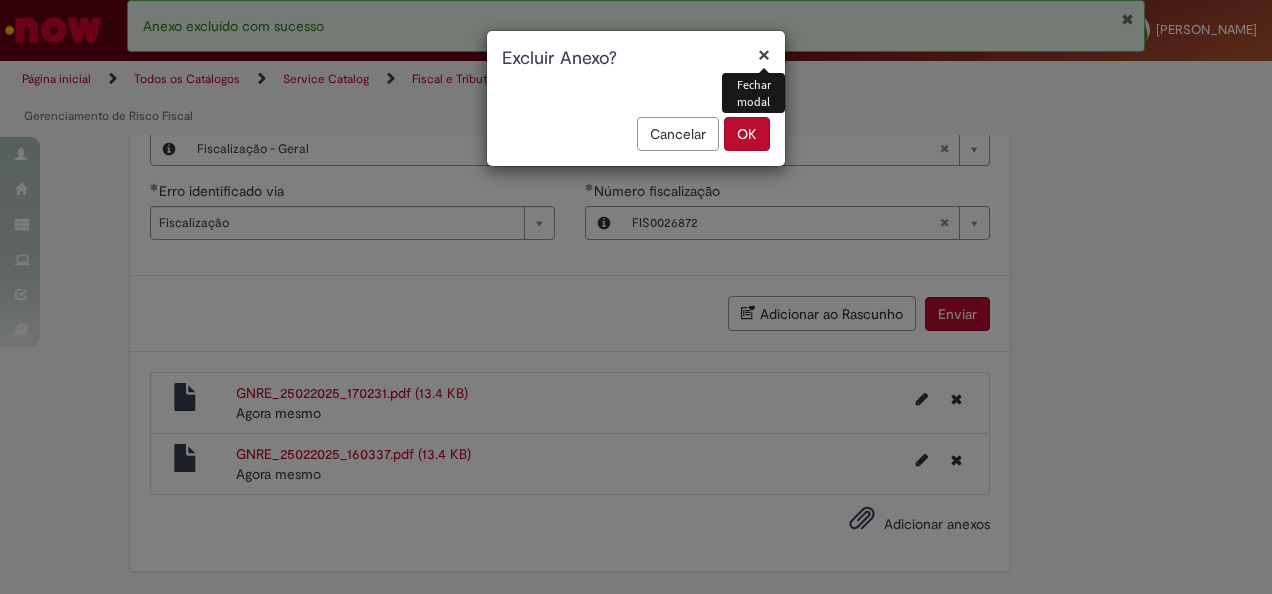 click on "OK" at bounding box center (747, 134) 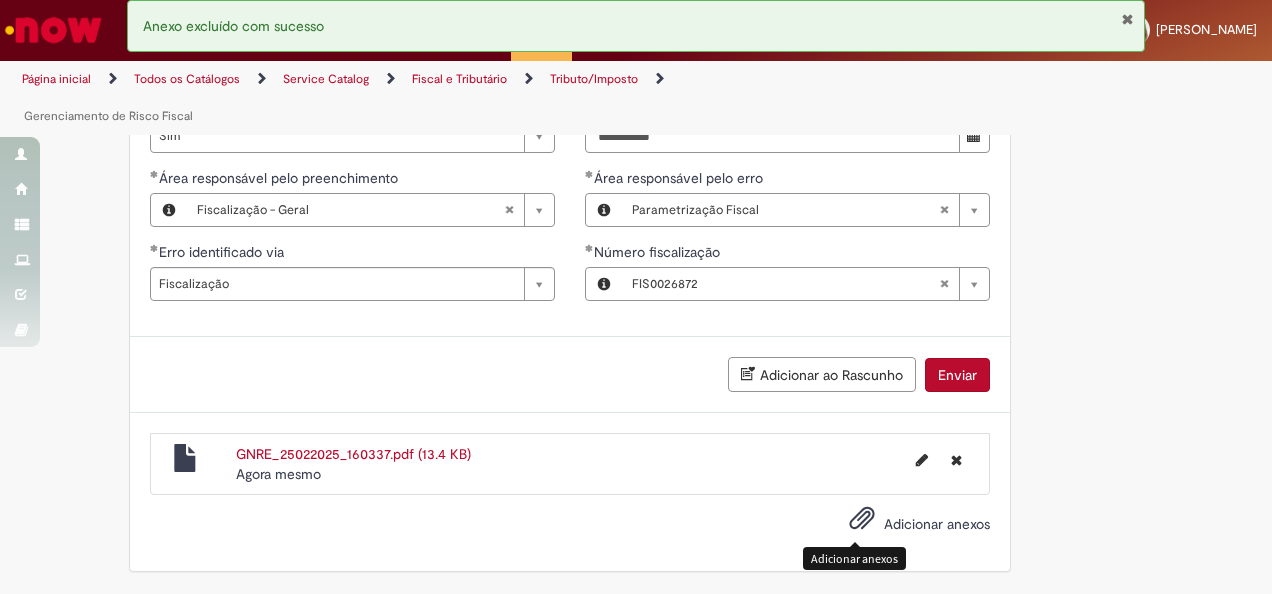 scroll, scrollTop: 1998, scrollLeft: 0, axis: vertical 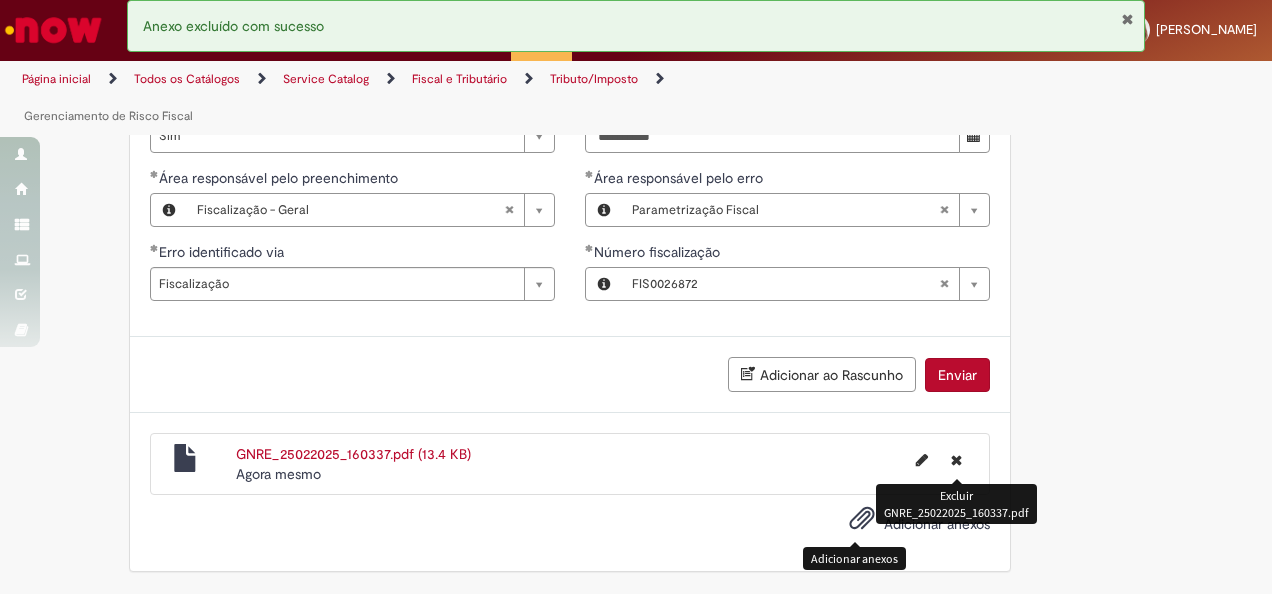 click at bounding box center [956, 460] 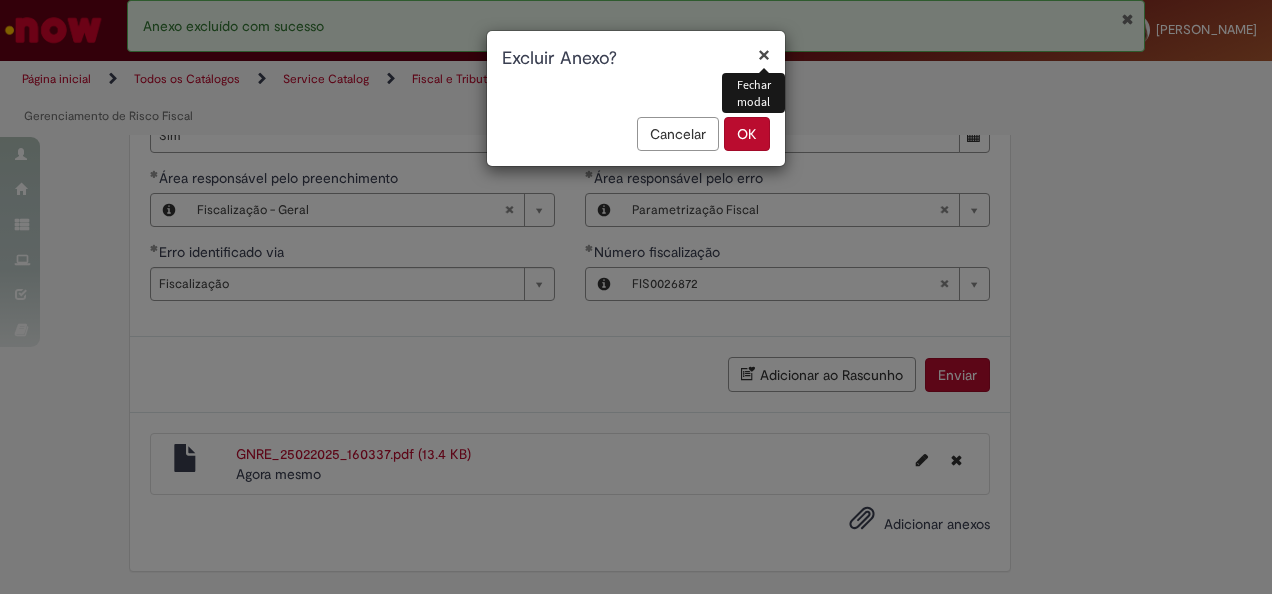 click on "OK" at bounding box center (747, 134) 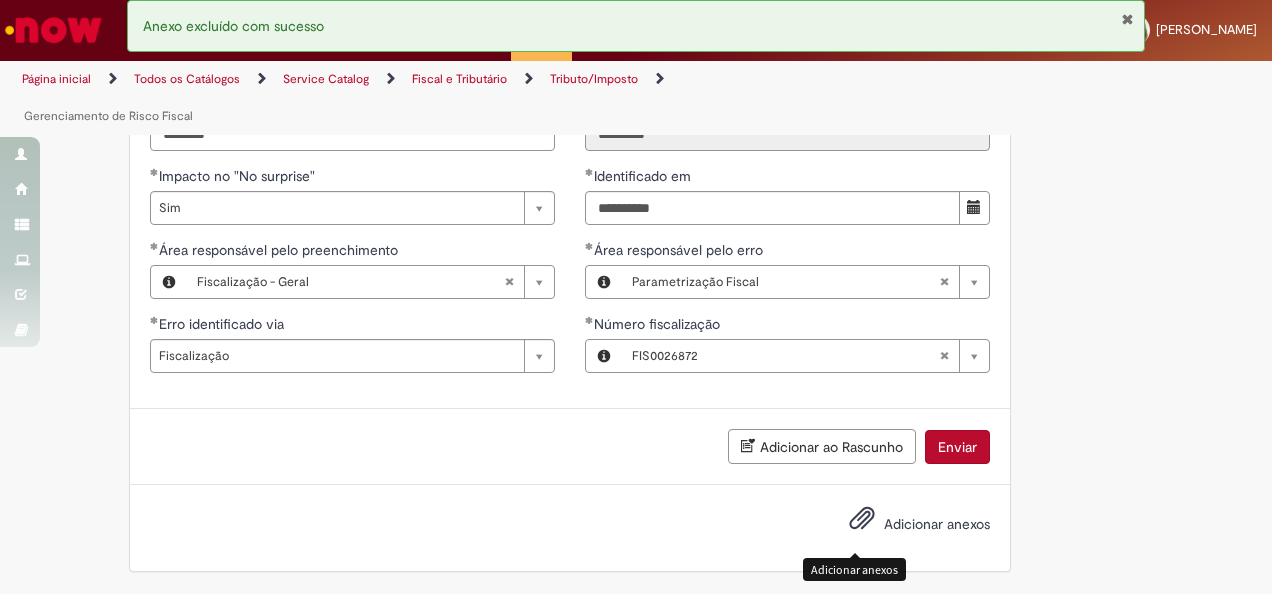scroll, scrollTop: 1927, scrollLeft: 0, axis: vertical 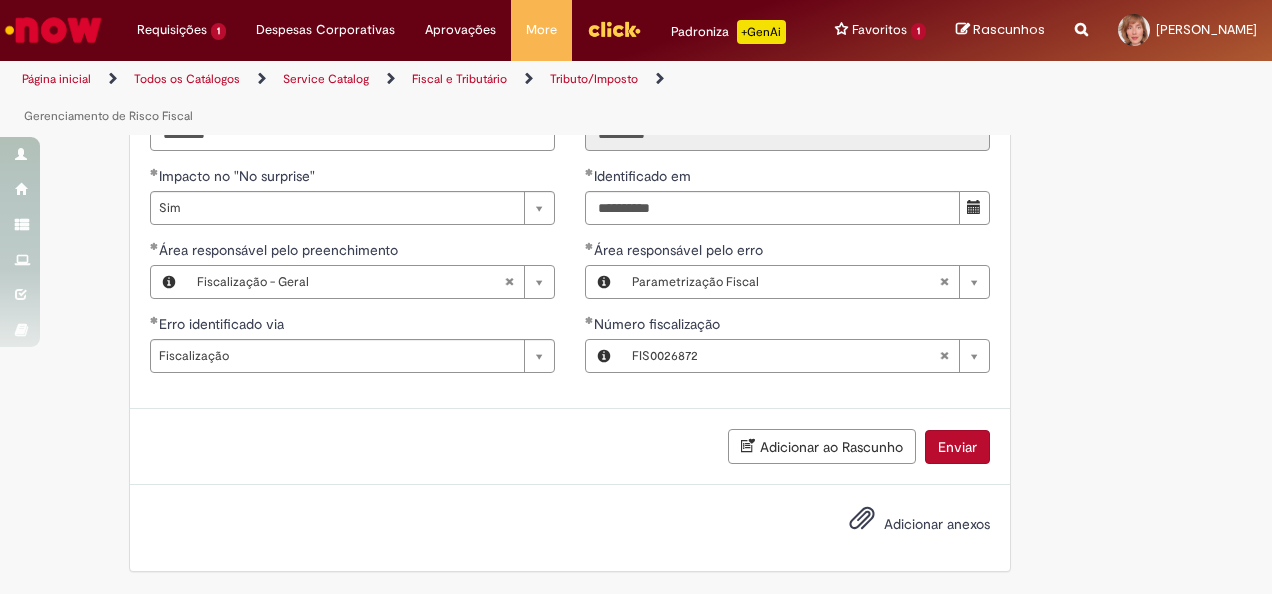 click on "Adicionar anexos" at bounding box center [937, 524] 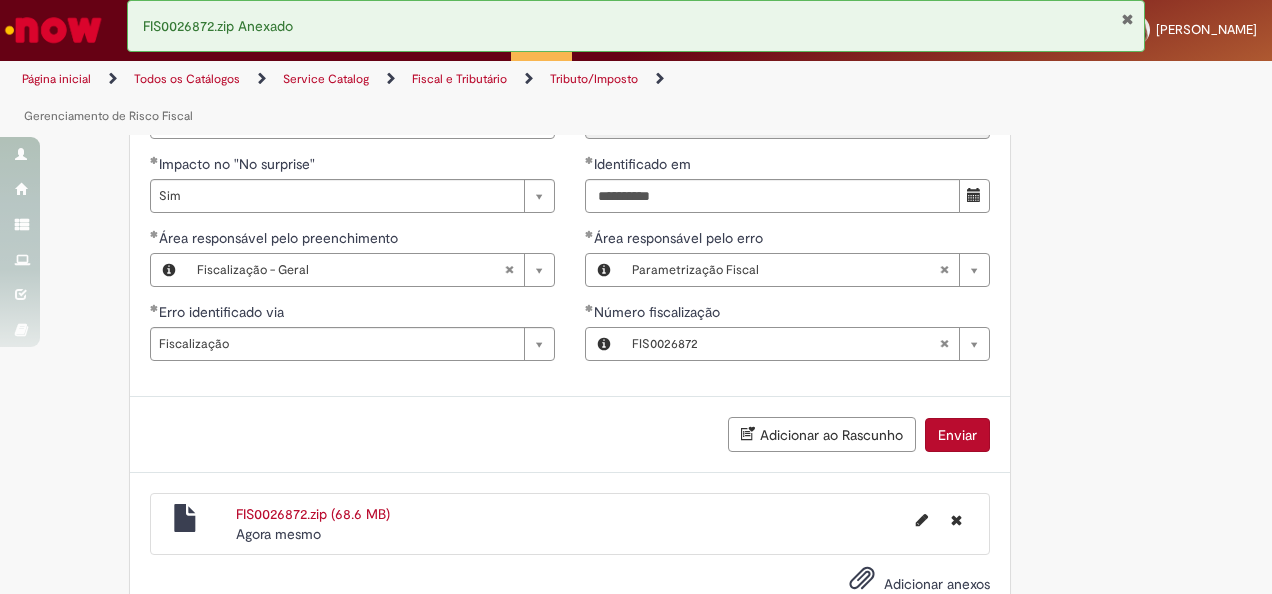 click on "**********" at bounding box center (636, -569) 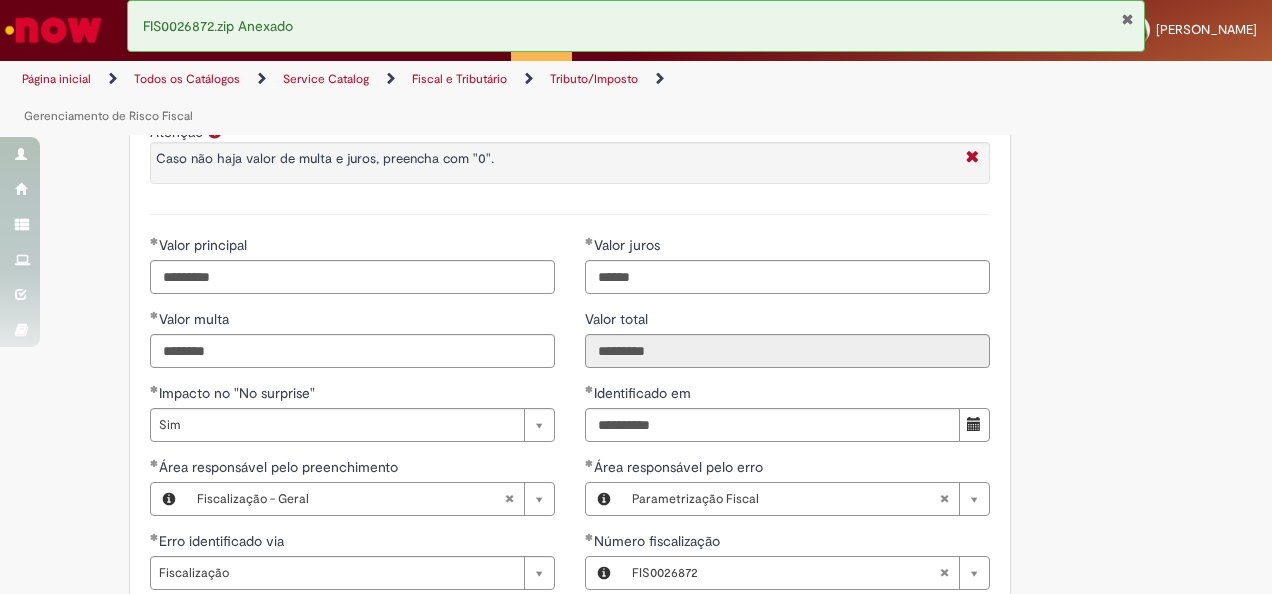 scroll, scrollTop: 1998, scrollLeft: 0, axis: vertical 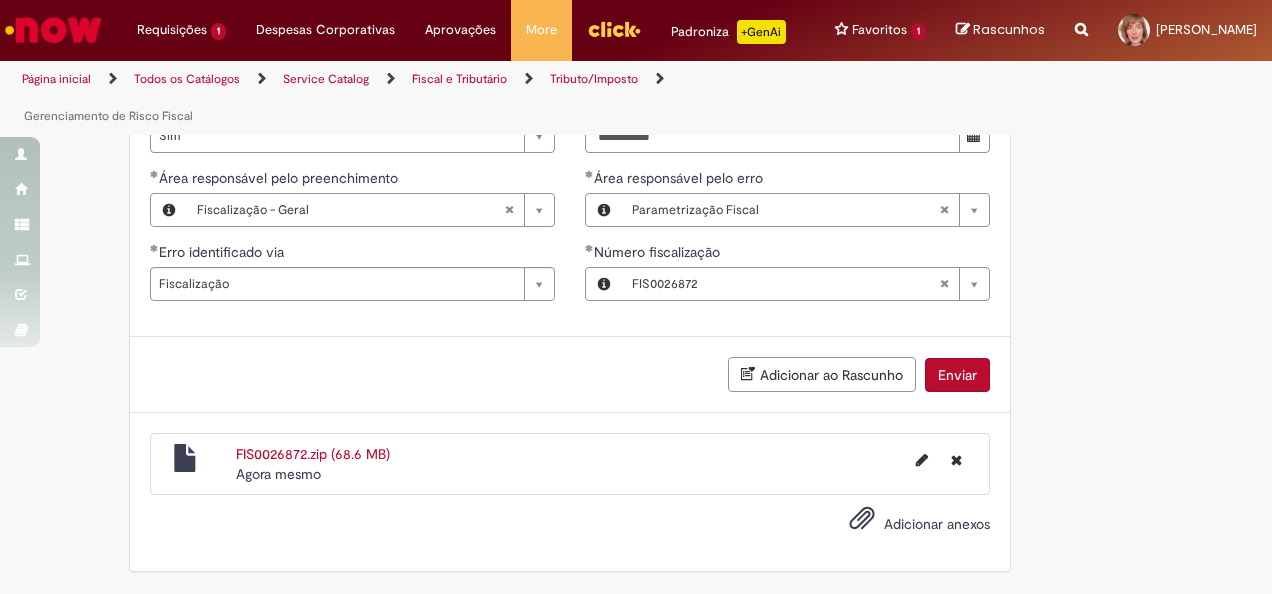 click on "Enviar" at bounding box center [957, 375] 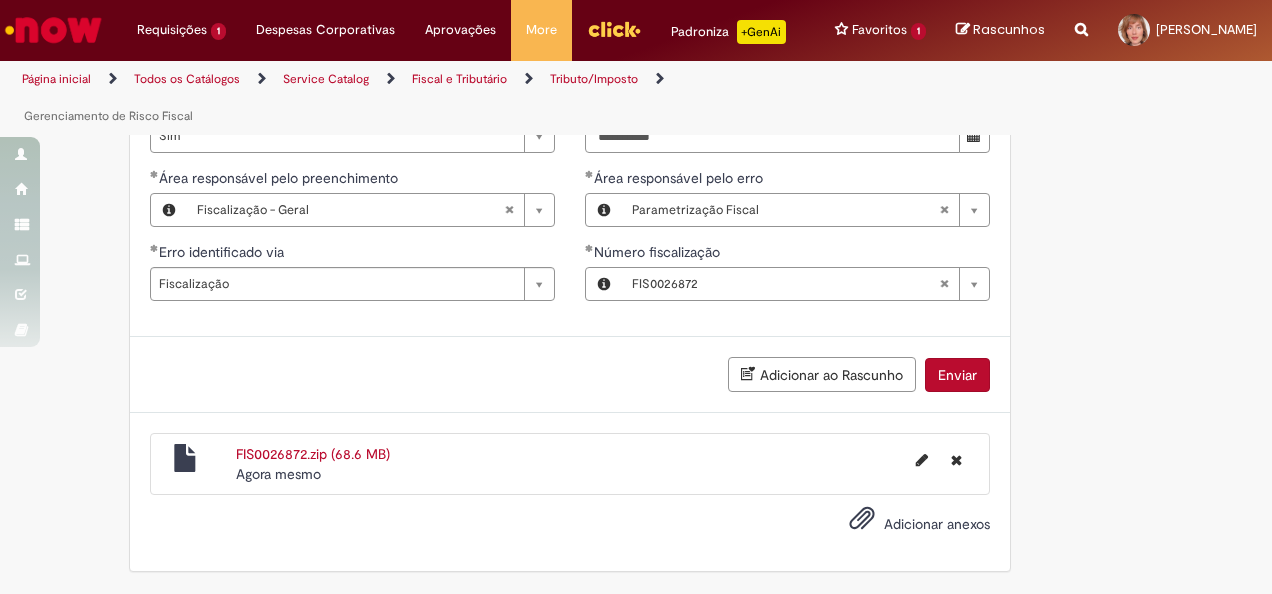 scroll, scrollTop: 1952, scrollLeft: 0, axis: vertical 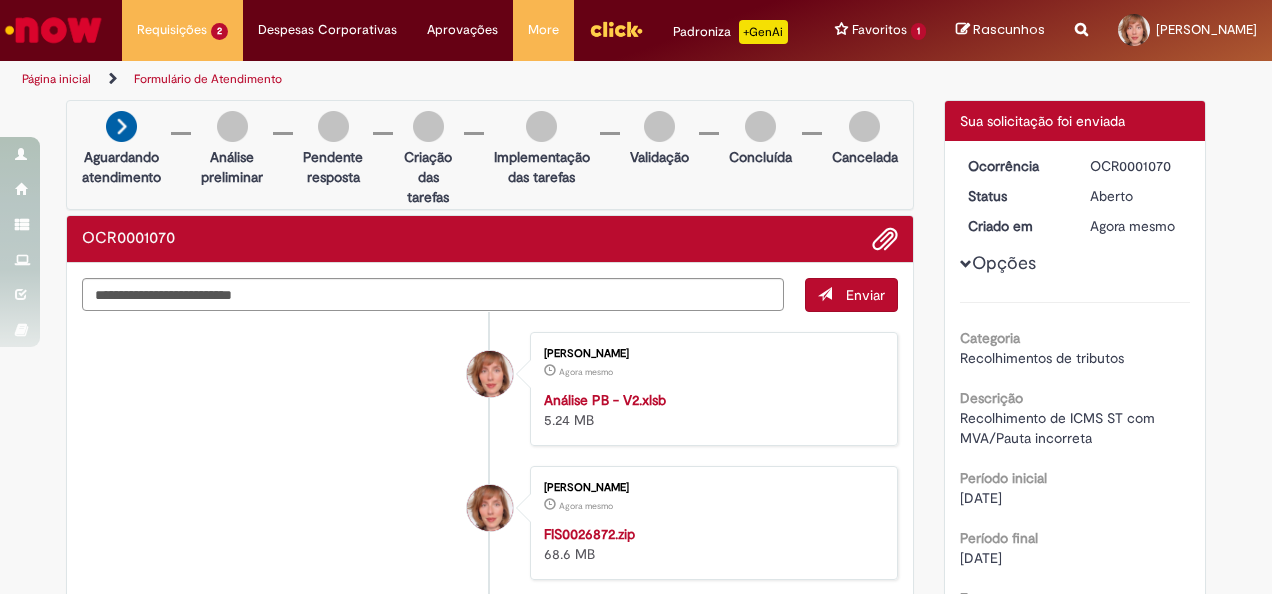 drag, startPoint x: 1083, startPoint y: 180, endPoint x: 1164, endPoint y: 182, distance: 81.02469 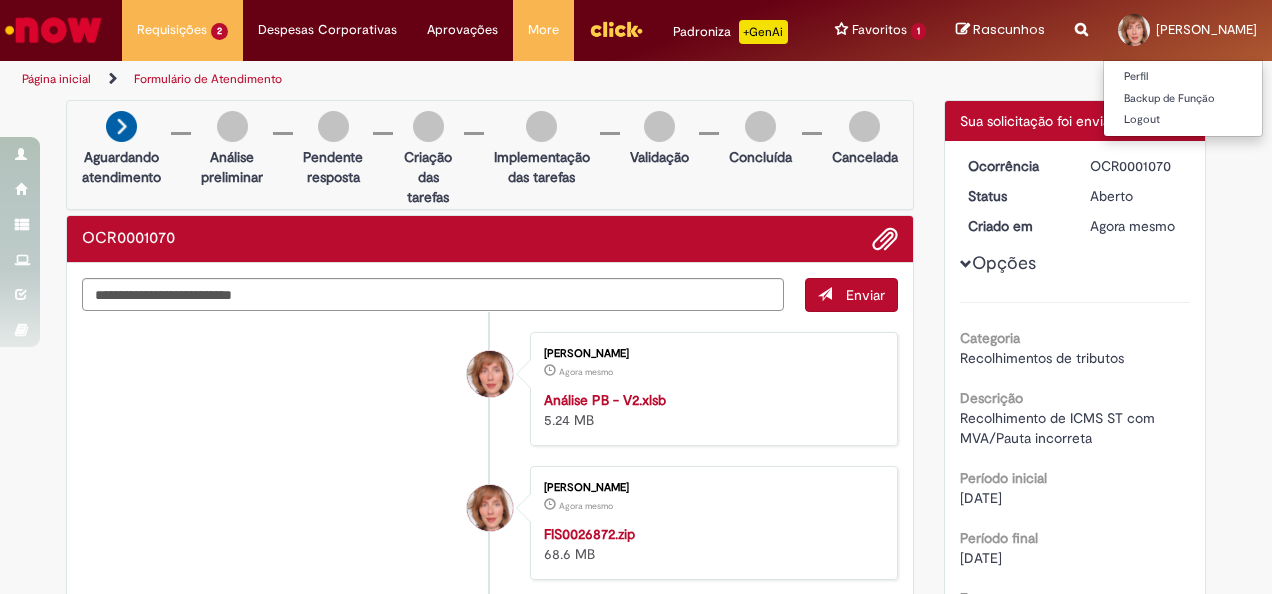 copy on "OCR0001070" 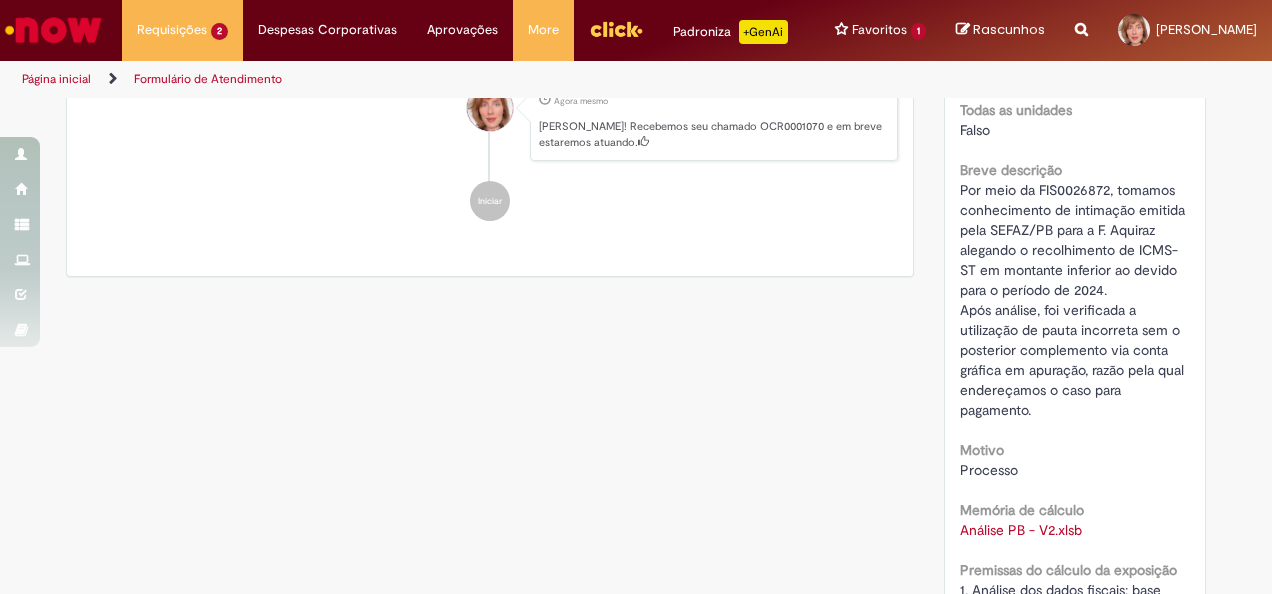scroll, scrollTop: 700, scrollLeft: 0, axis: vertical 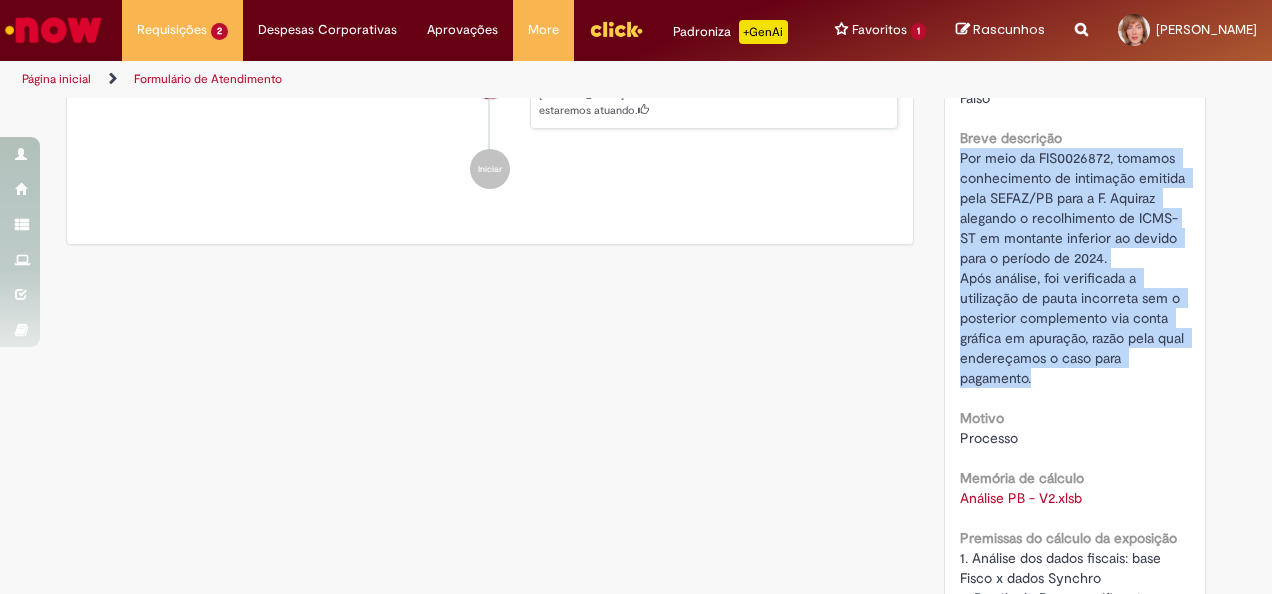 drag, startPoint x: 953, startPoint y: 172, endPoint x: 1038, endPoint y: 400, distance: 243.329 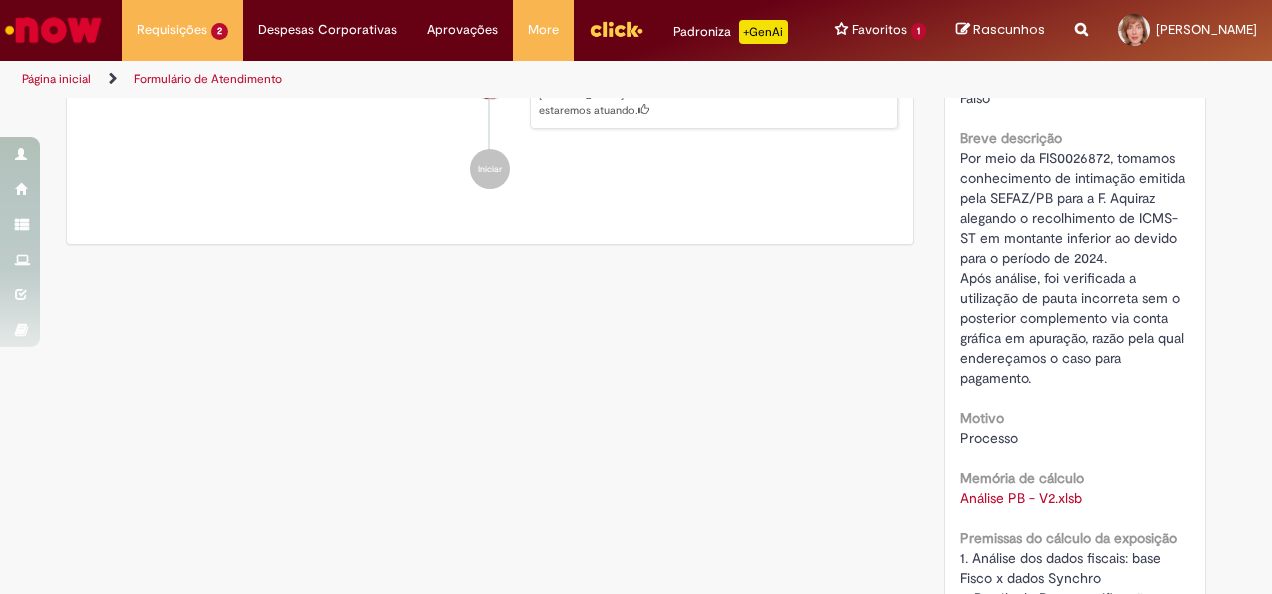 click on "Detalhes do tíquete       Sua solicitação foi enviada
Ocorrência
OCR0001070
Status
Aberto
Criado em
Agora mesmo Agora mesmo
Opções
Categoria
Recolhimentos de tributos
Descrição
Recolhimento de ICMS ST com MVA/Pauta incorreta
Período inicial
01/01/2024
Período final
31/12/2024
Erro recorrente
Falso
Empresas
AMBEV S.A.
Unidade
Filial Aquiraz
Todas as unidades
Falso
Breve descrição
Motivo
Processo
Memória de cálculo" at bounding box center (1075, 563) 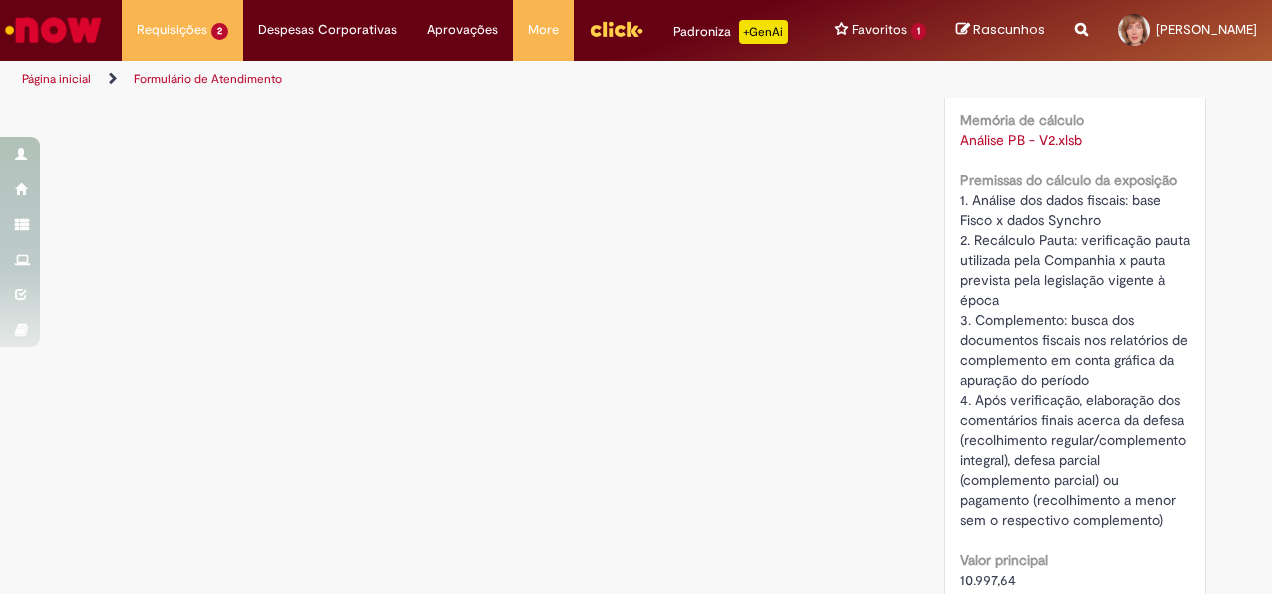 scroll, scrollTop: 1100, scrollLeft: 0, axis: vertical 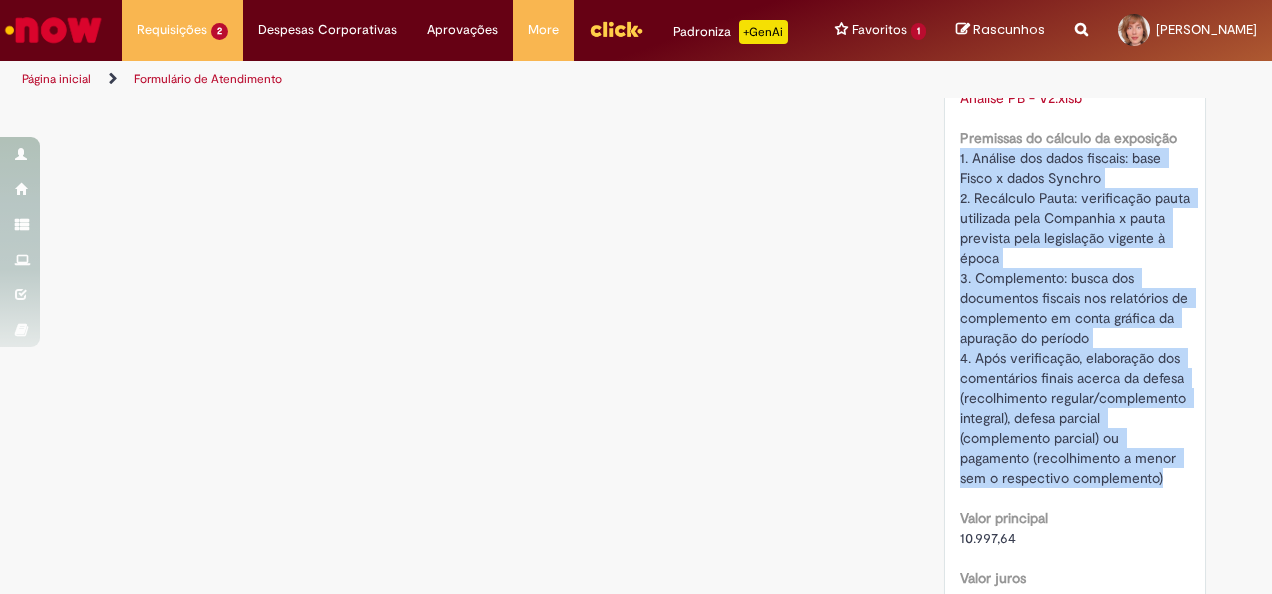 drag, startPoint x: 950, startPoint y: 174, endPoint x: 1164, endPoint y: 502, distance: 391.63757 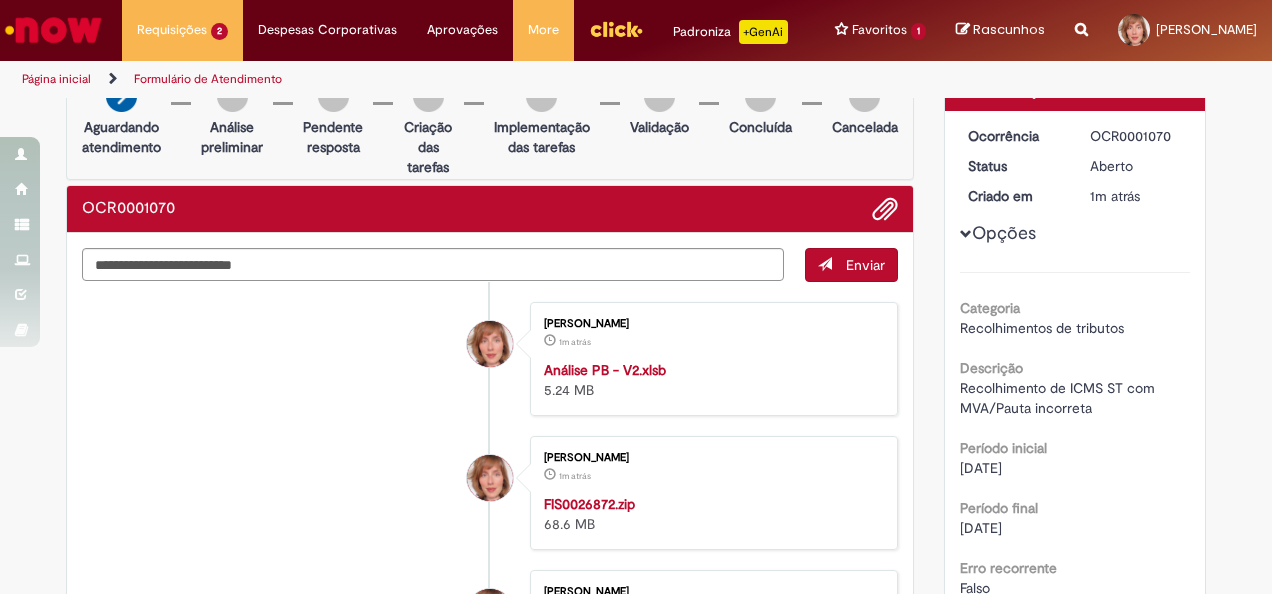 scroll, scrollTop: 0, scrollLeft: 0, axis: both 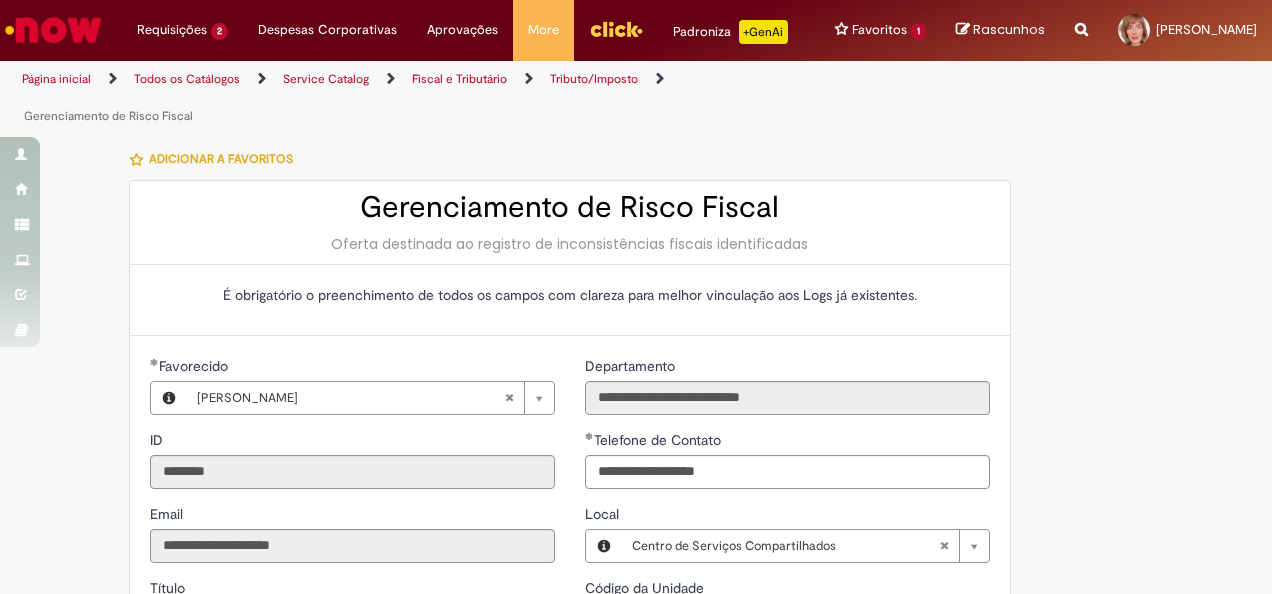click on "É obrigatório o preenchimento de todos os campos com clareza para melhor vinculação aos Logs já existentes." at bounding box center [570, 300] 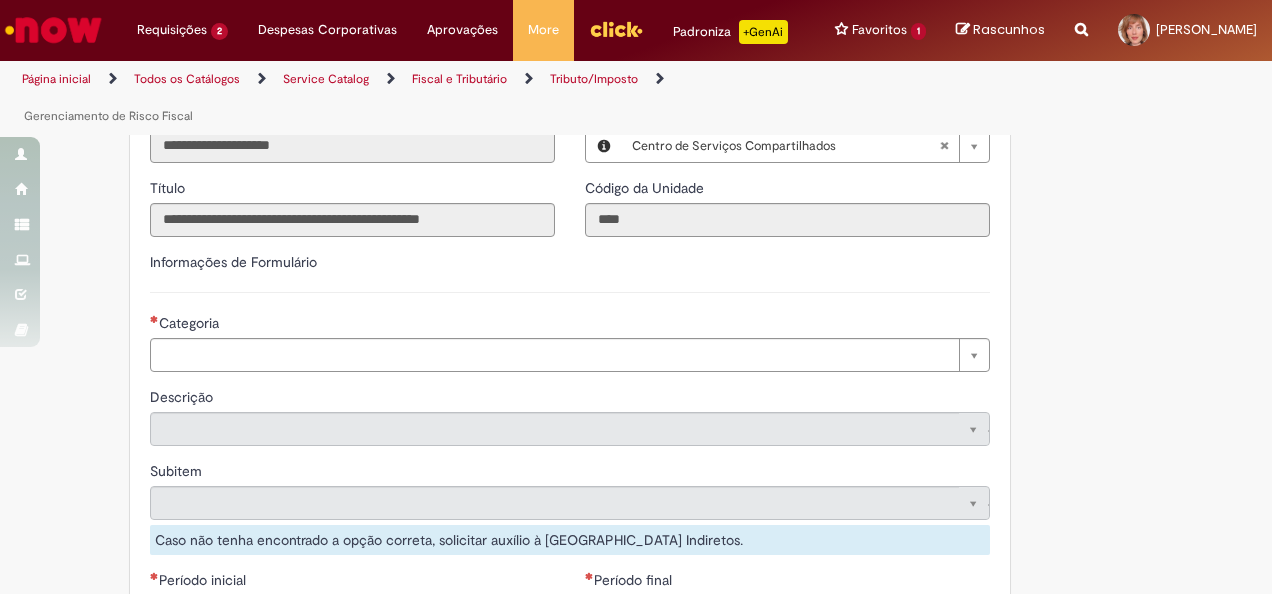 scroll, scrollTop: 500, scrollLeft: 0, axis: vertical 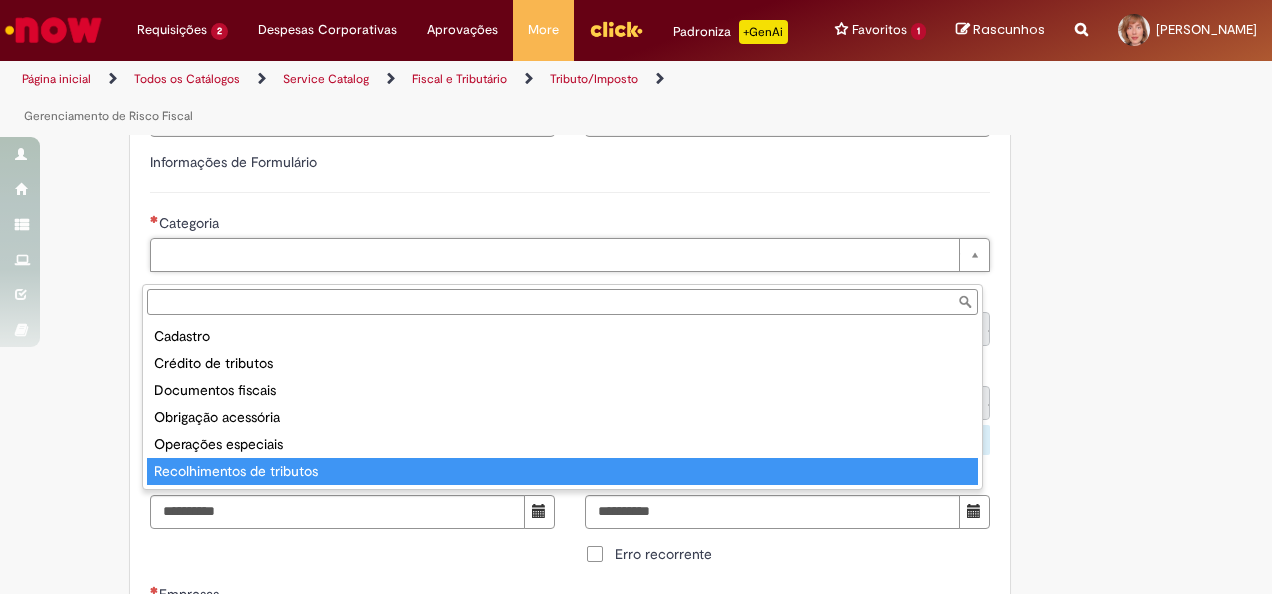 type on "**********" 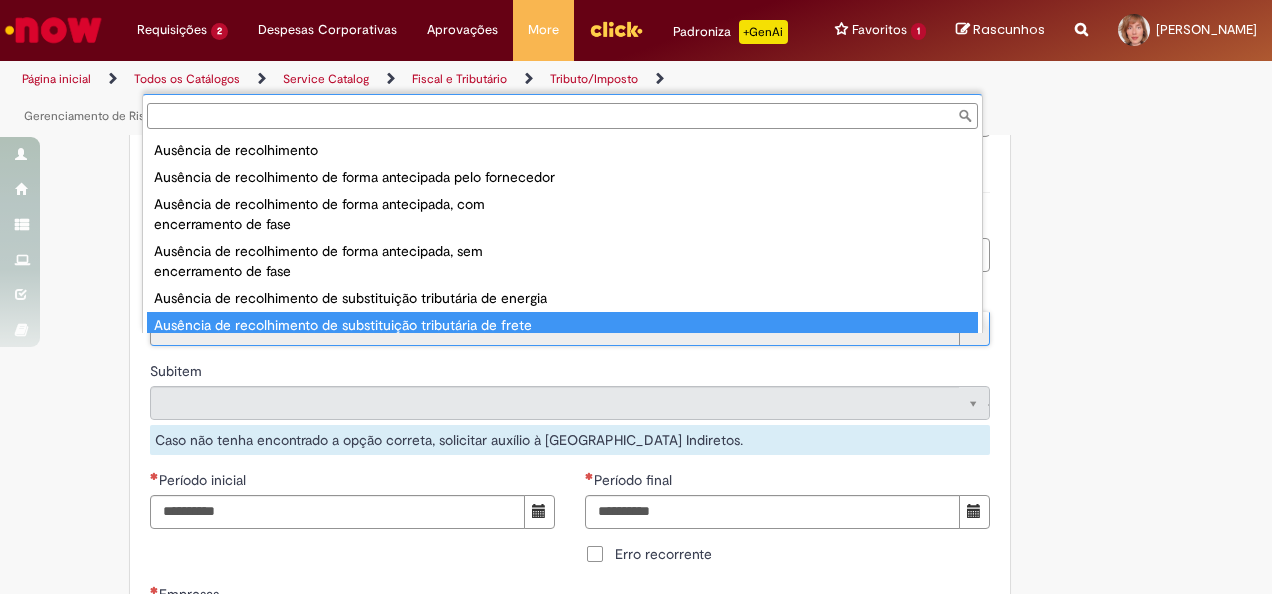 scroll, scrollTop: 2, scrollLeft: 0, axis: vertical 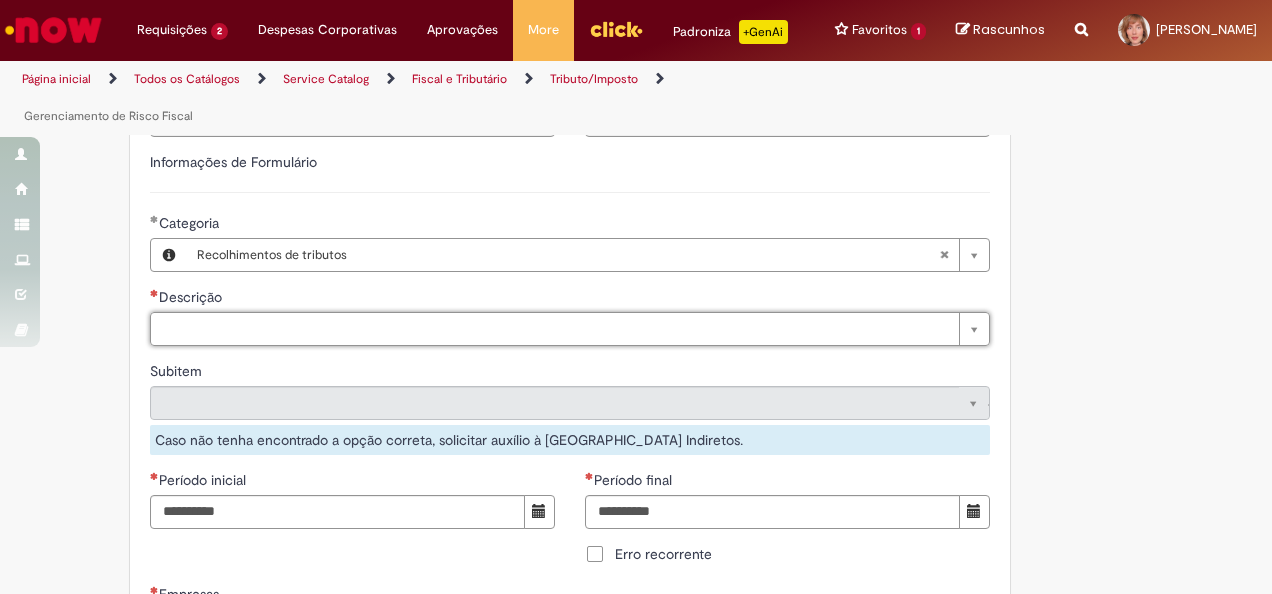 type 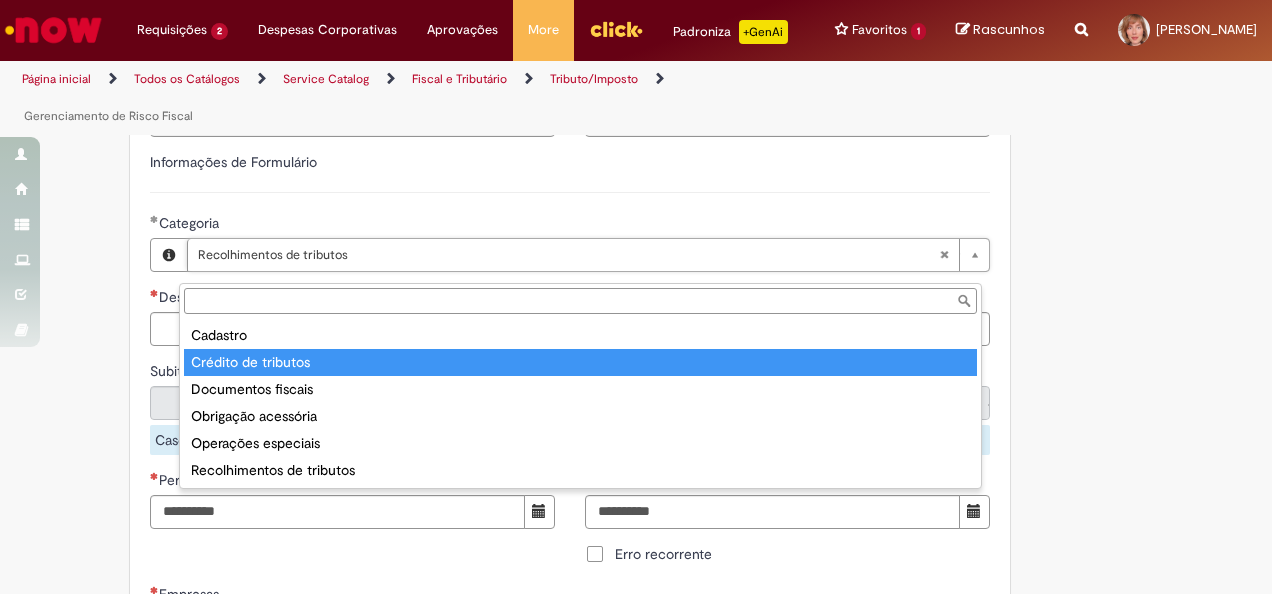 type on "**********" 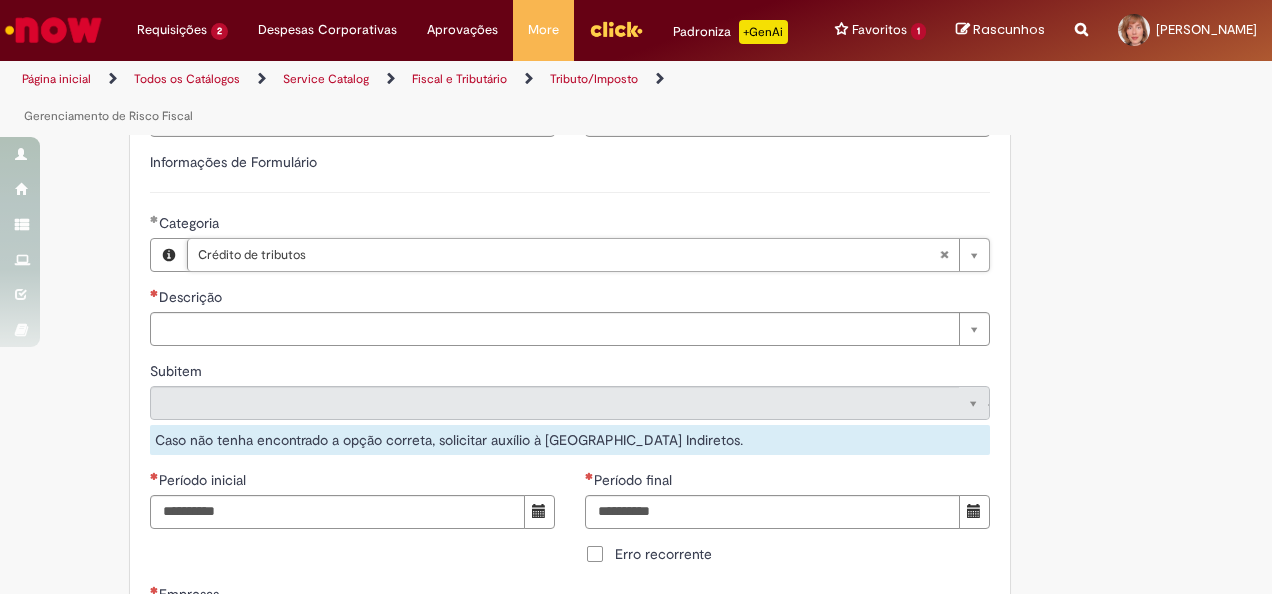 scroll, scrollTop: 0, scrollLeft: 118, axis: horizontal 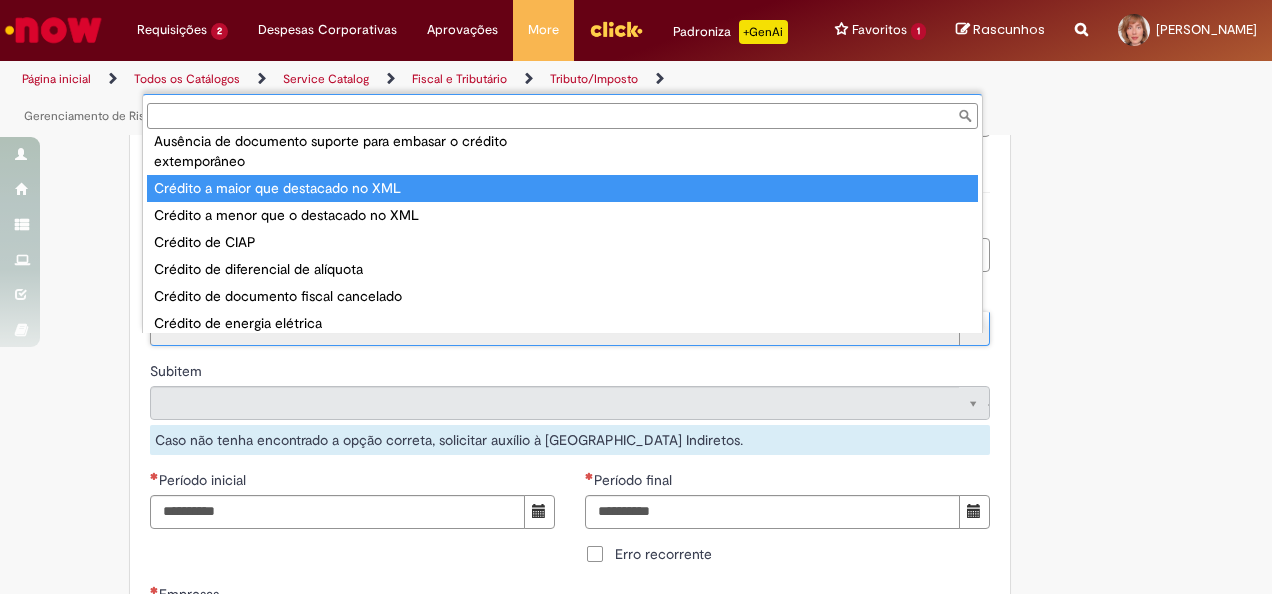 type on "**********" 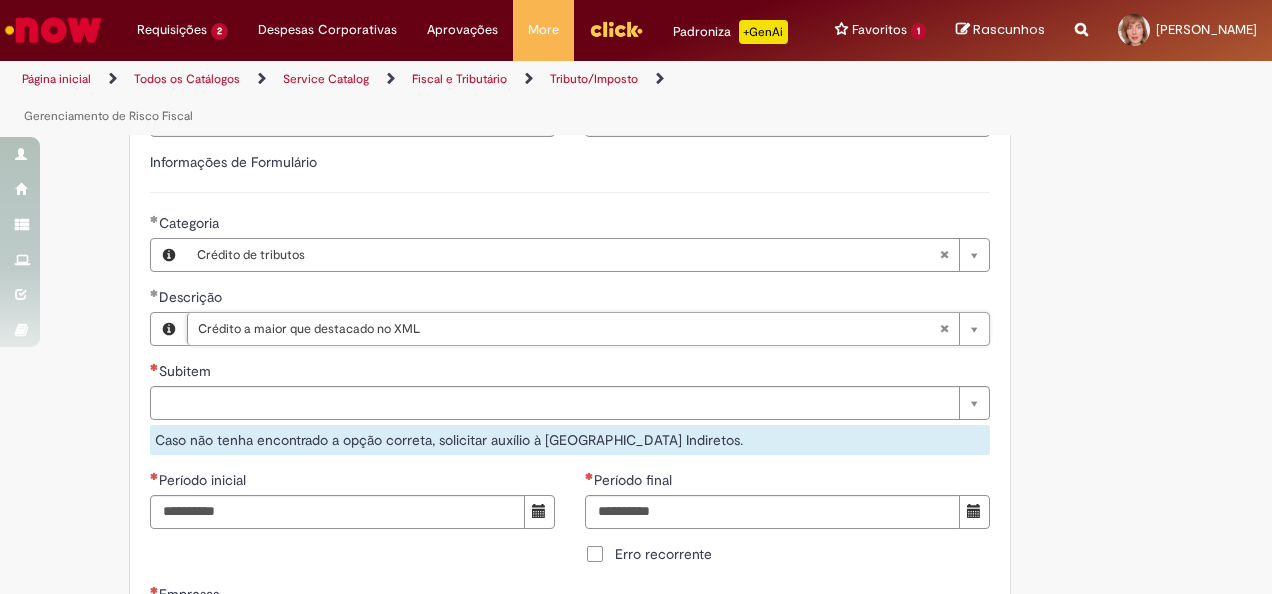 click on "**********" at bounding box center (636, 751) 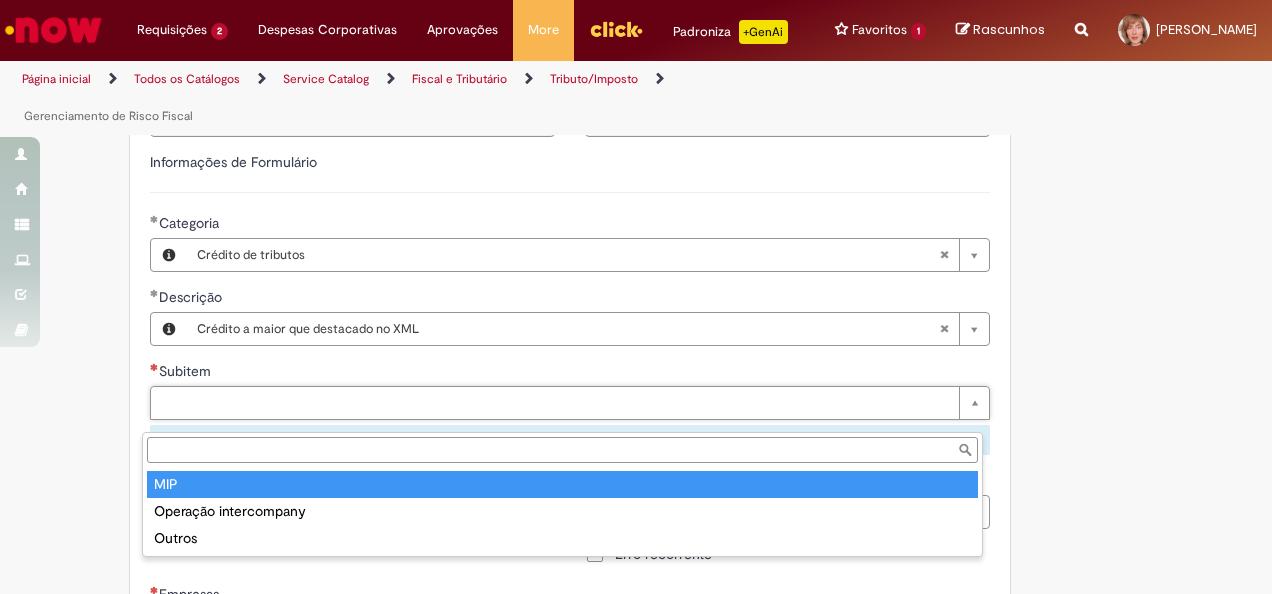 type on "***" 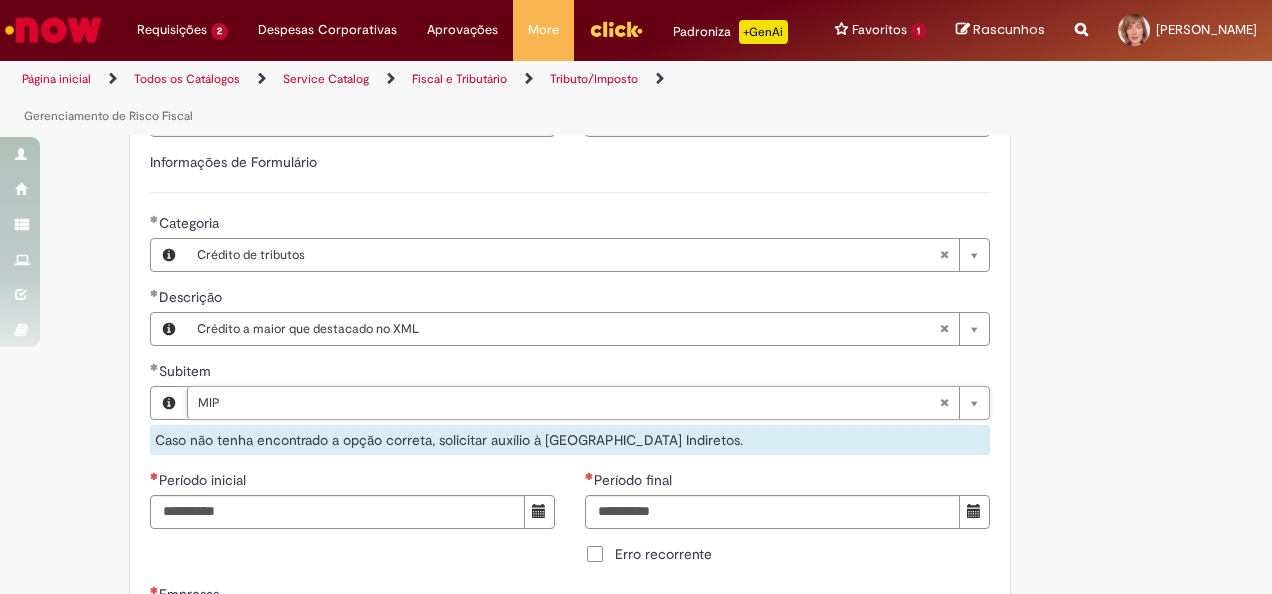 type 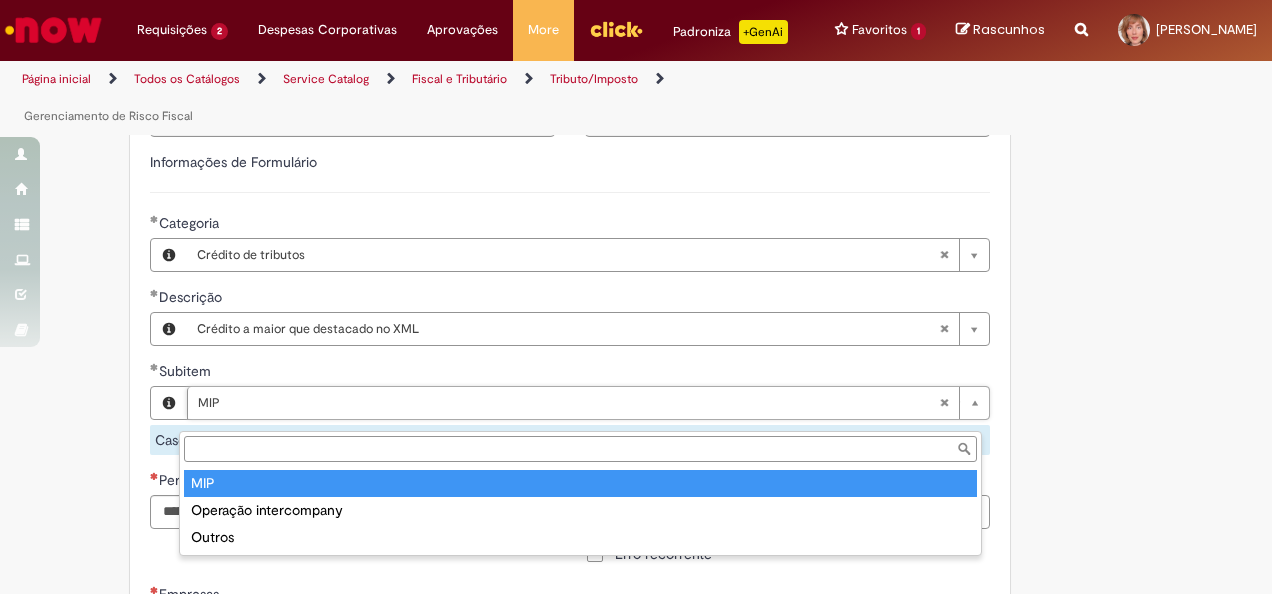 type on "***" 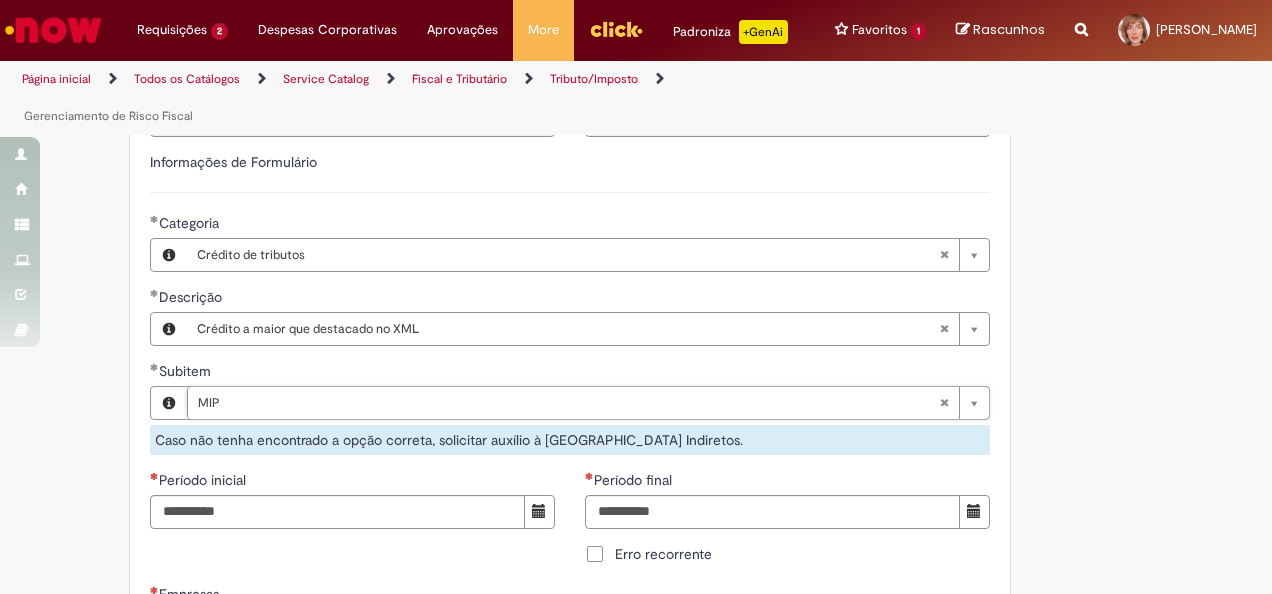 scroll, scrollTop: 0, scrollLeft: 0, axis: both 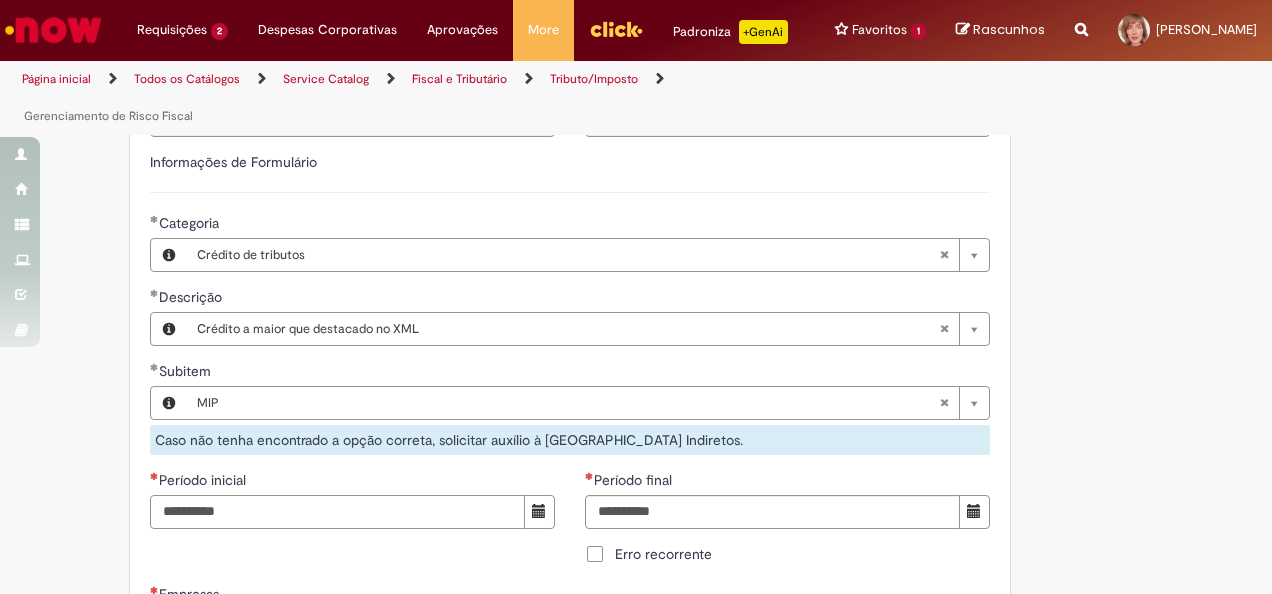 drag, startPoint x: 286, startPoint y: 526, endPoint x: 24, endPoint y: 530, distance: 262.03052 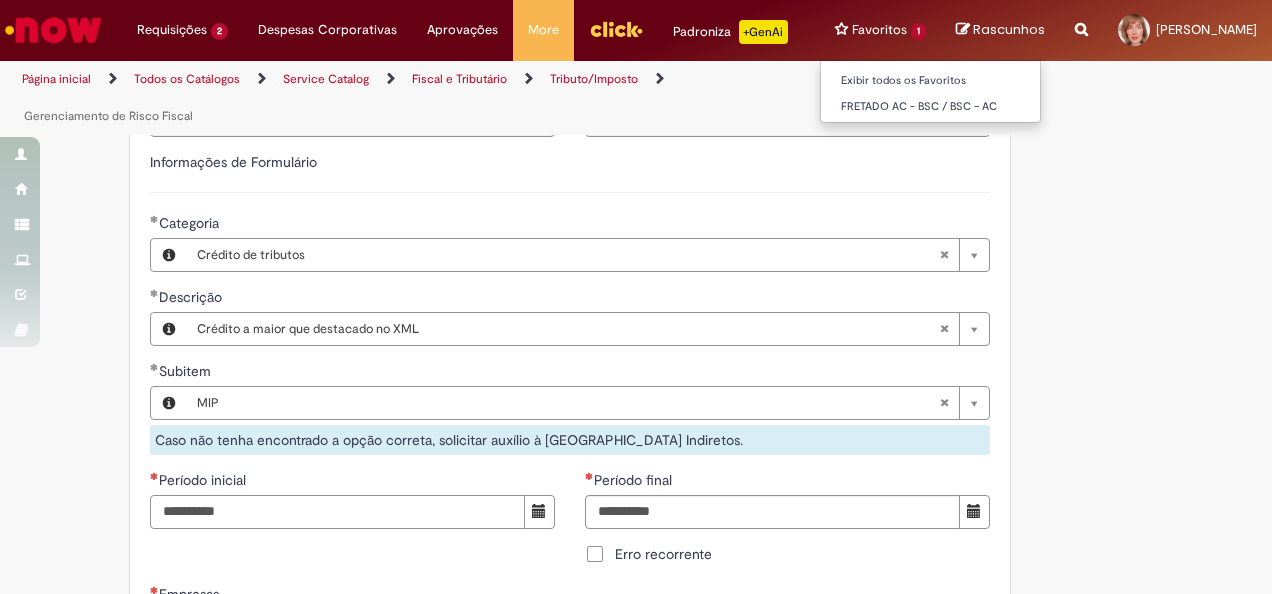 type on "**********" 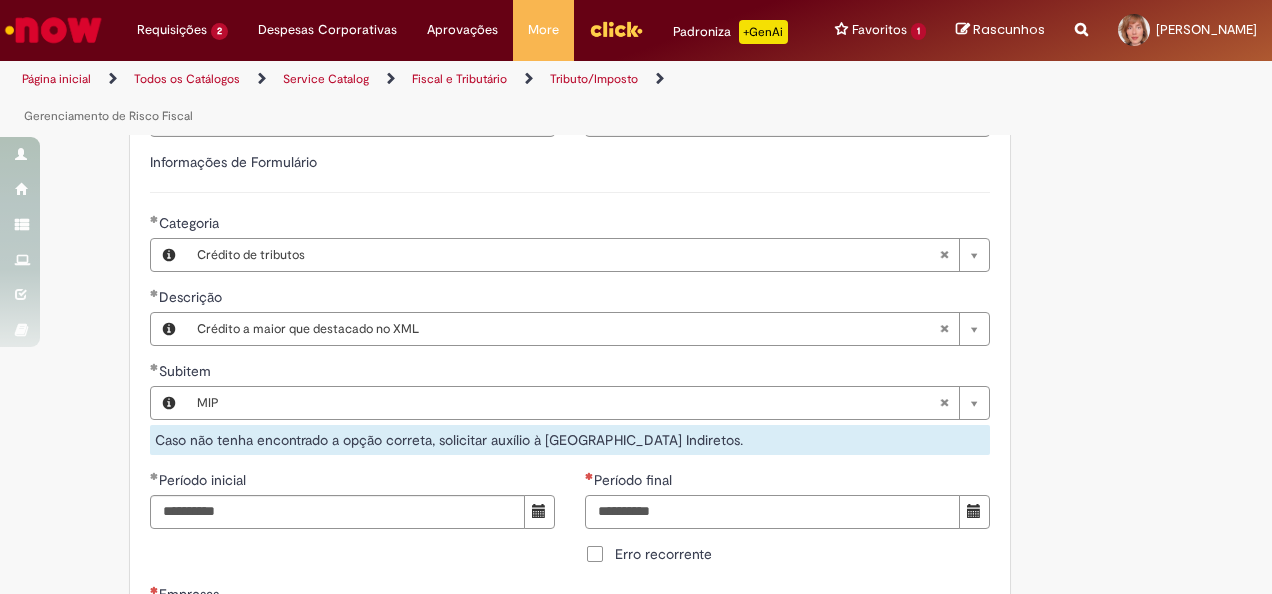 drag, startPoint x: 592, startPoint y: 526, endPoint x: 891, endPoint y: 519, distance: 299.08194 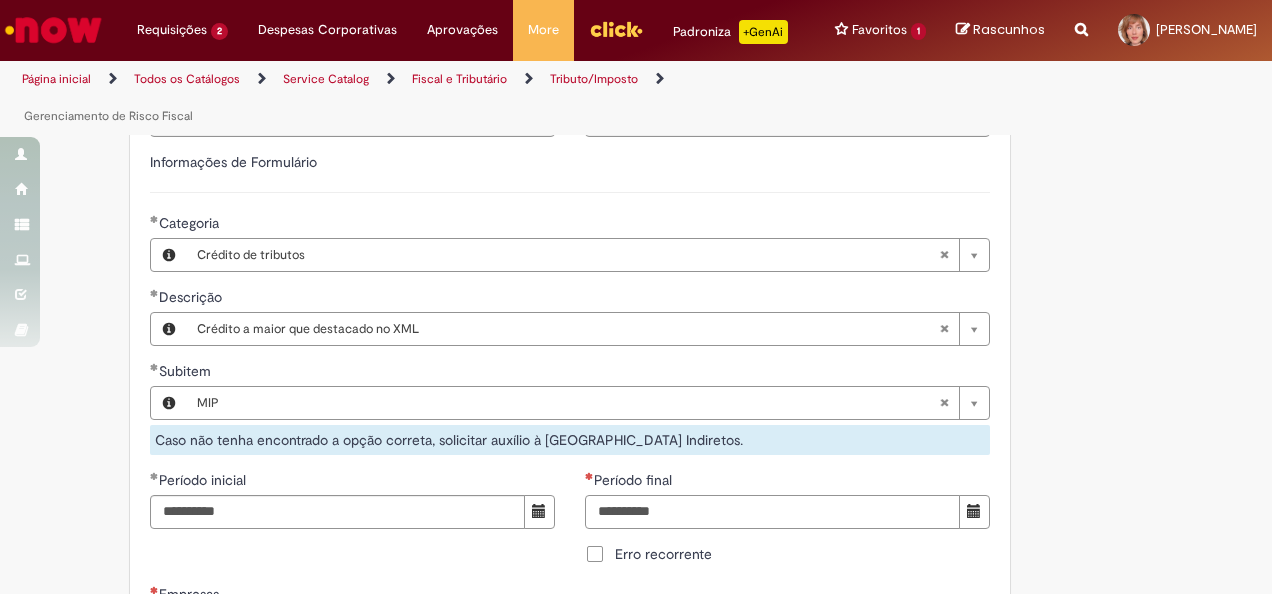 type on "**********" 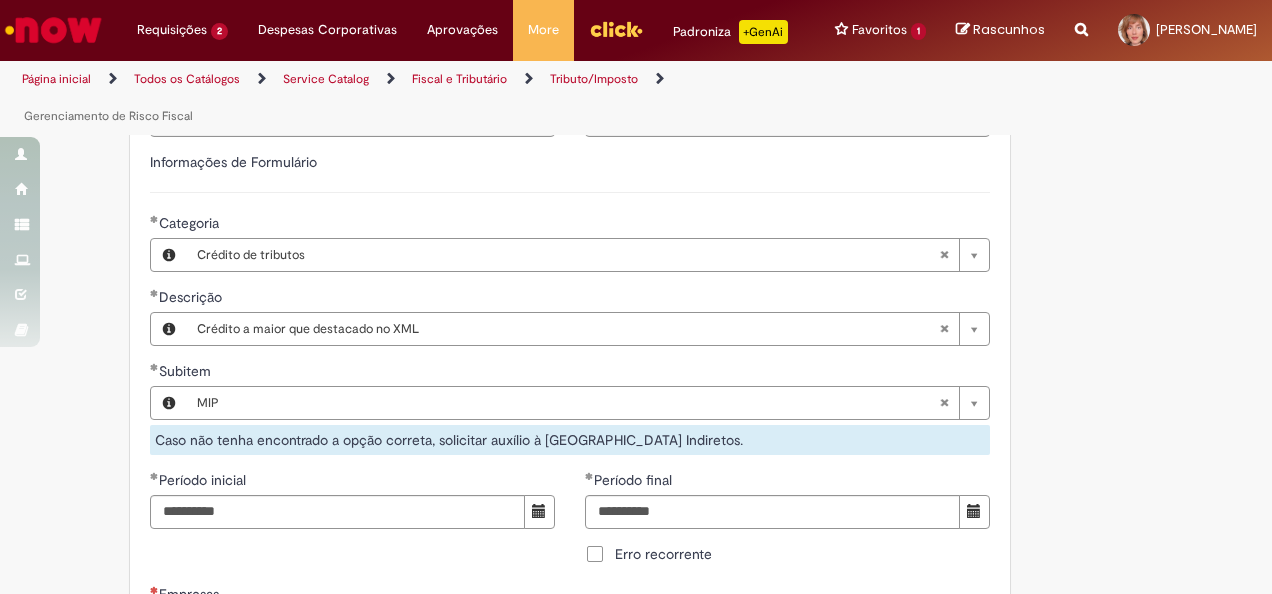 click on "**********" at bounding box center (636, 751) 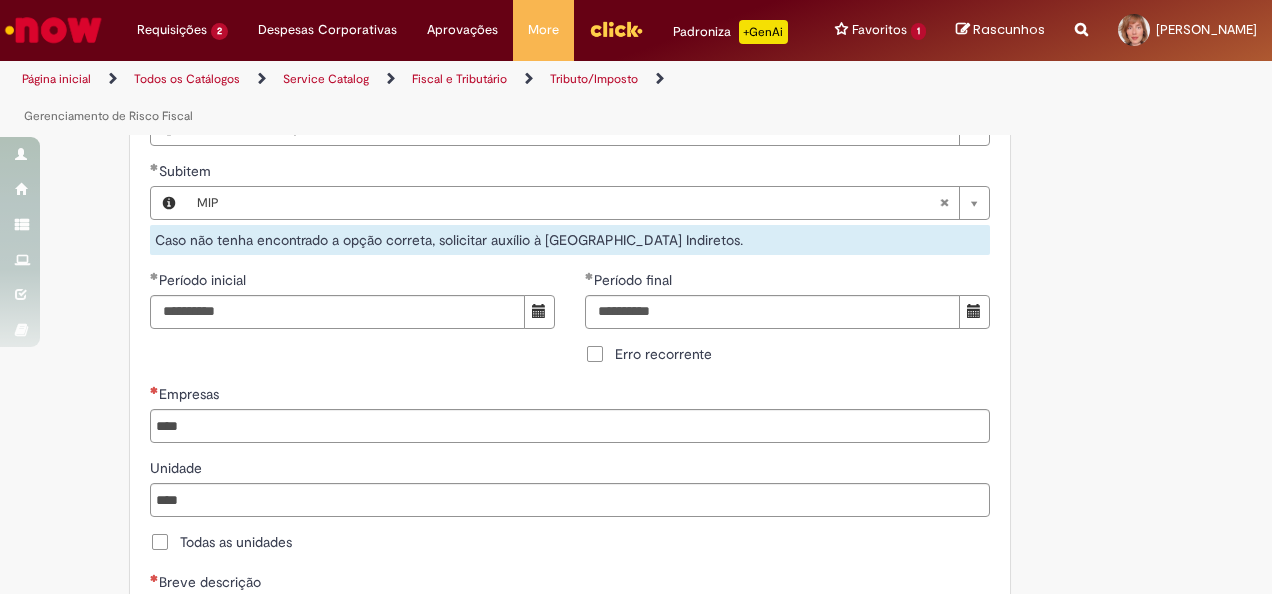 scroll, scrollTop: 800, scrollLeft: 0, axis: vertical 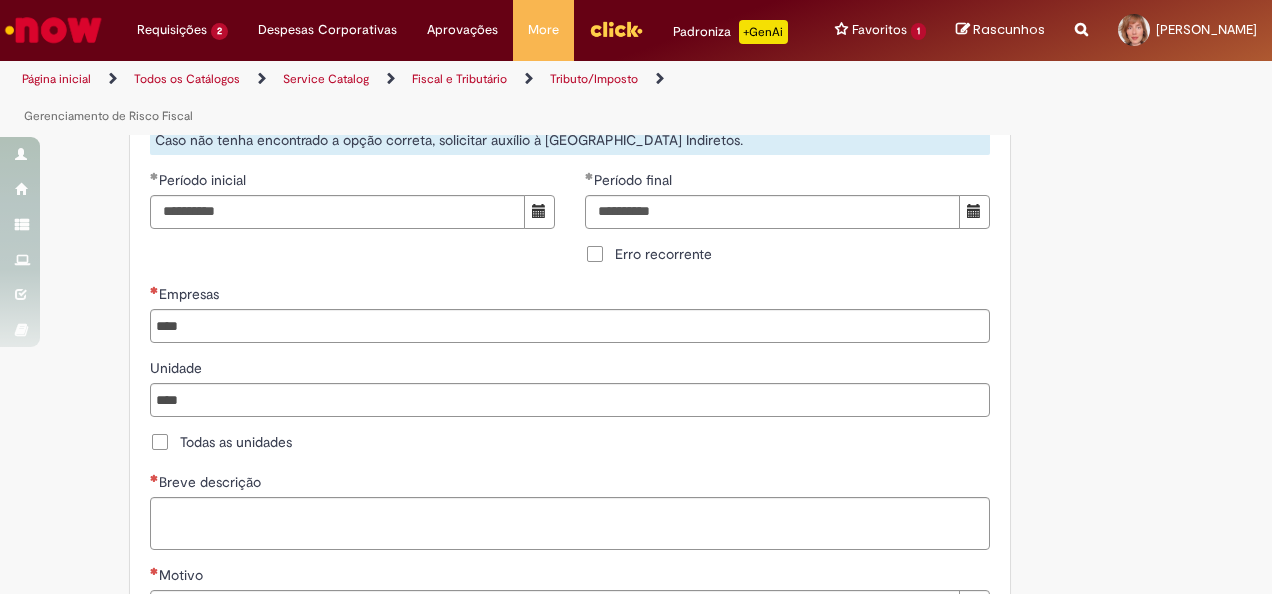 type 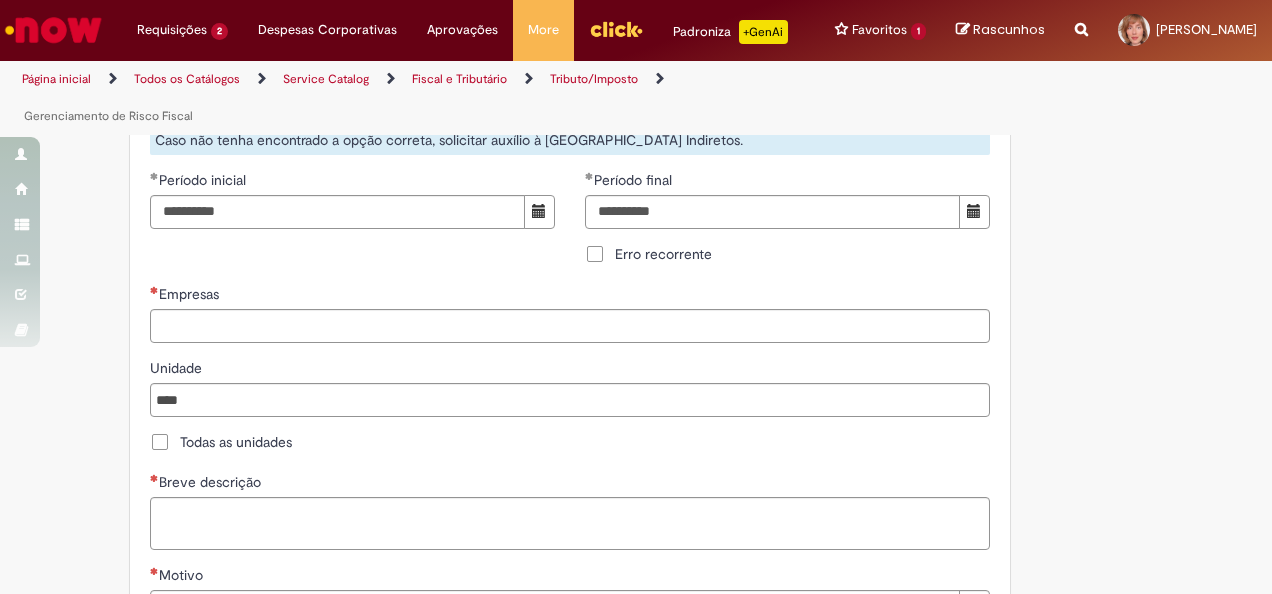 click on "Empresas" at bounding box center (571, 326) 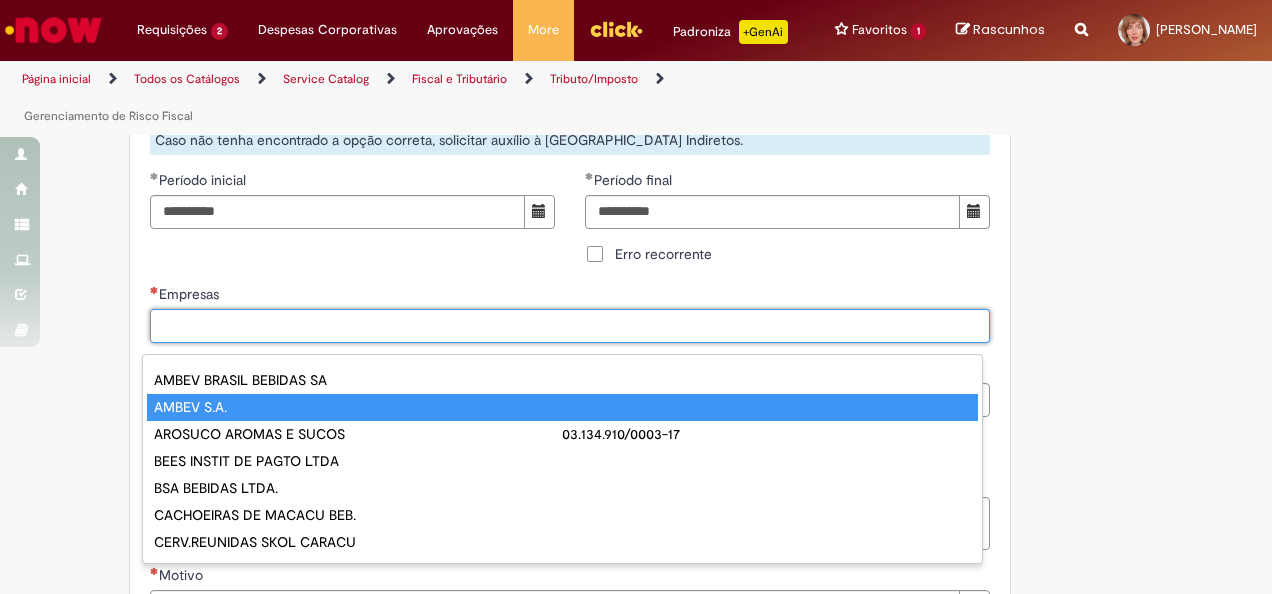 type on "**********" 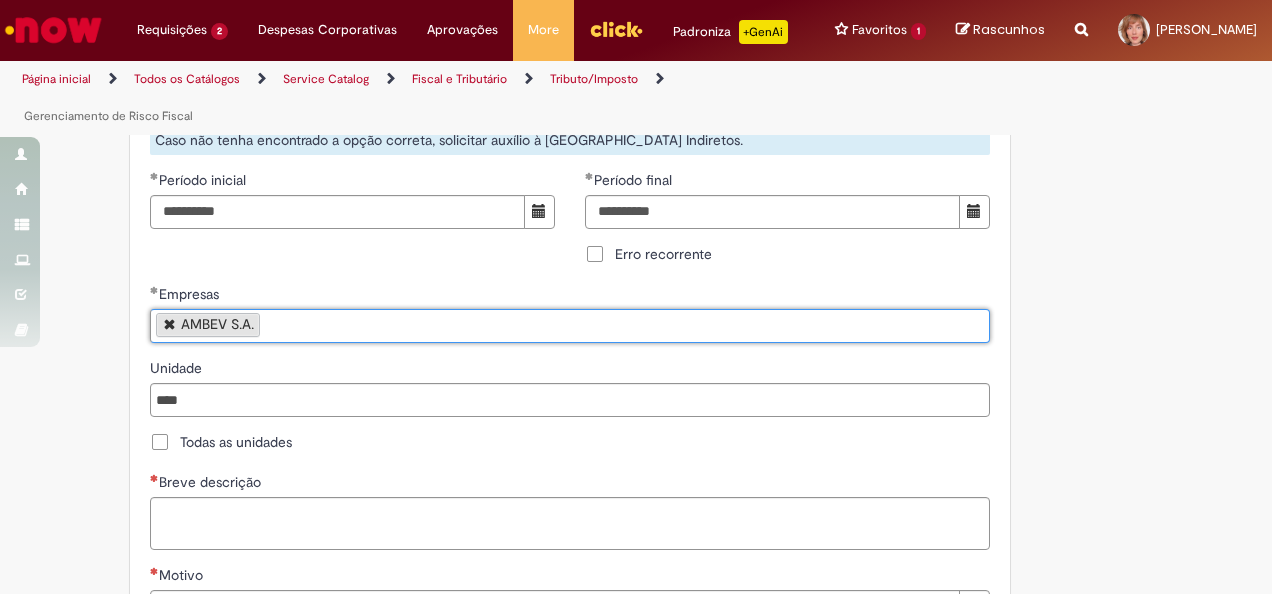 scroll, scrollTop: 800, scrollLeft: 0, axis: vertical 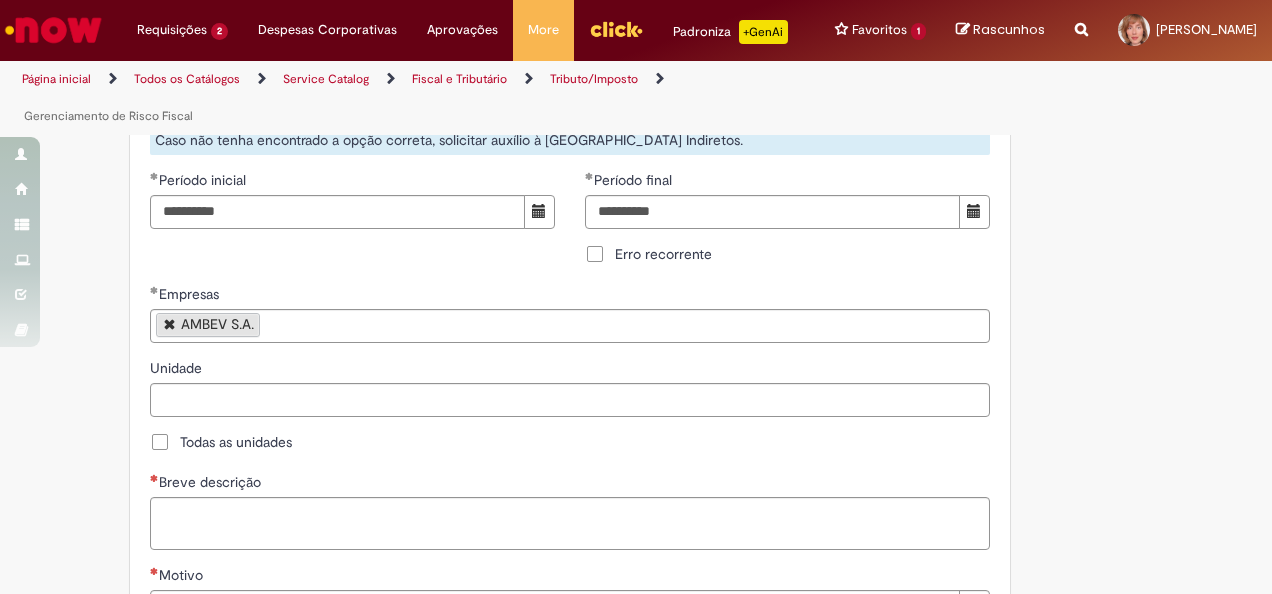 click on "Unidade" at bounding box center (571, 400) 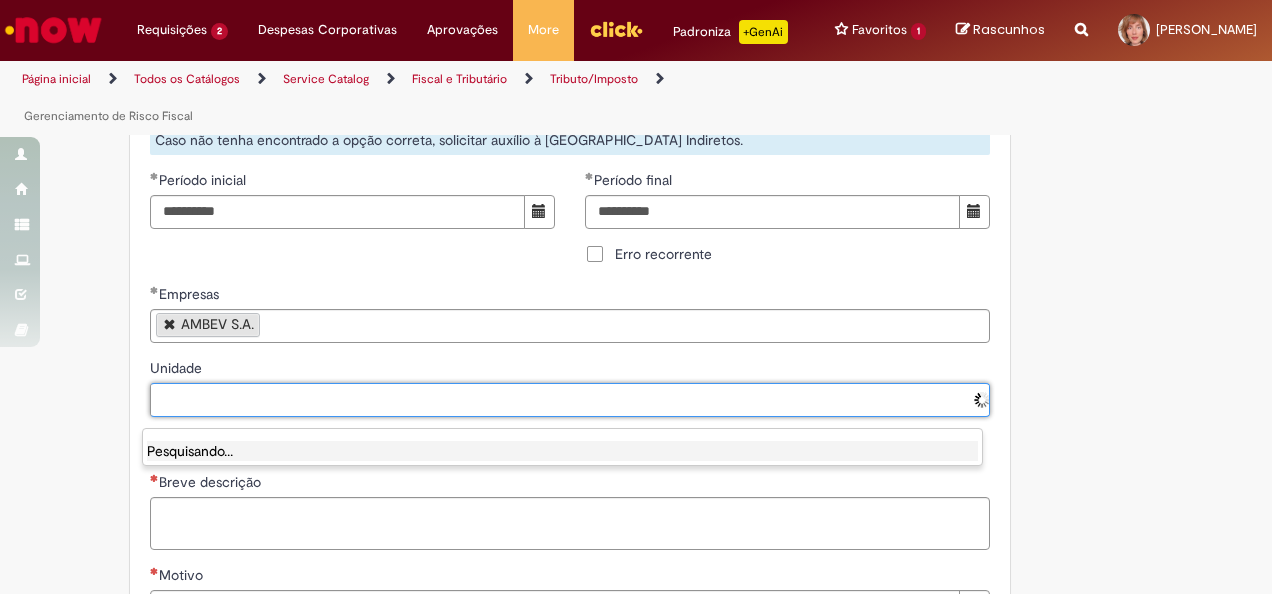 paste on "**********" 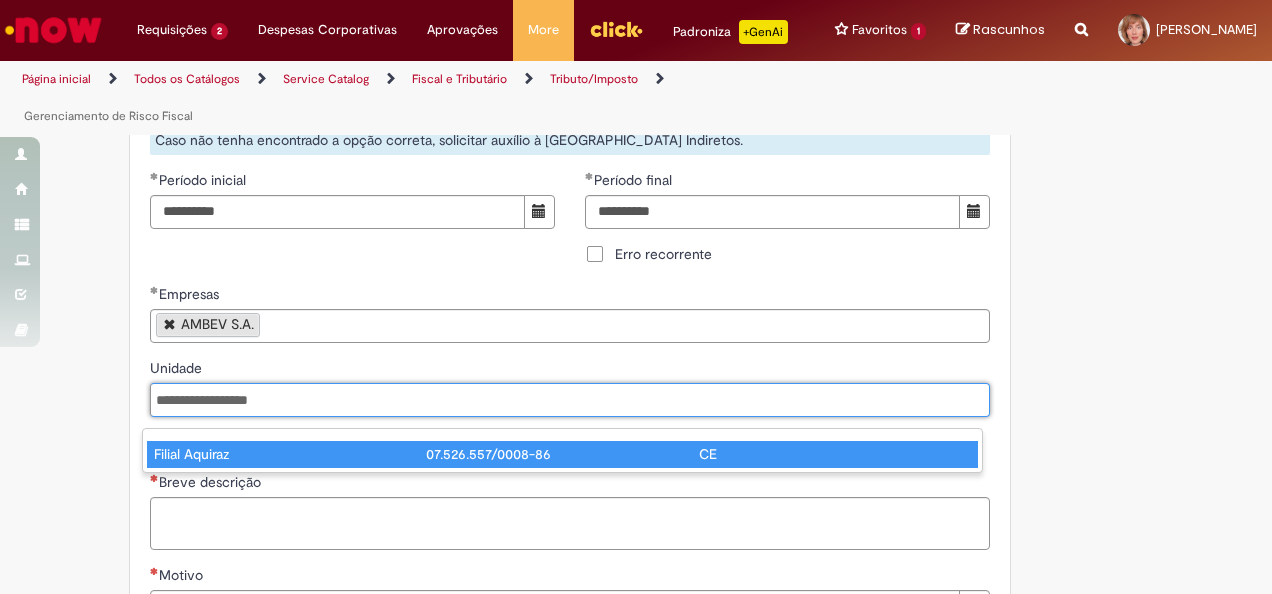 type on "**********" 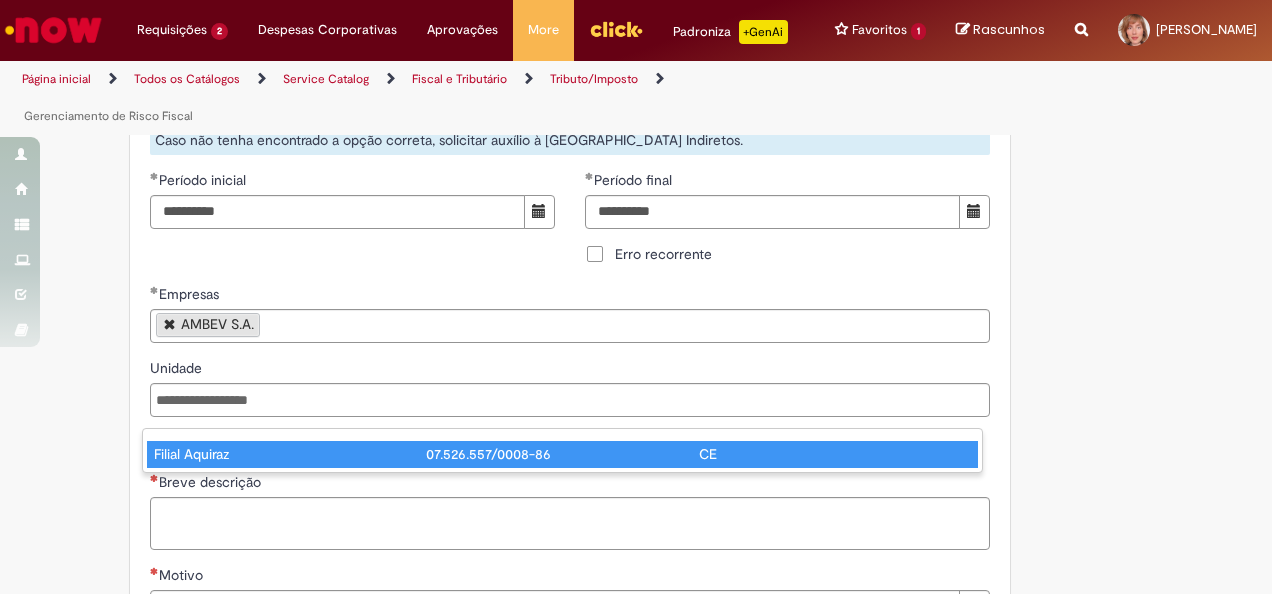 type 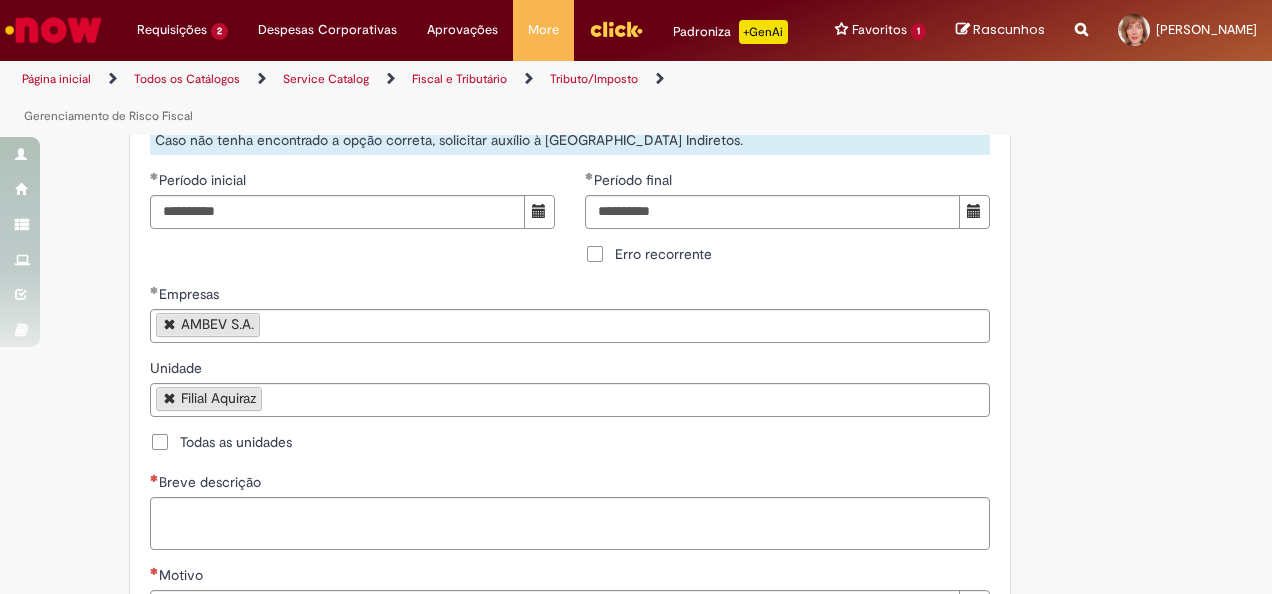 click on "**********" at bounding box center [538, 451] 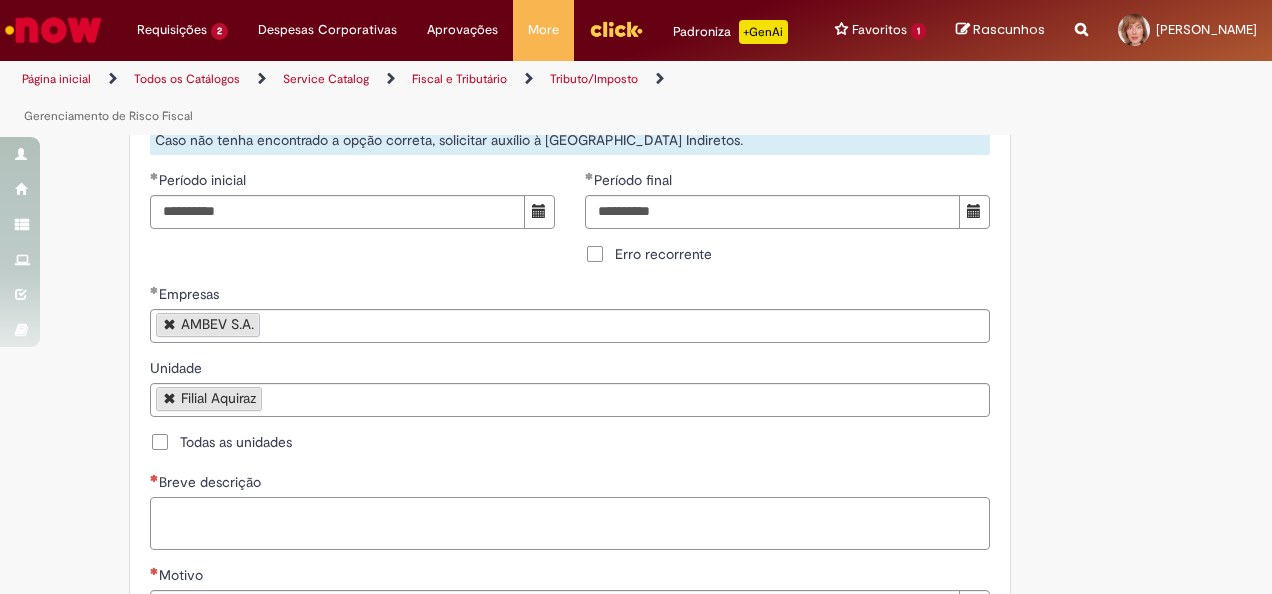 click on "Breve descrição" at bounding box center [570, 523] 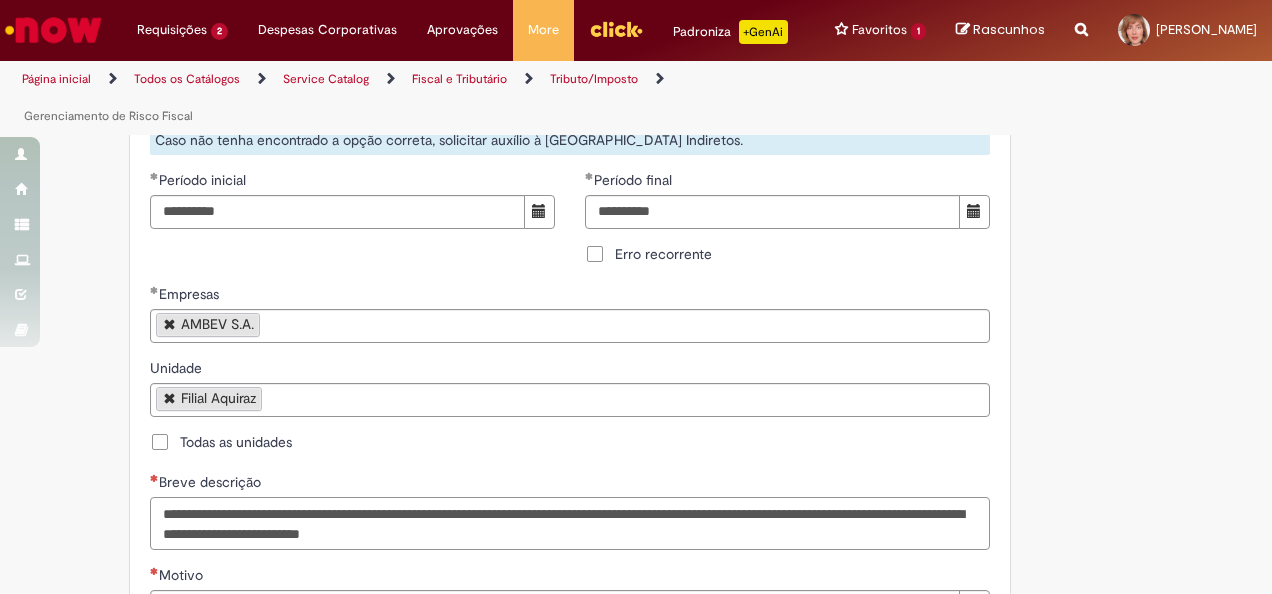 scroll, scrollTop: 824, scrollLeft: 0, axis: vertical 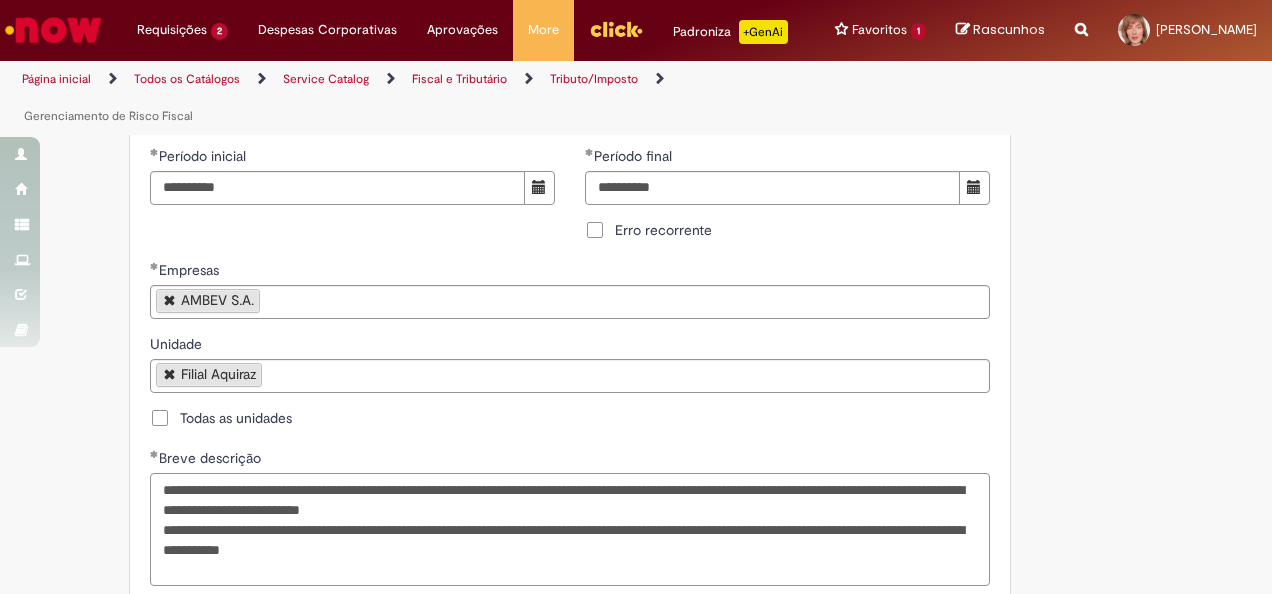 click on "**********" at bounding box center (570, 529) 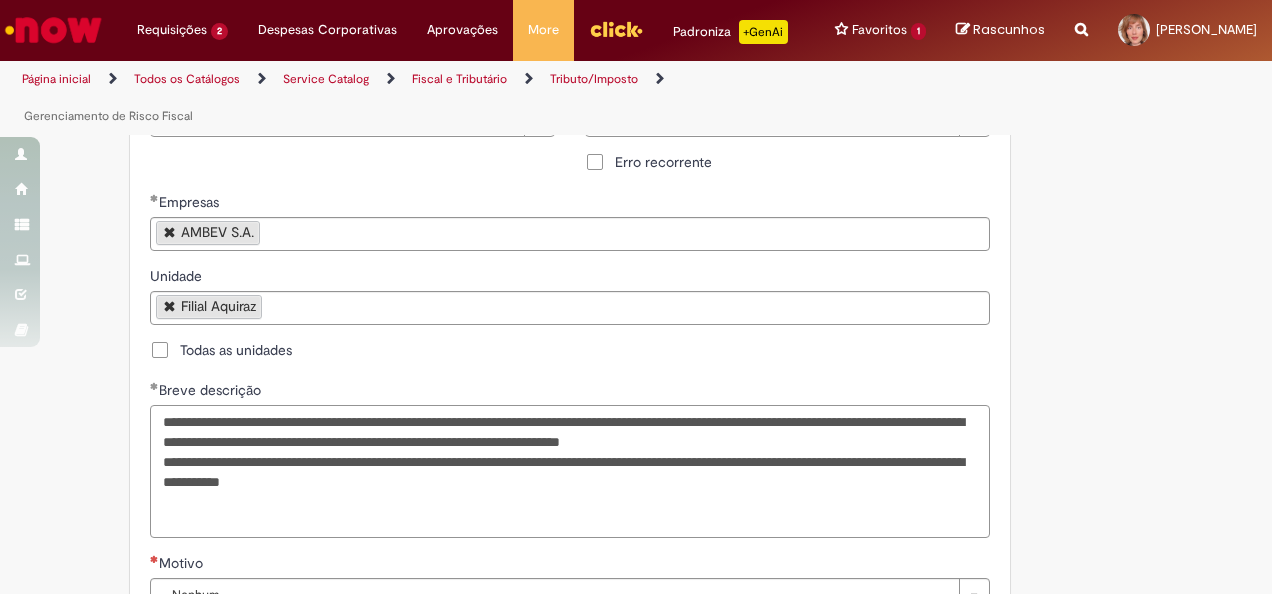 scroll, scrollTop: 924, scrollLeft: 0, axis: vertical 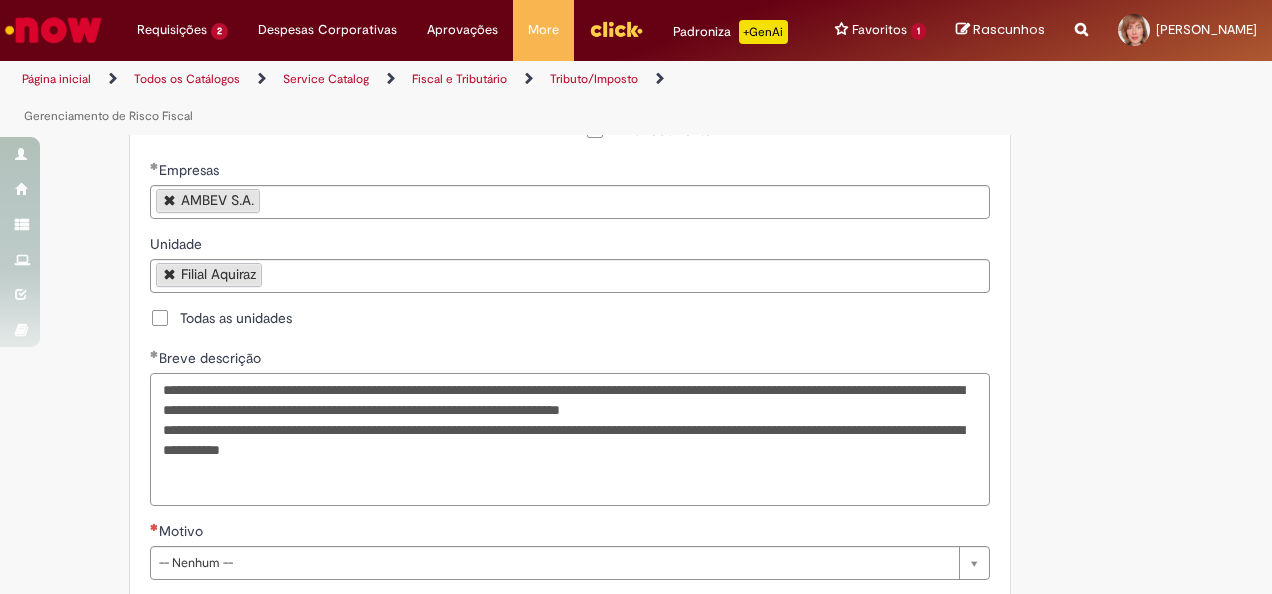 drag, startPoint x: 336, startPoint y: 465, endPoint x: 477, endPoint y: 502, distance: 145.7738 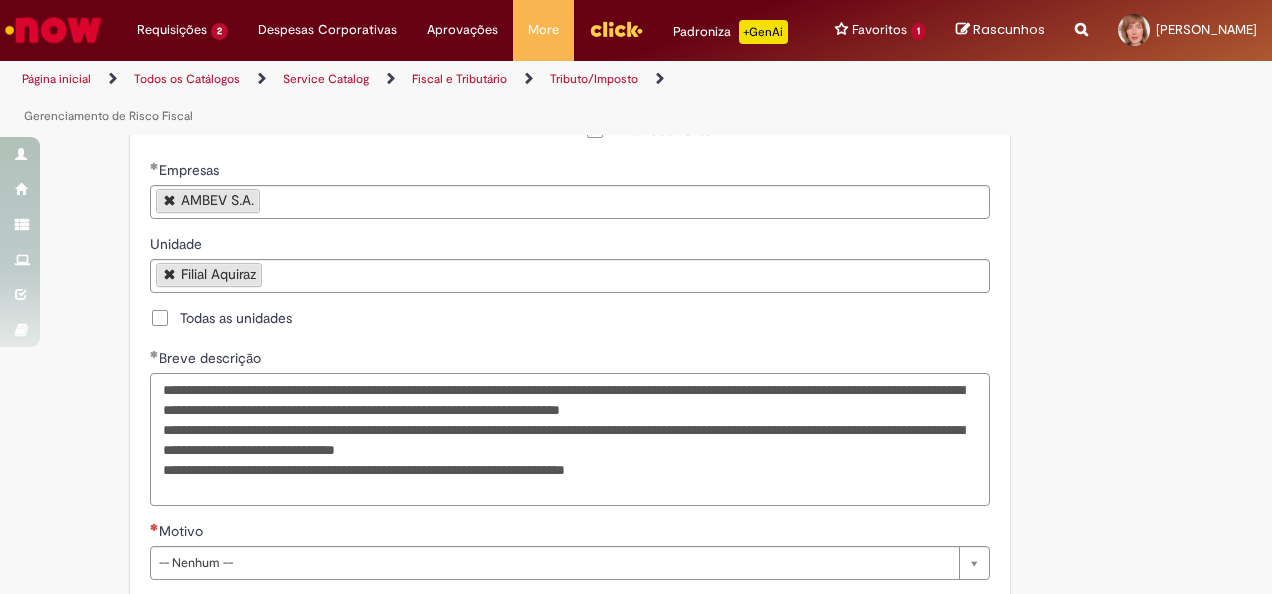 scroll, scrollTop: 924, scrollLeft: 0, axis: vertical 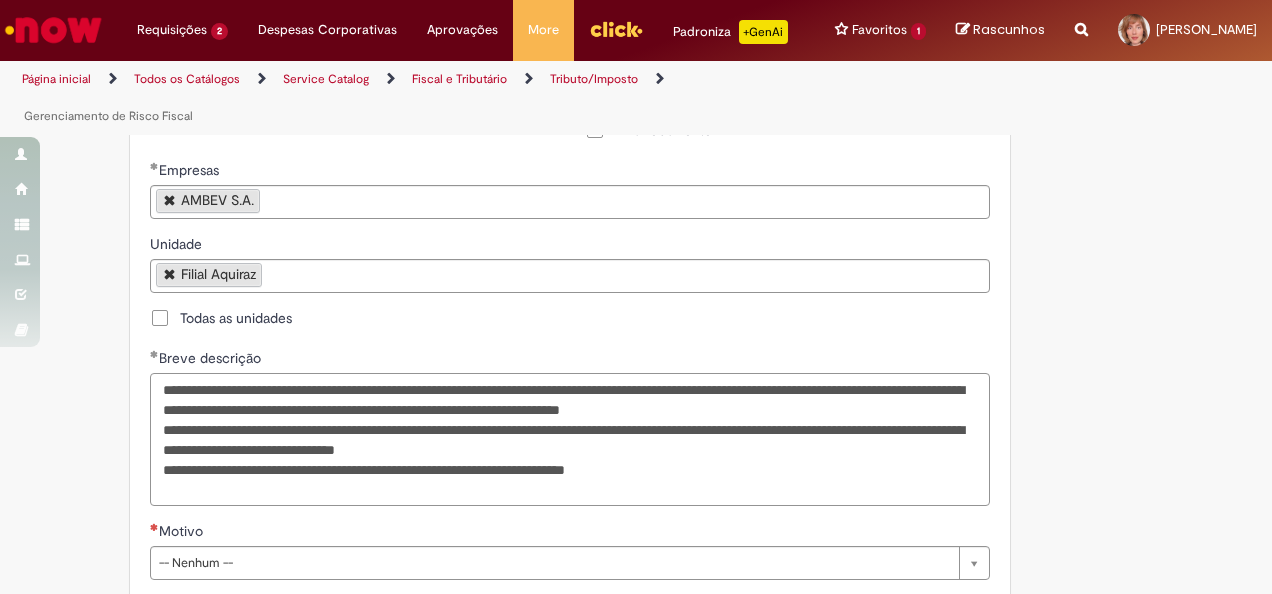 drag, startPoint x: 257, startPoint y: 423, endPoint x: 547, endPoint y: 392, distance: 291.6522 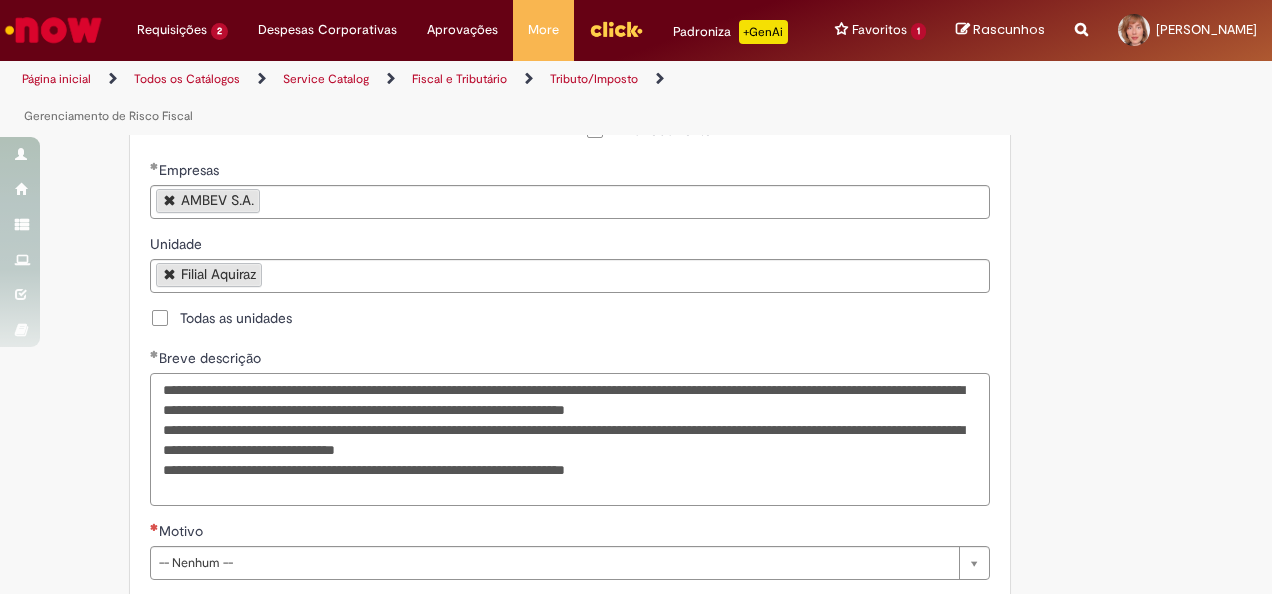 click on "**********" at bounding box center (570, 439) 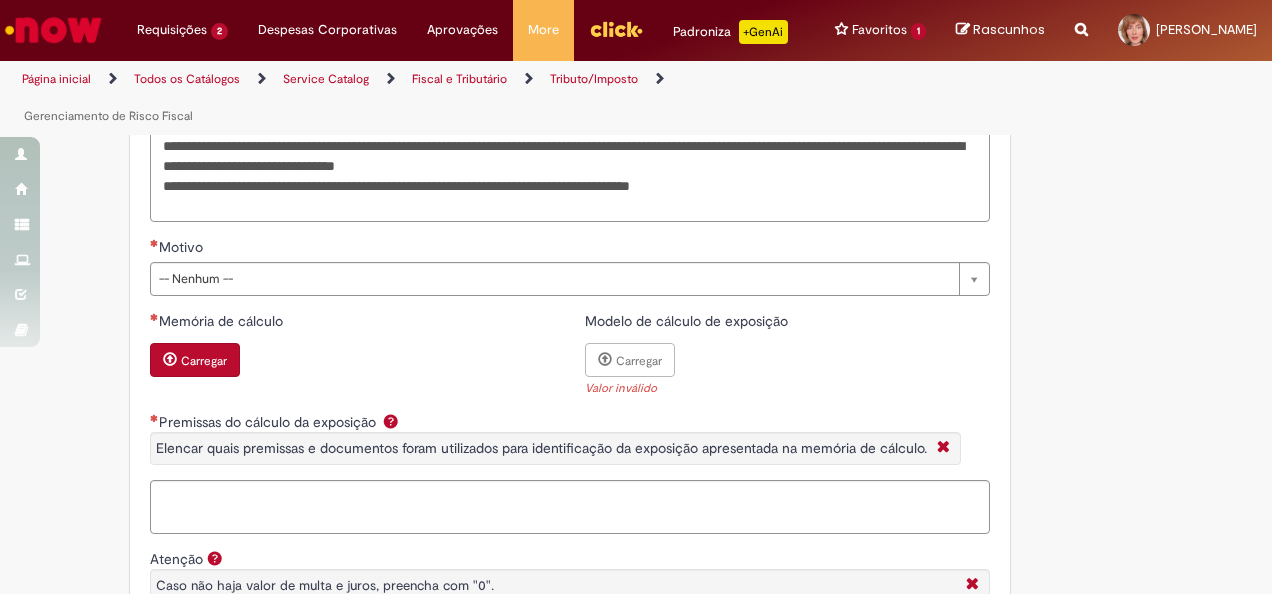 scroll, scrollTop: 1224, scrollLeft: 0, axis: vertical 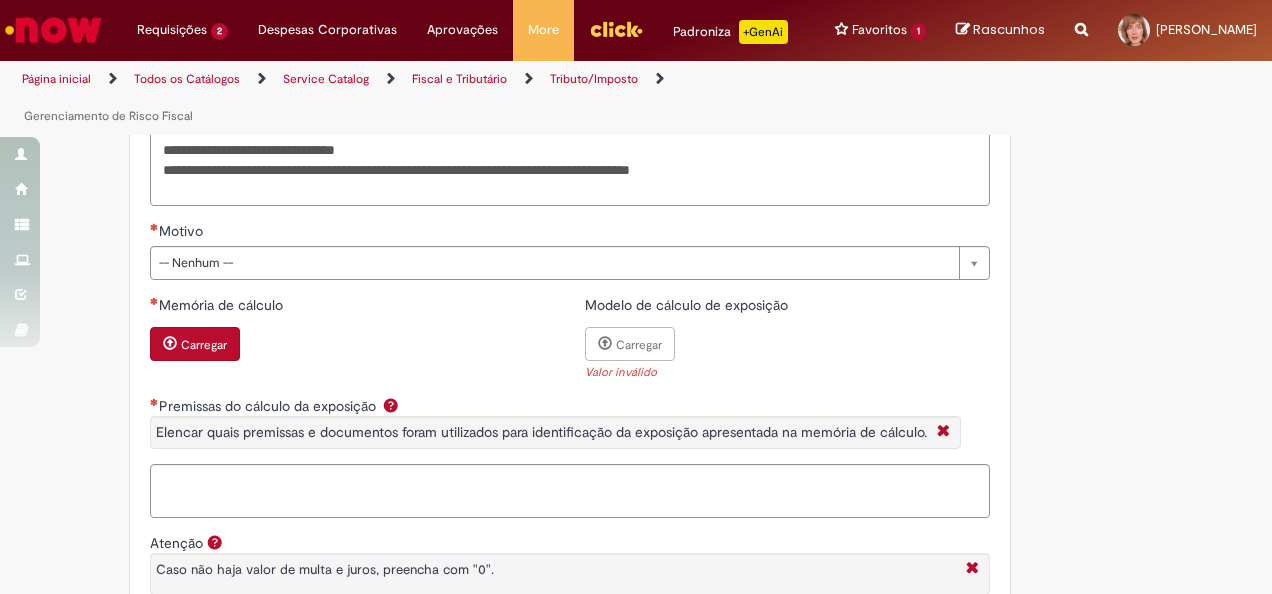 type on "**********" 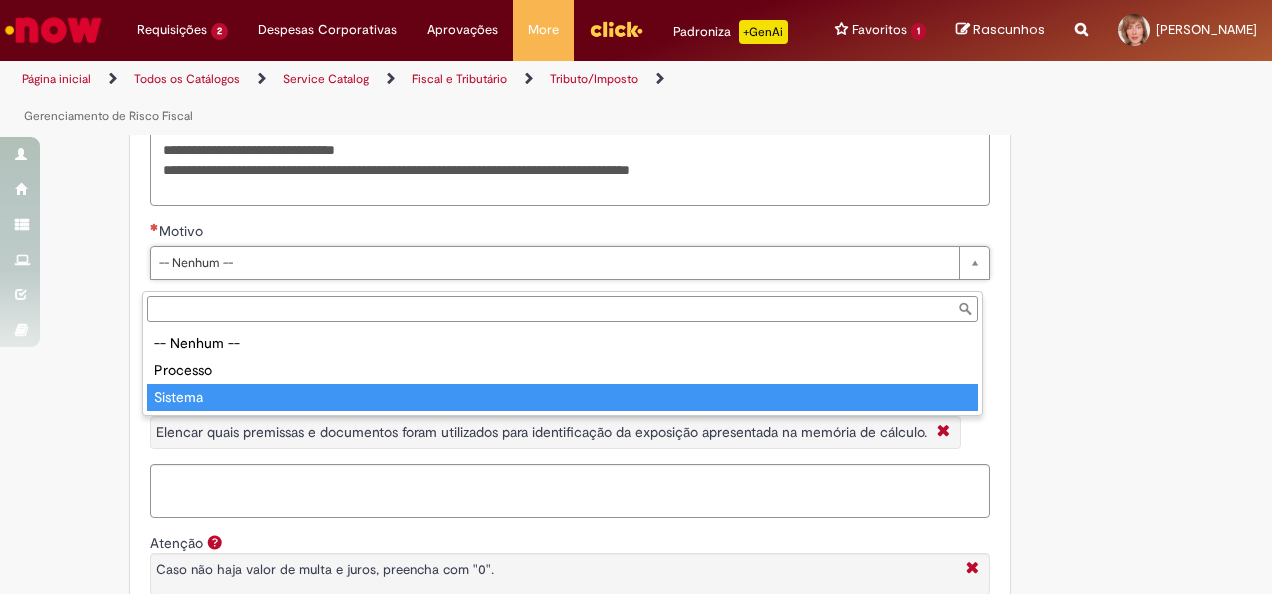 type on "*******" 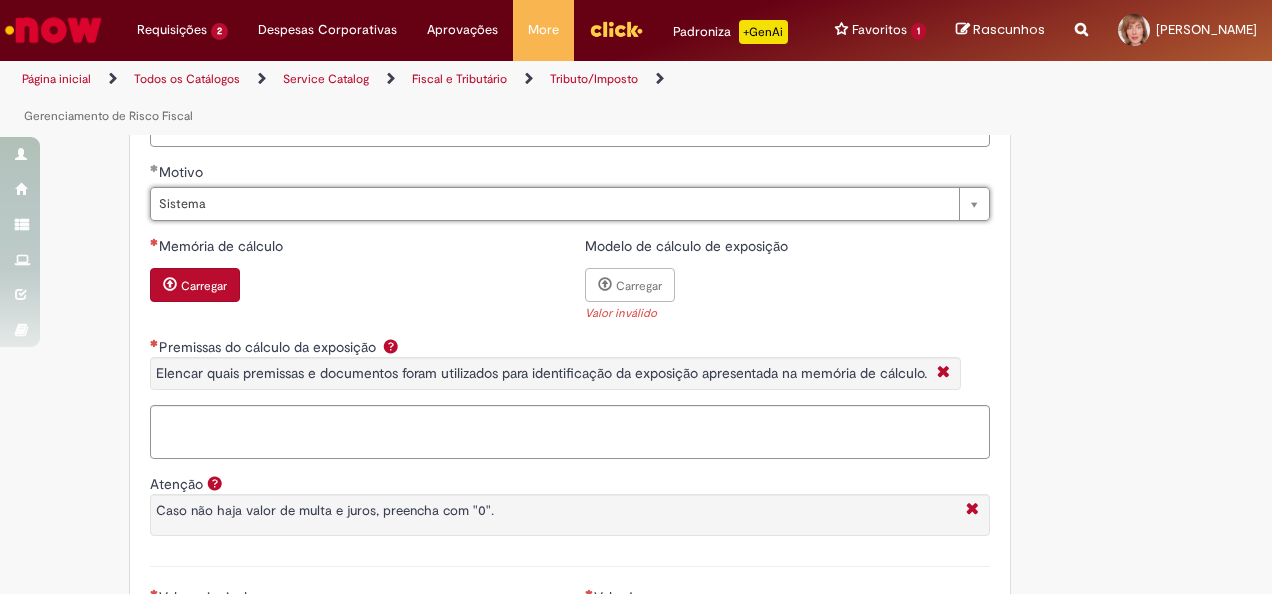 scroll, scrollTop: 1324, scrollLeft: 0, axis: vertical 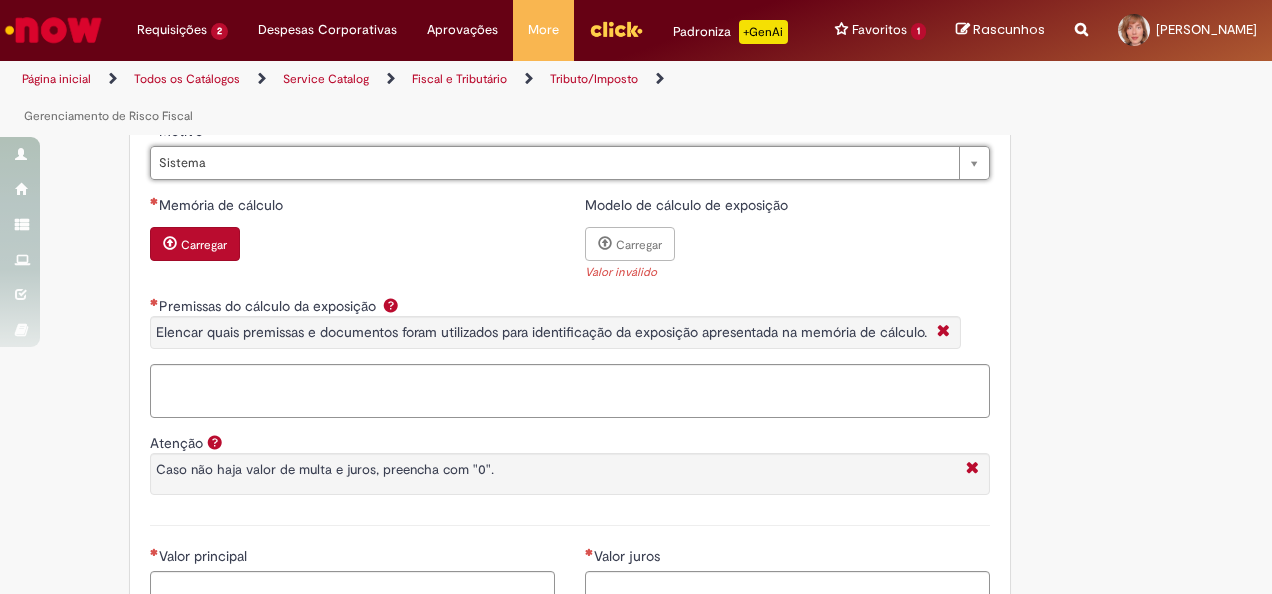 click on "Carregar" at bounding box center (204, 245) 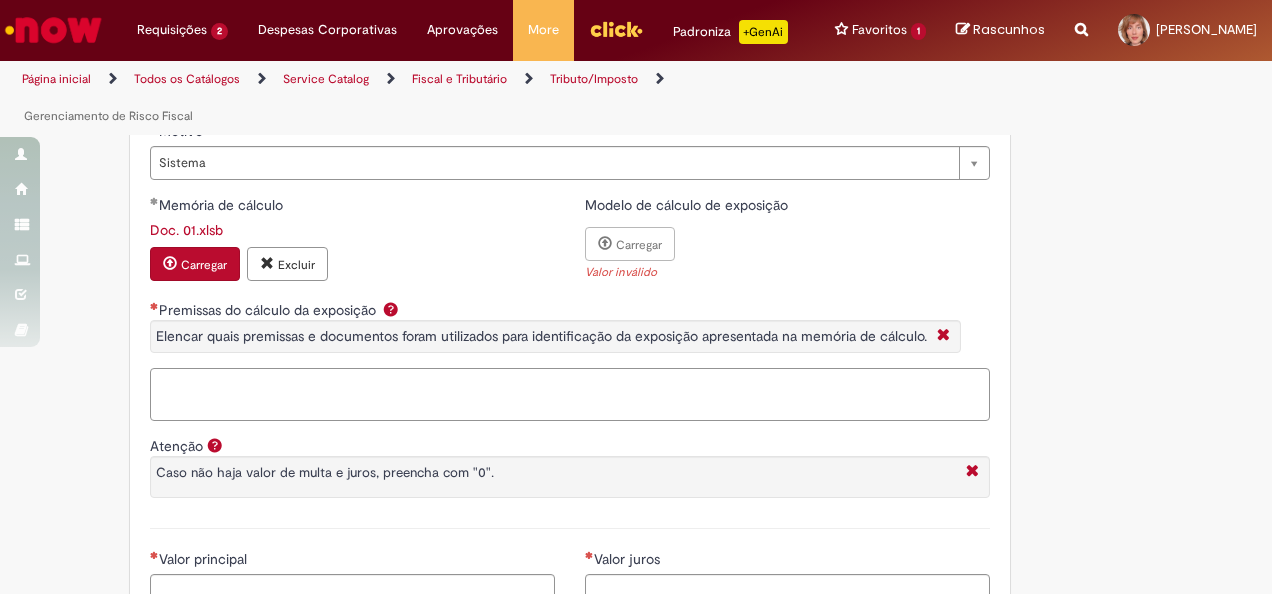 click on "Premissas do cálculo da exposição Elencar quais premissas e documentos foram utilizados para identificação da exposição apresentada na memória de cálculo." at bounding box center [570, 394] 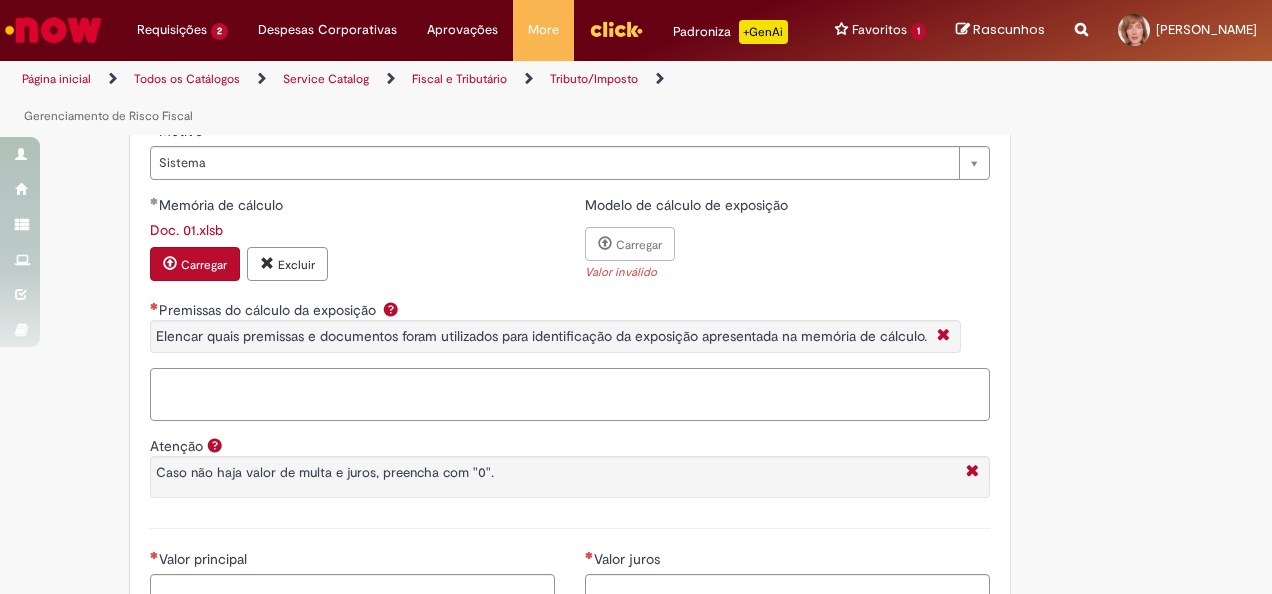 click on "Premissas do cálculo da exposição Elencar quais premissas e documentos foram utilizados para identificação da exposição apresentada na memória de cálculo." at bounding box center (570, 394) 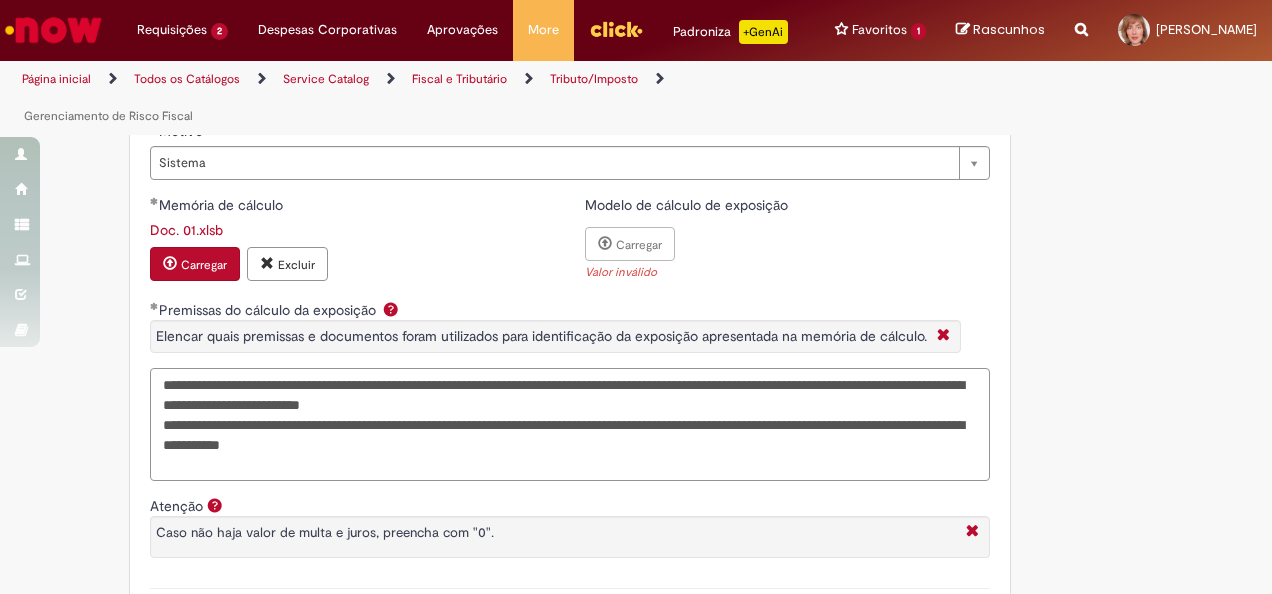 drag, startPoint x: 434, startPoint y: 470, endPoint x: 73, endPoint y: 358, distance: 377.97485 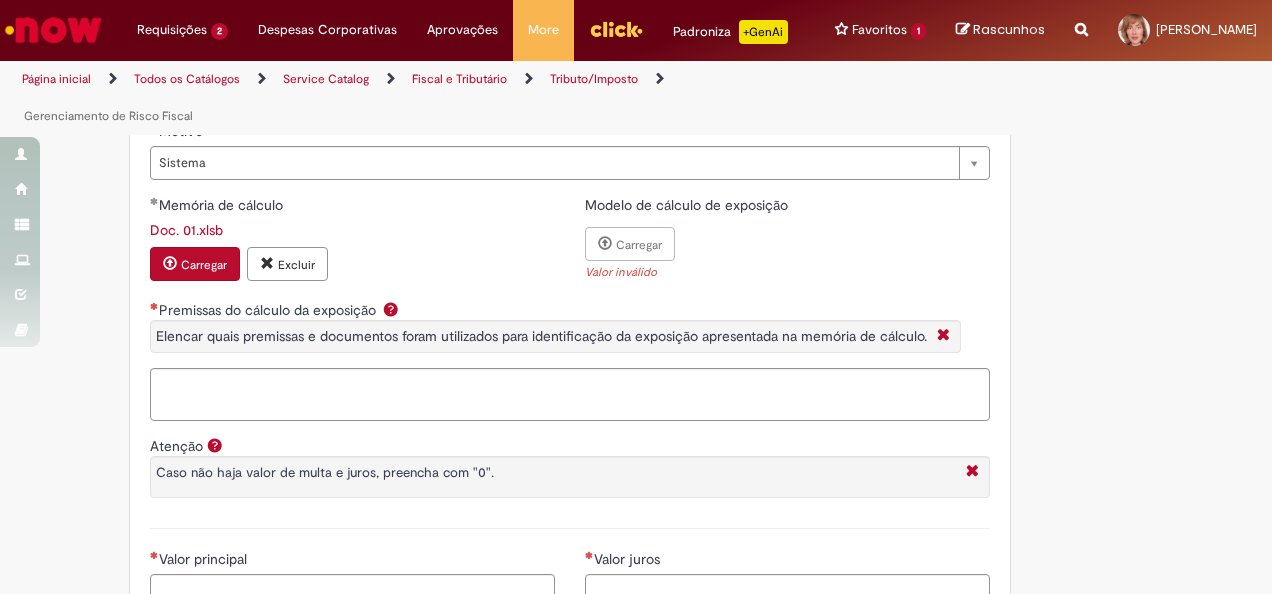 click on "**********" at bounding box center [538, -32] 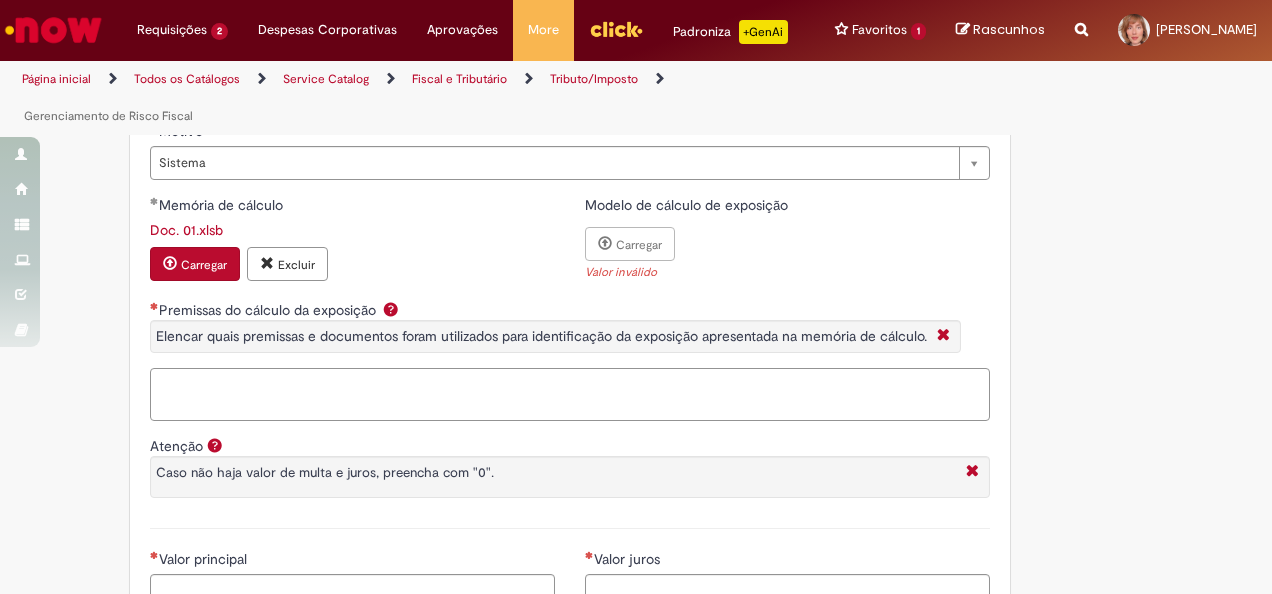 click on "Premissas do cálculo da exposição Elencar quais premissas e documentos foram utilizados para identificação da exposição apresentada na memória de cálculo." at bounding box center (570, 394) 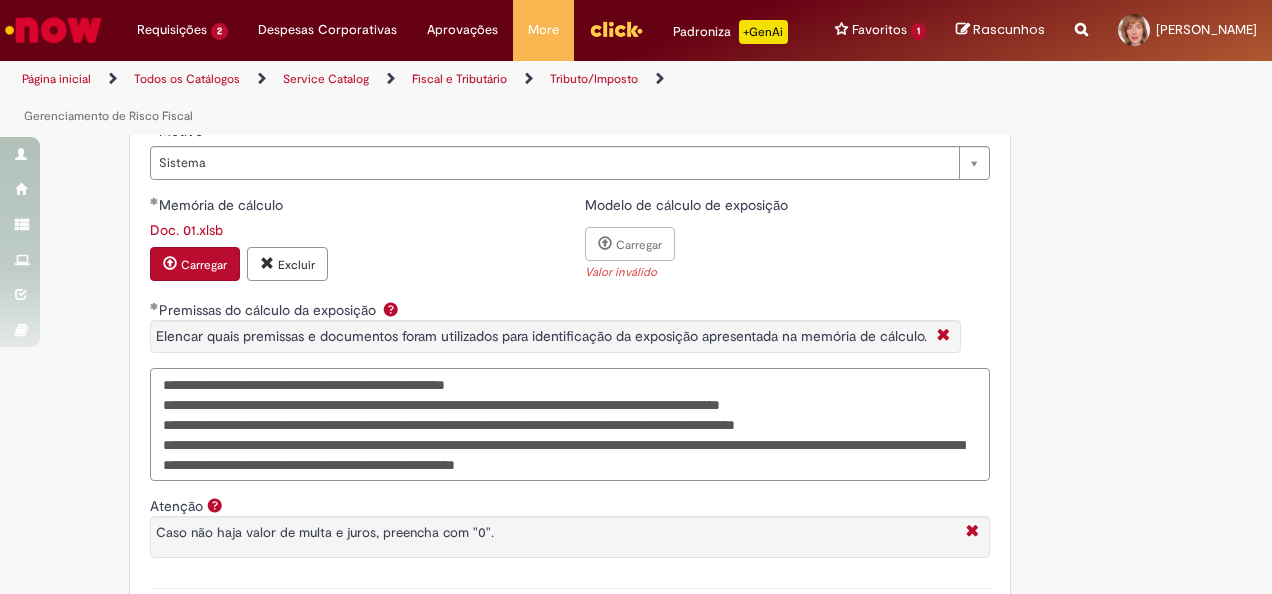 drag, startPoint x: 530, startPoint y: 393, endPoint x: 454, endPoint y: 395, distance: 76.02631 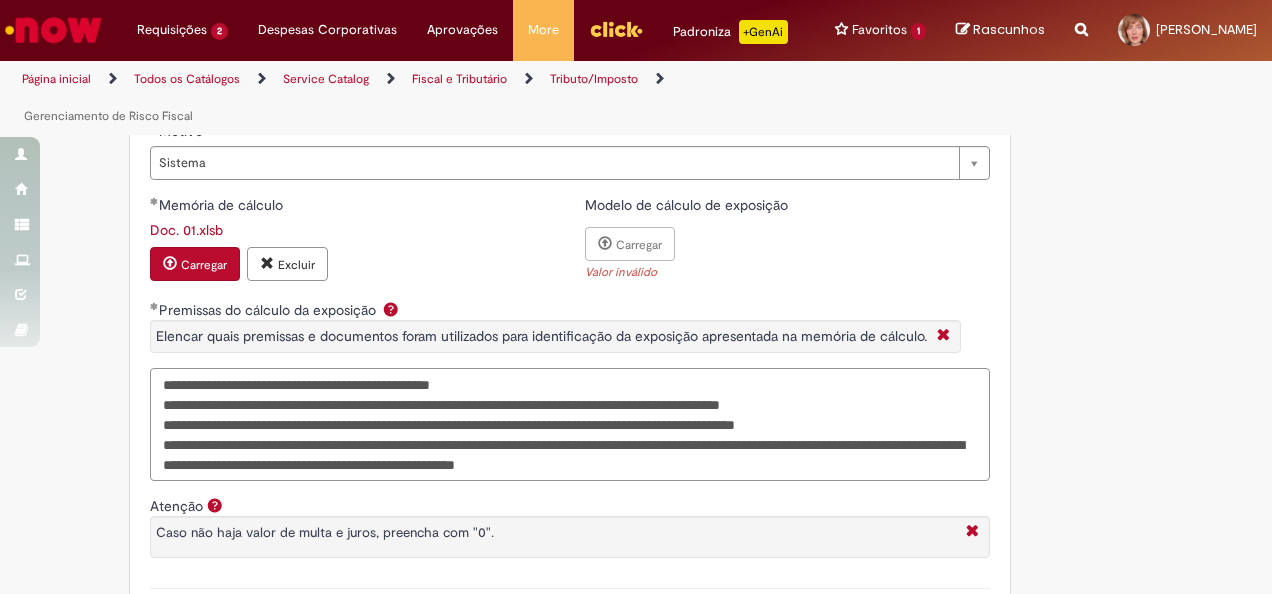 drag, startPoint x: 172, startPoint y: 420, endPoint x: 264, endPoint y: 423, distance: 92.0489 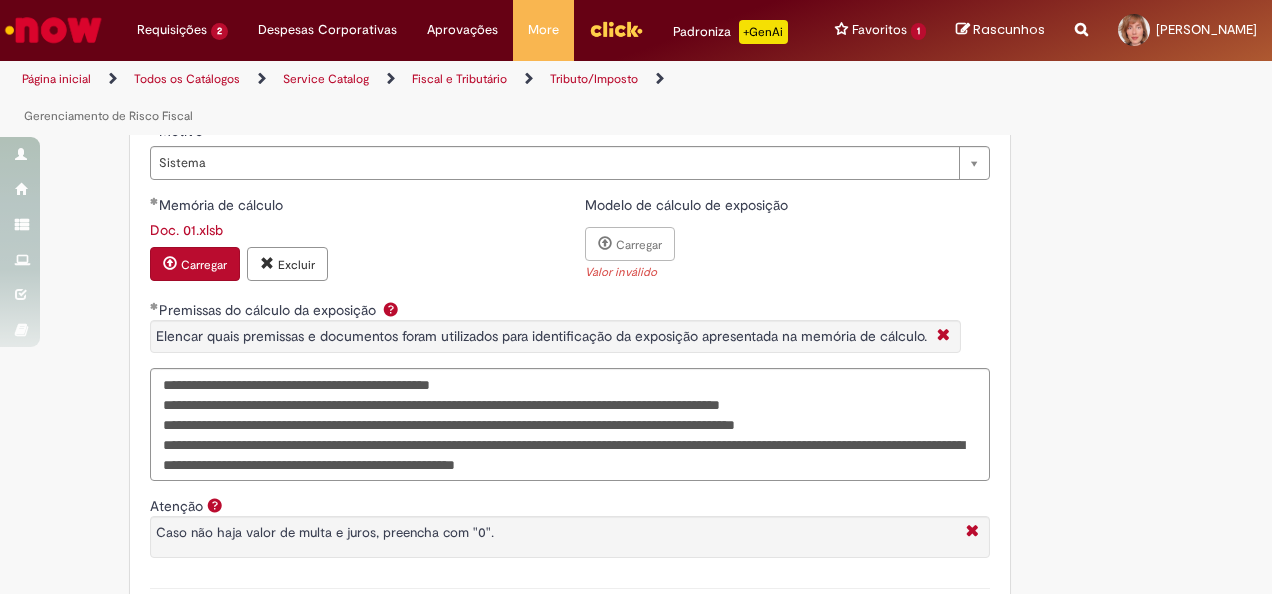 drag, startPoint x: 1114, startPoint y: 406, endPoint x: 1100, endPoint y: 406, distance: 14 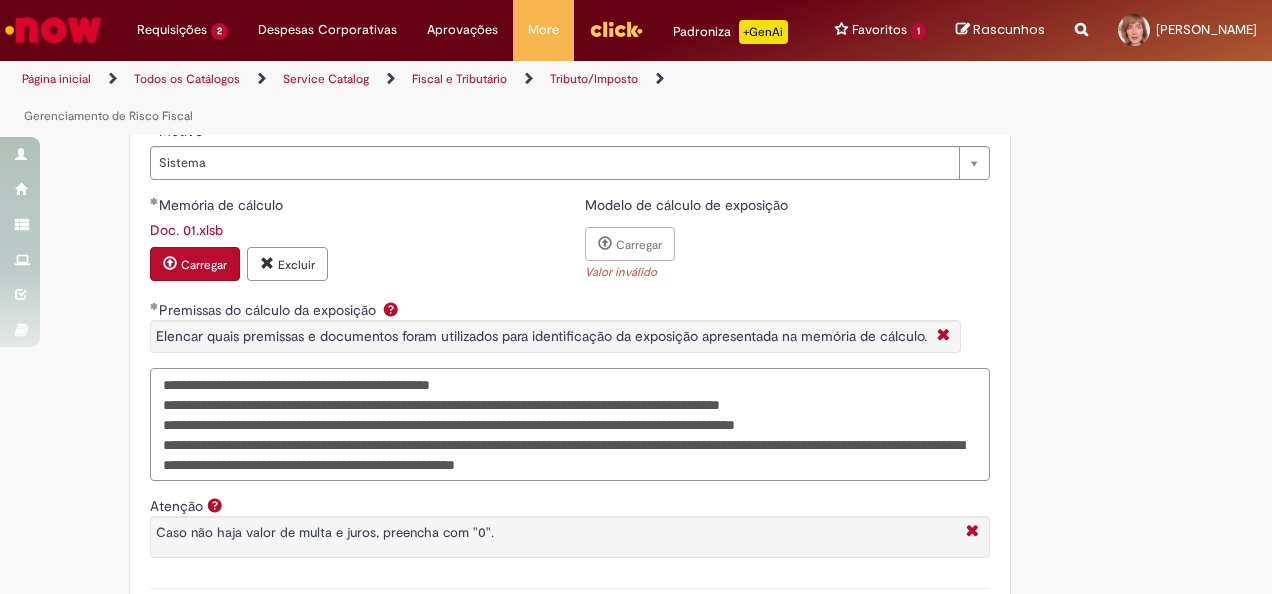 drag, startPoint x: 174, startPoint y: 416, endPoint x: 270, endPoint y: 416, distance: 96 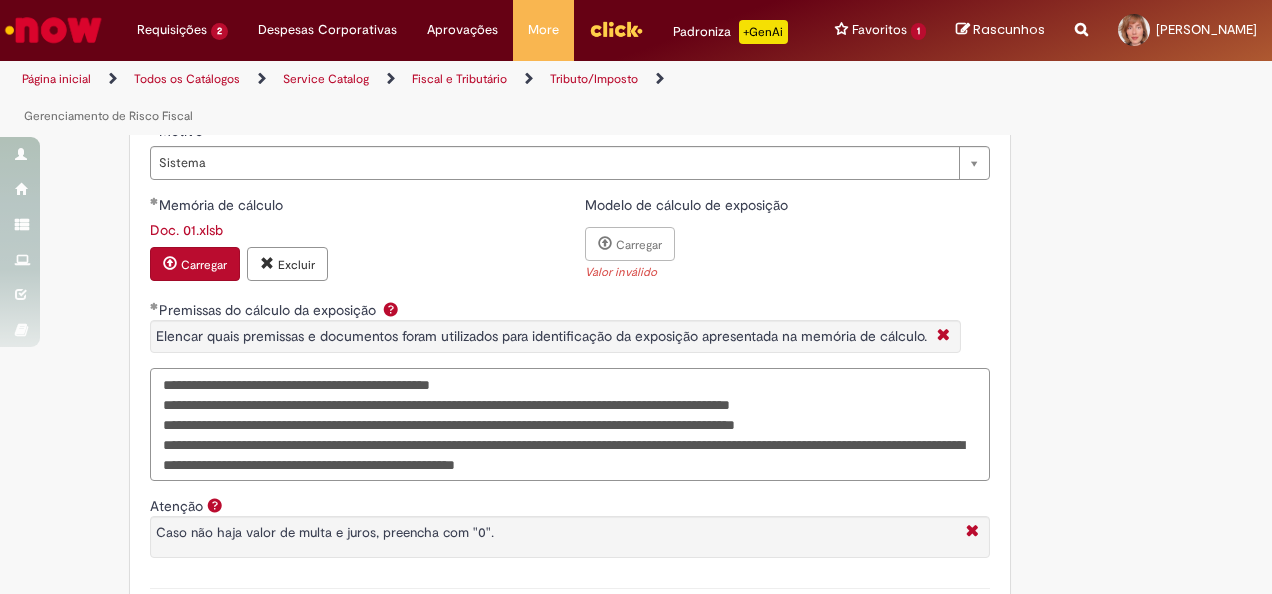 drag, startPoint x: 171, startPoint y: 437, endPoint x: 257, endPoint y: 435, distance: 86.023254 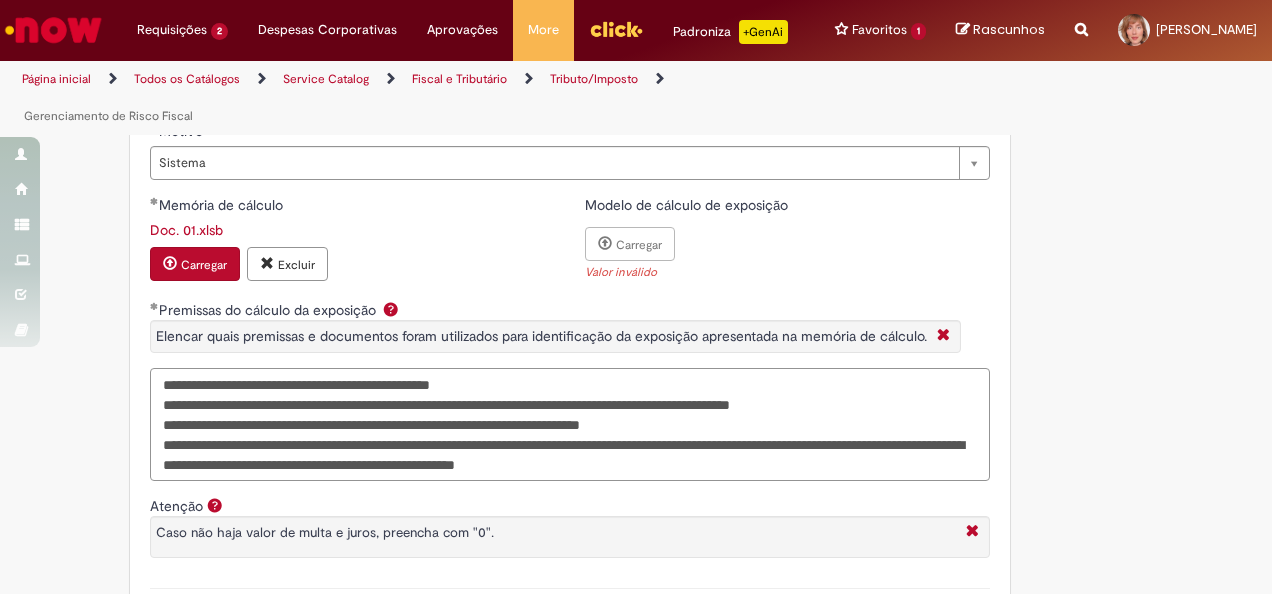 drag, startPoint x: 611, startPoint y: 454, endPoint x: 795, endPoint y: 472, distance: 184.87834 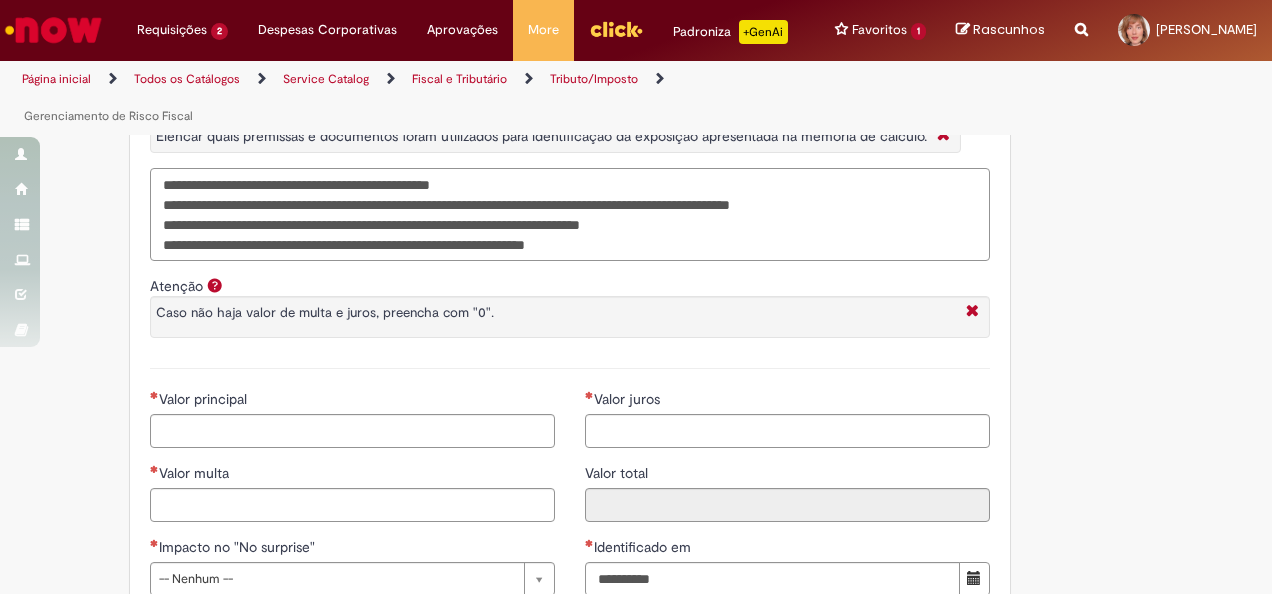 scroll, scrollTop: 1624, scrollLeft: 0, axis: vertical 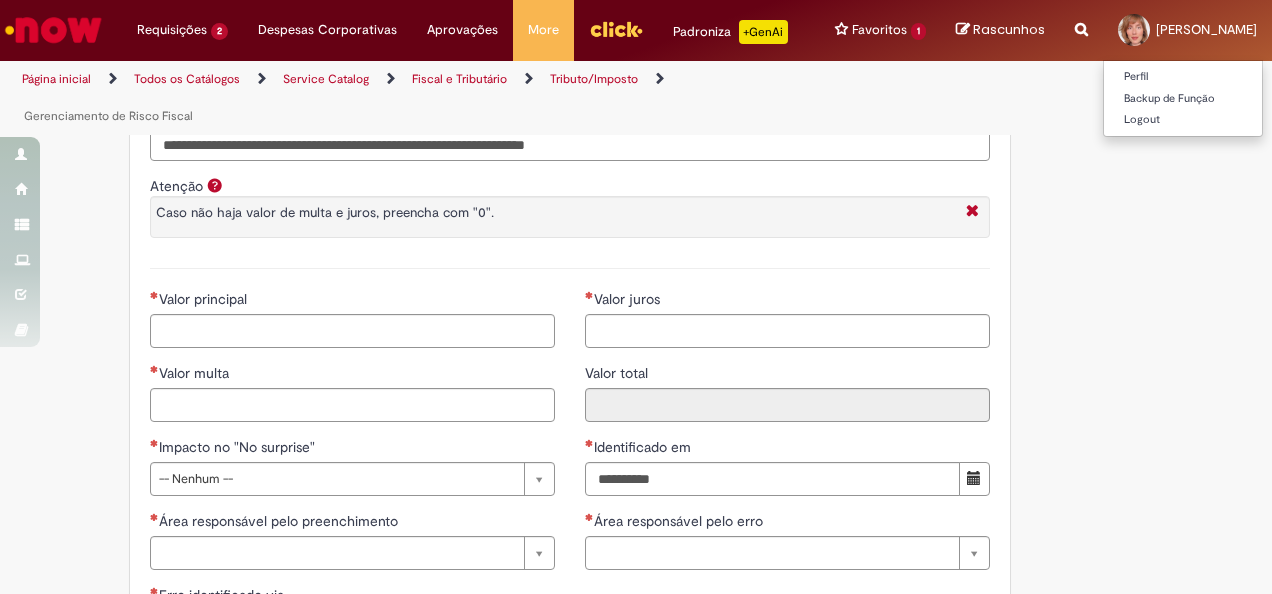 type on "**********" 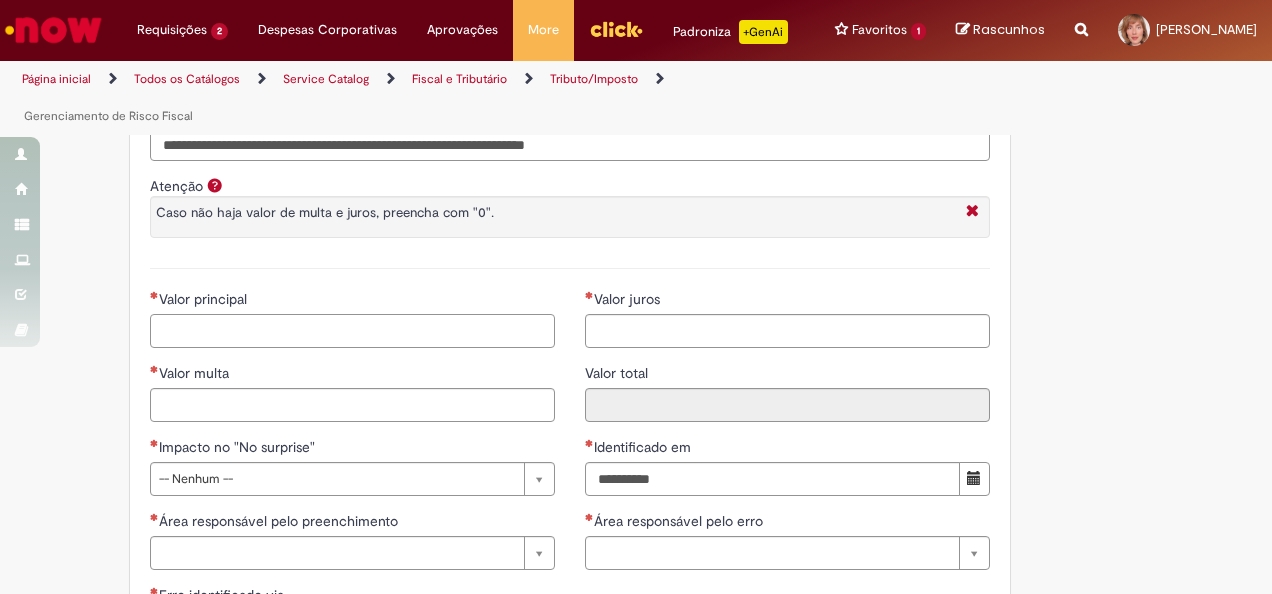 drag, startPoint x: 273, startPoint y: 329, endPoint x: 460, endPoint y: 344, distance: 187.60065 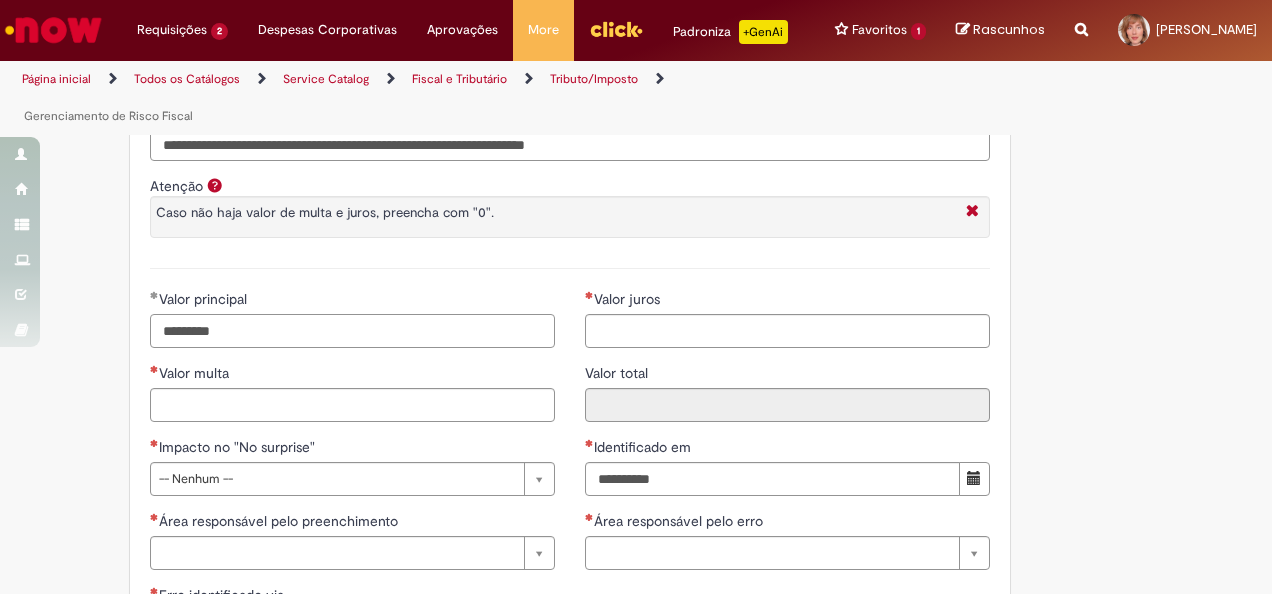 type on "*********" 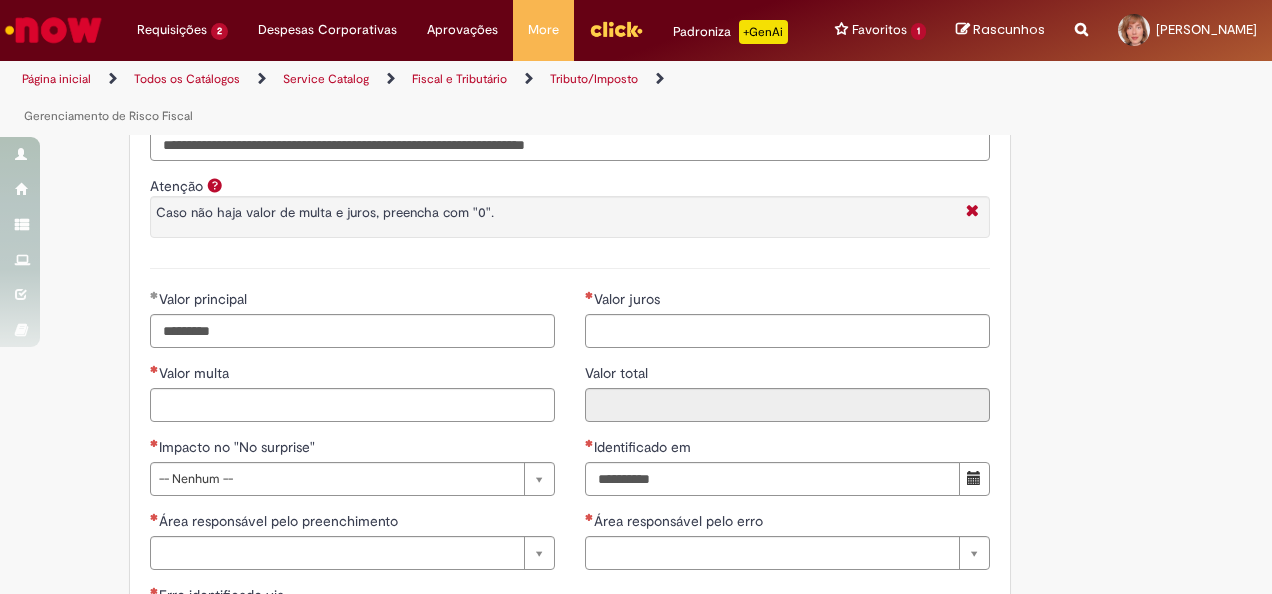 type on "*********" 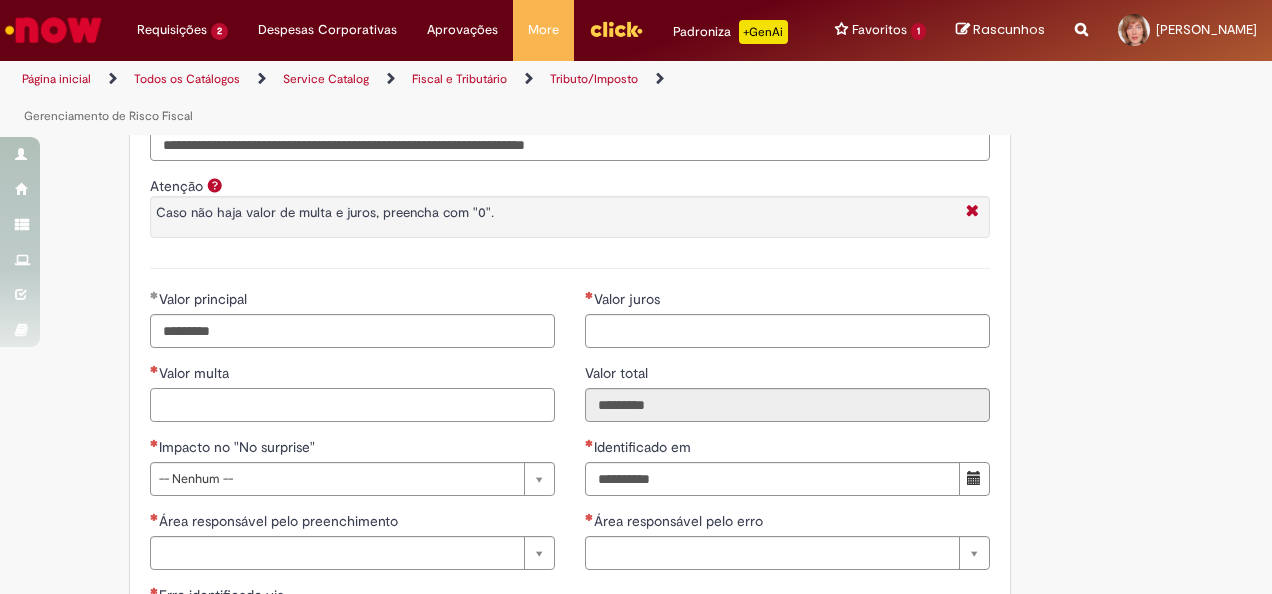 drag, startPoint x: 271, startPoint y: 422, endPoint x: 483, endPoint y: 381, distance: 215.92822 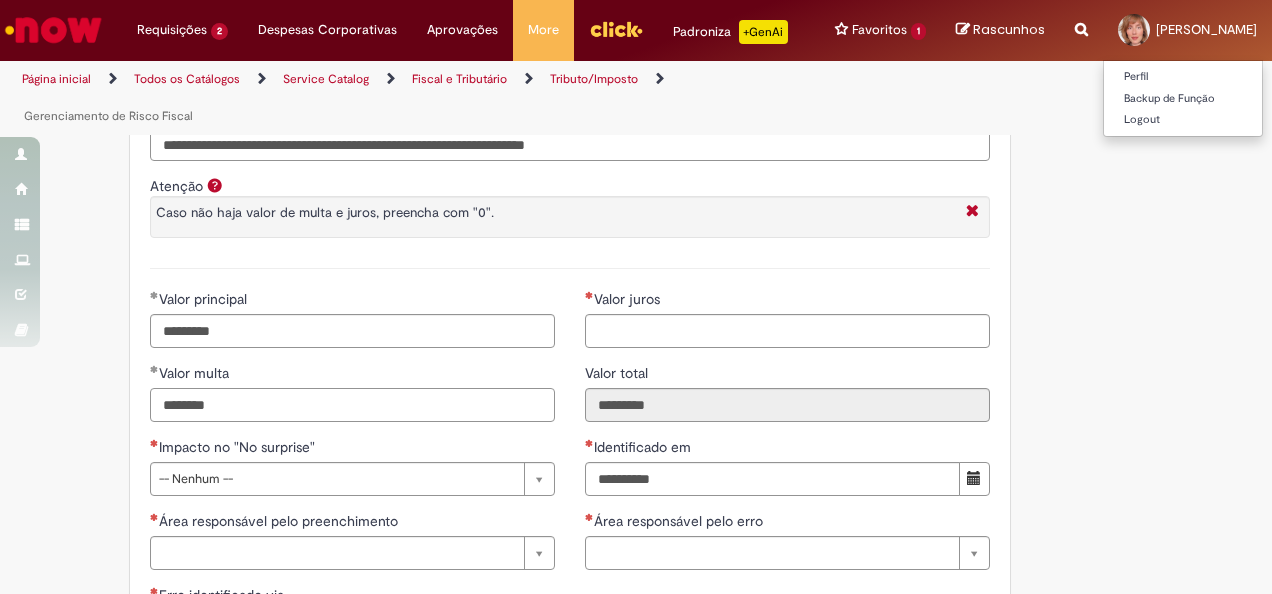 type on "********" 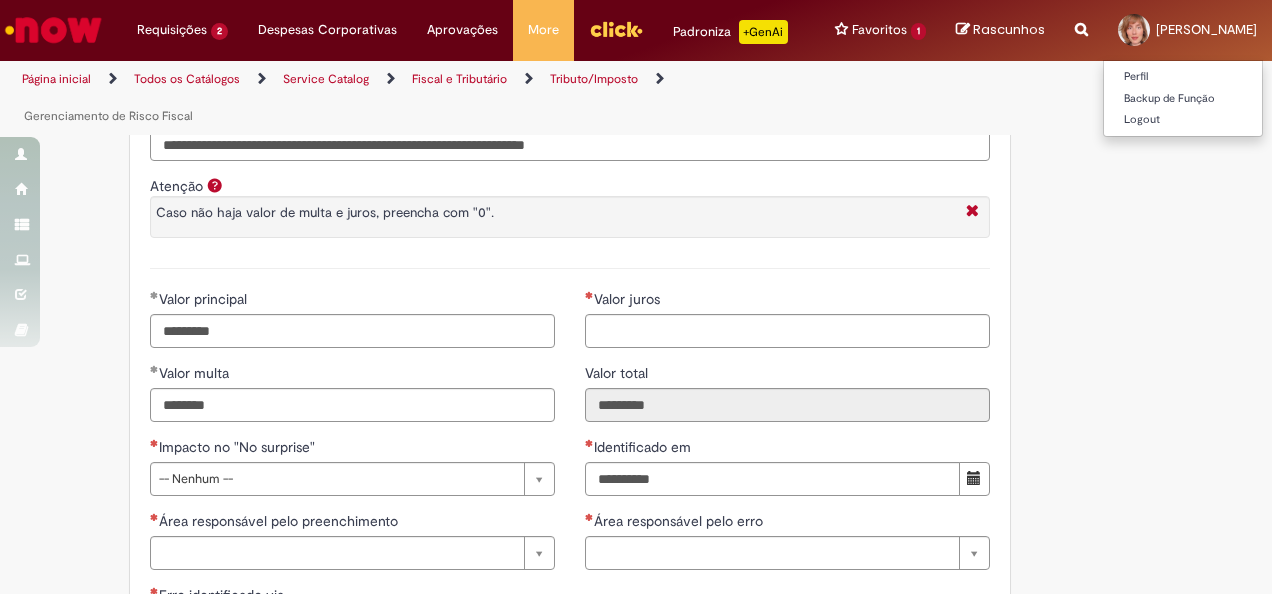 type on "*********" 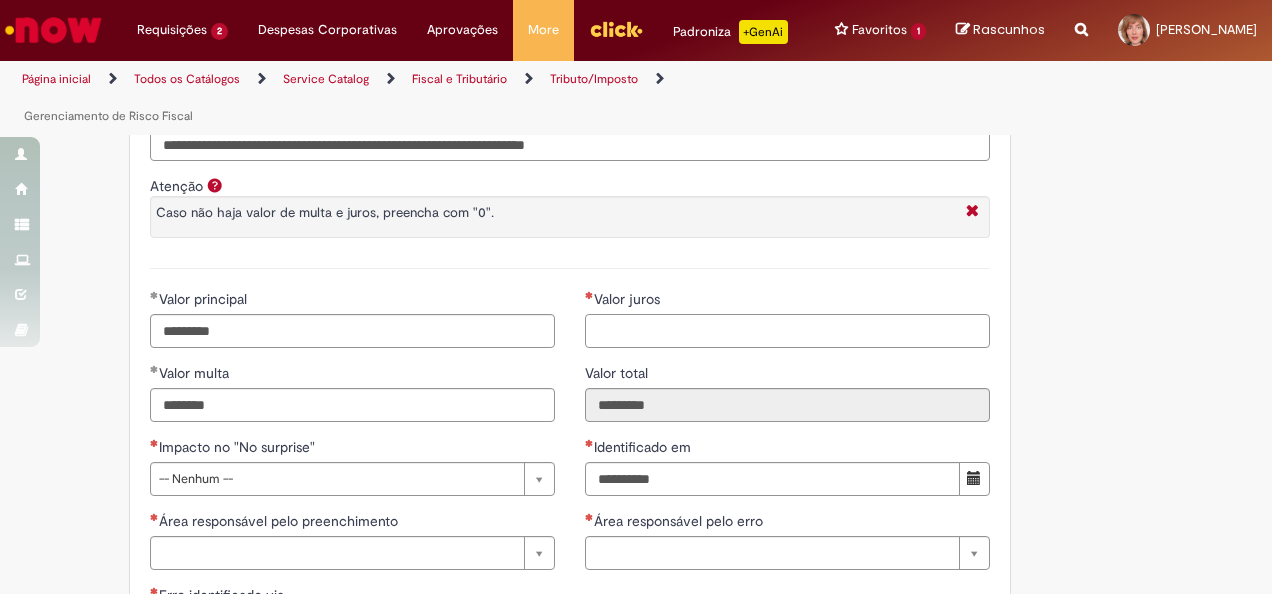 drag, startPoint x: 676, startPoint y: 344, endPoint x: 703, endPoint y: 378, distance: 43.416588 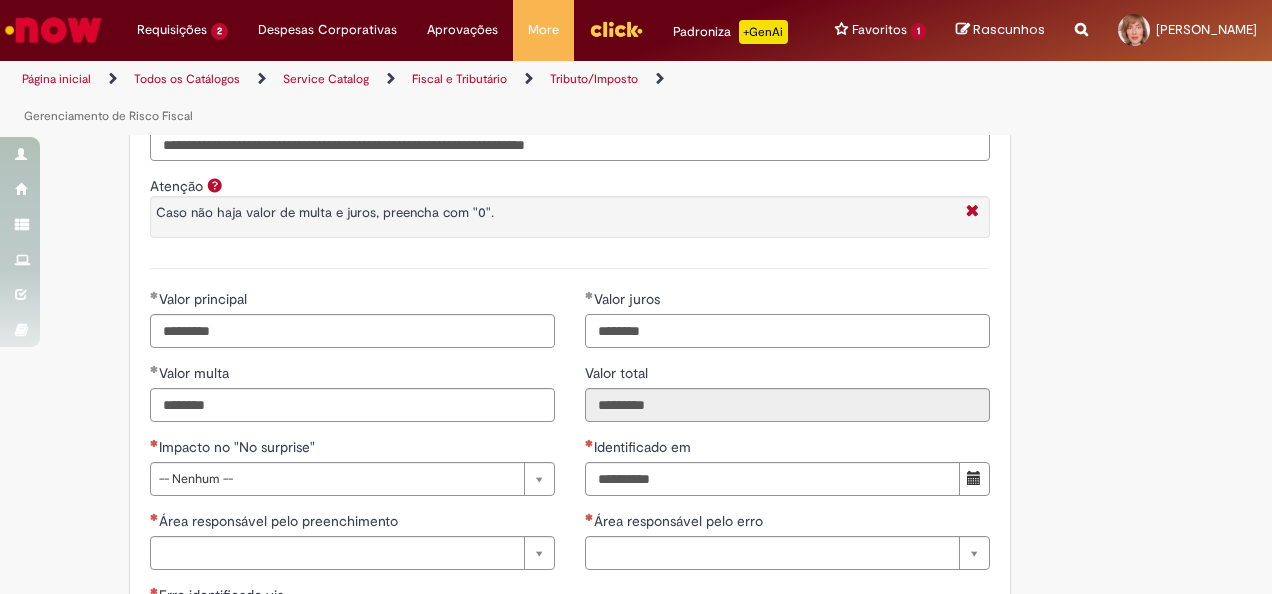 type on "********" 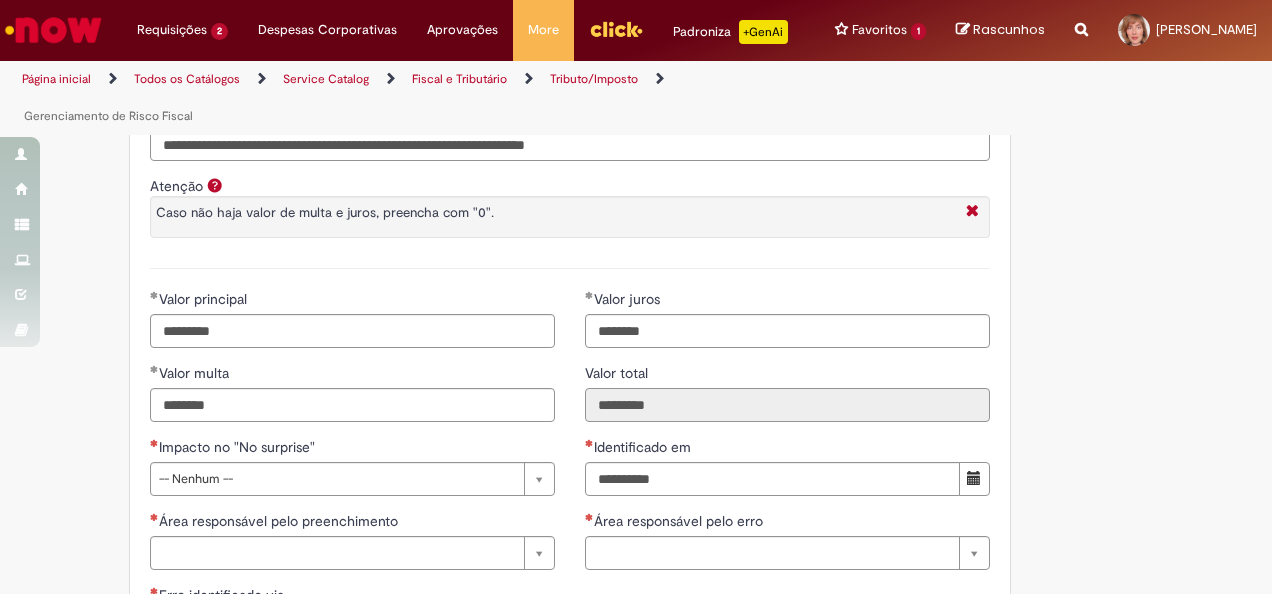 type on "*********" 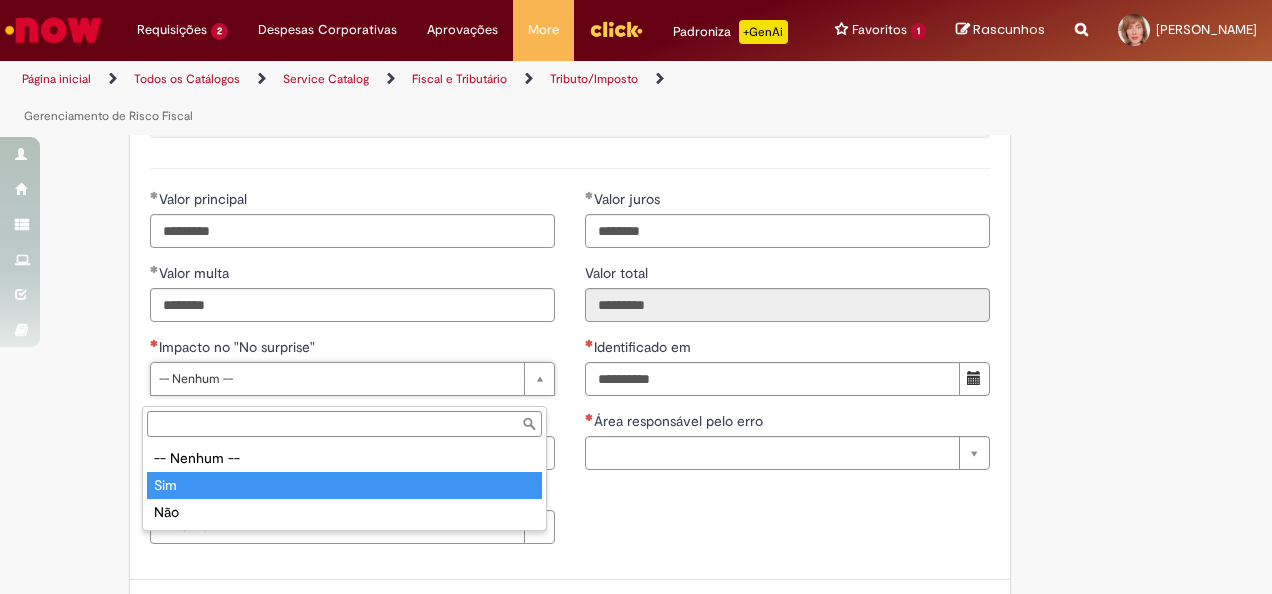 type on "***" 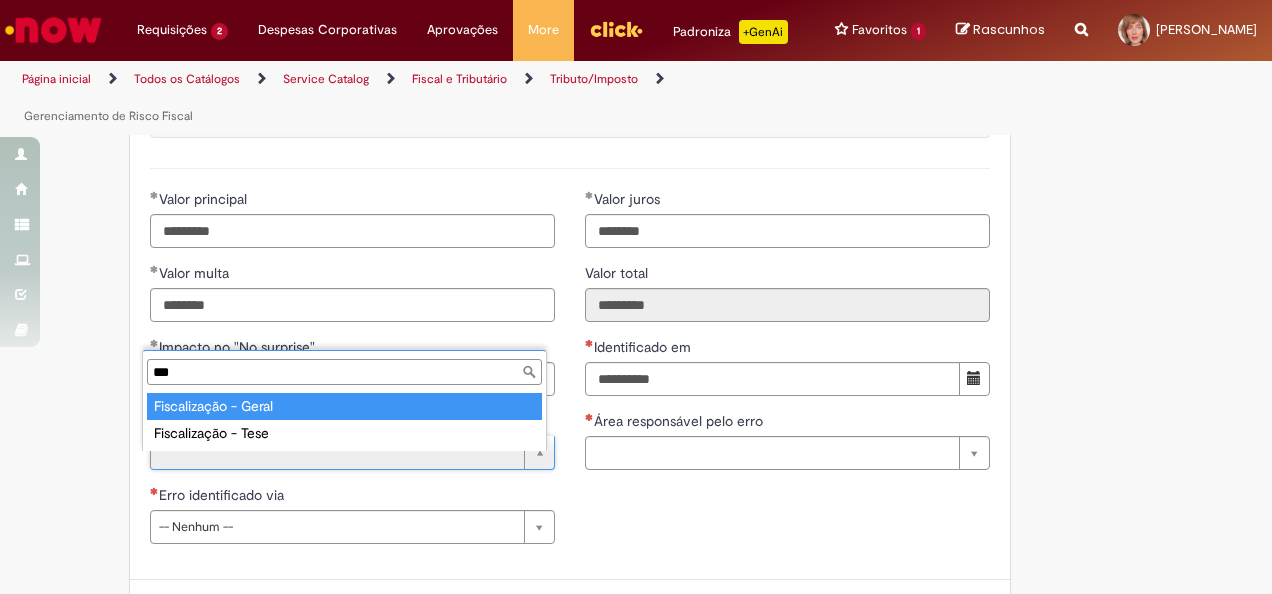 type on "***" 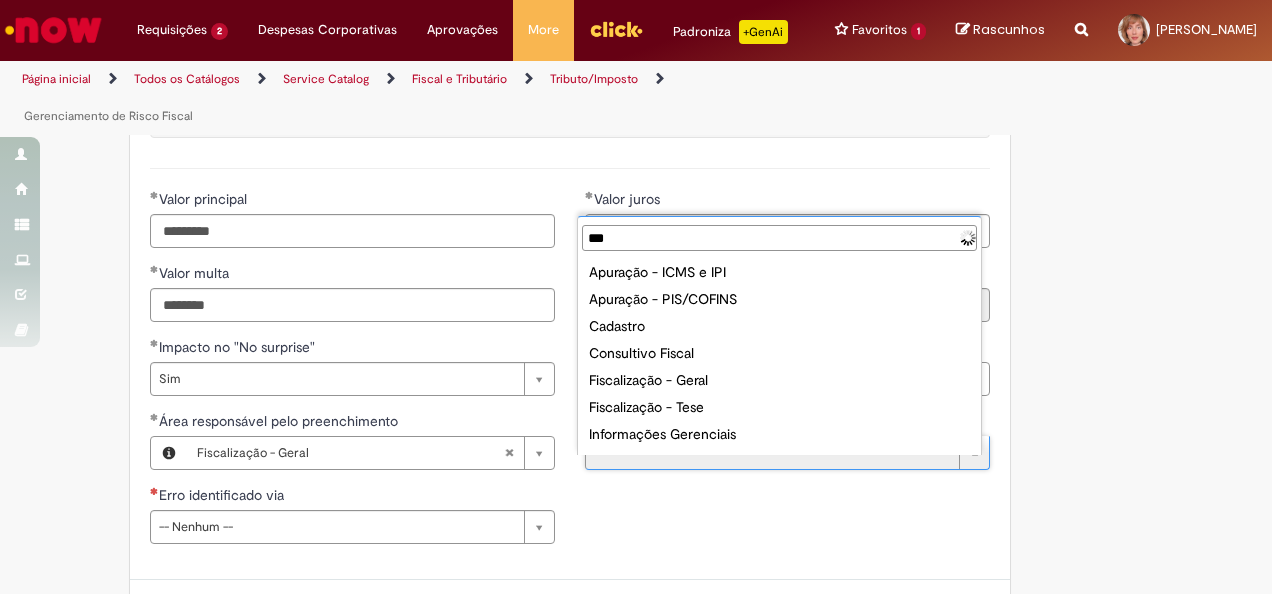 type on "****" 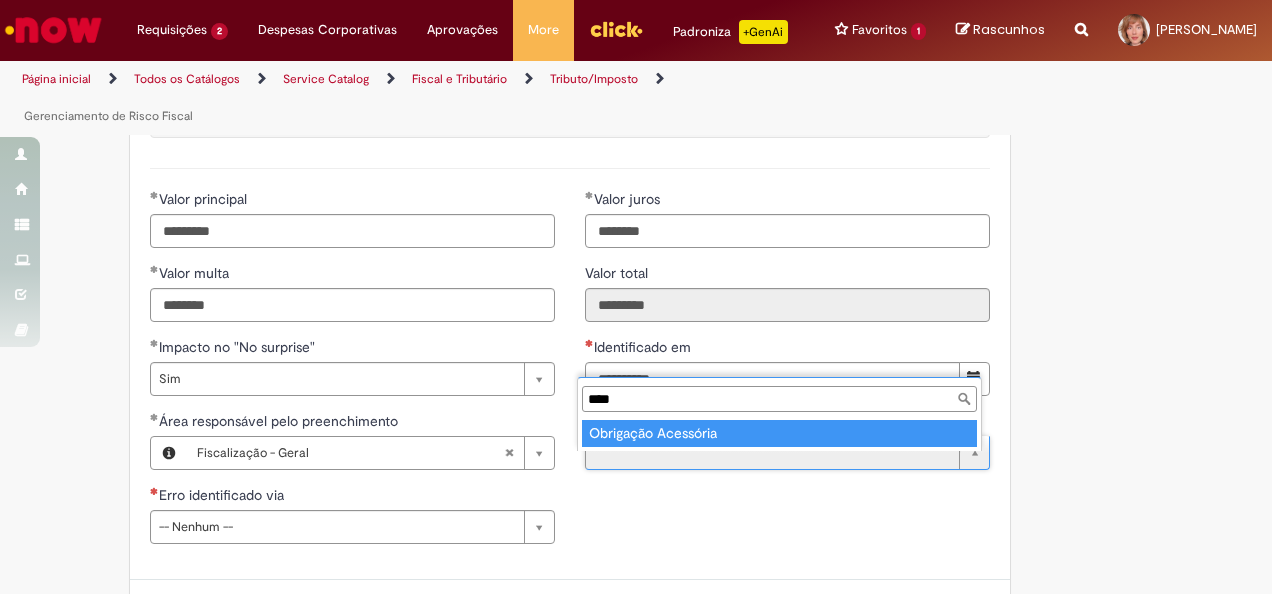 type on "**********" 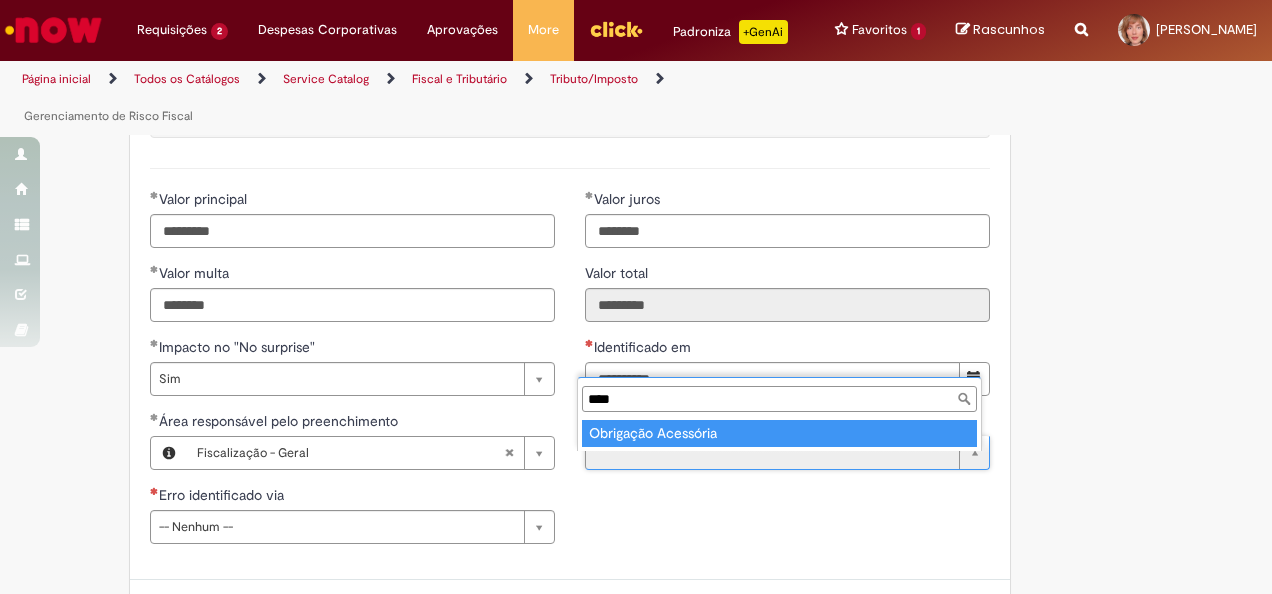 type on "**********" 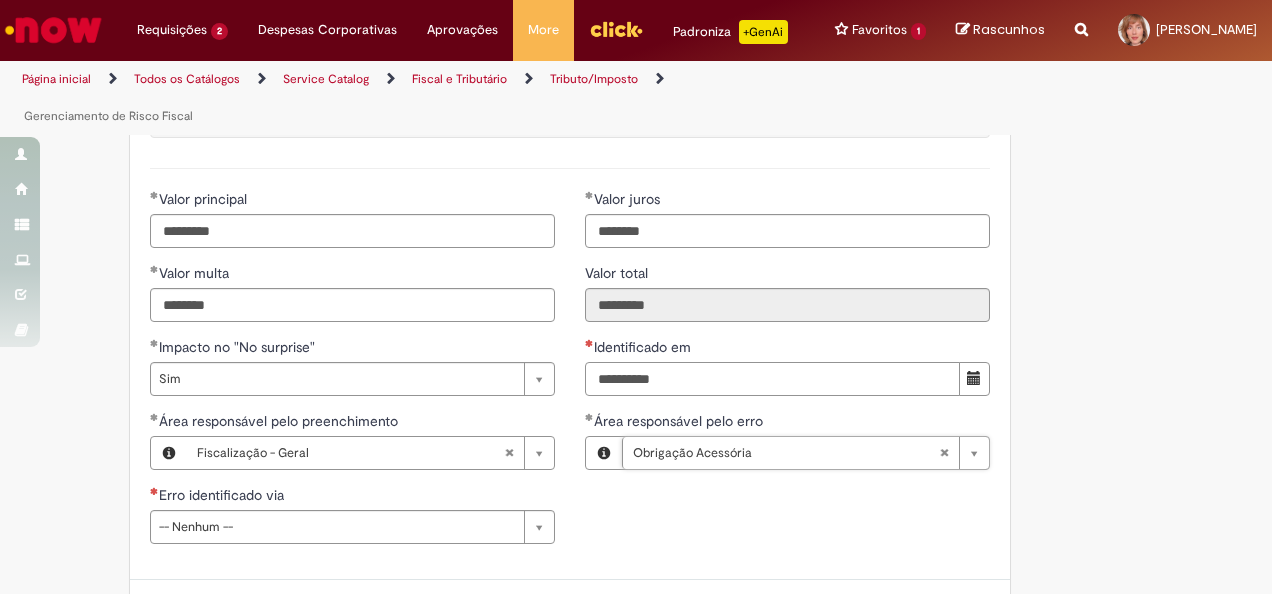 click on "Identificado em" at bounding box center [772, 379] 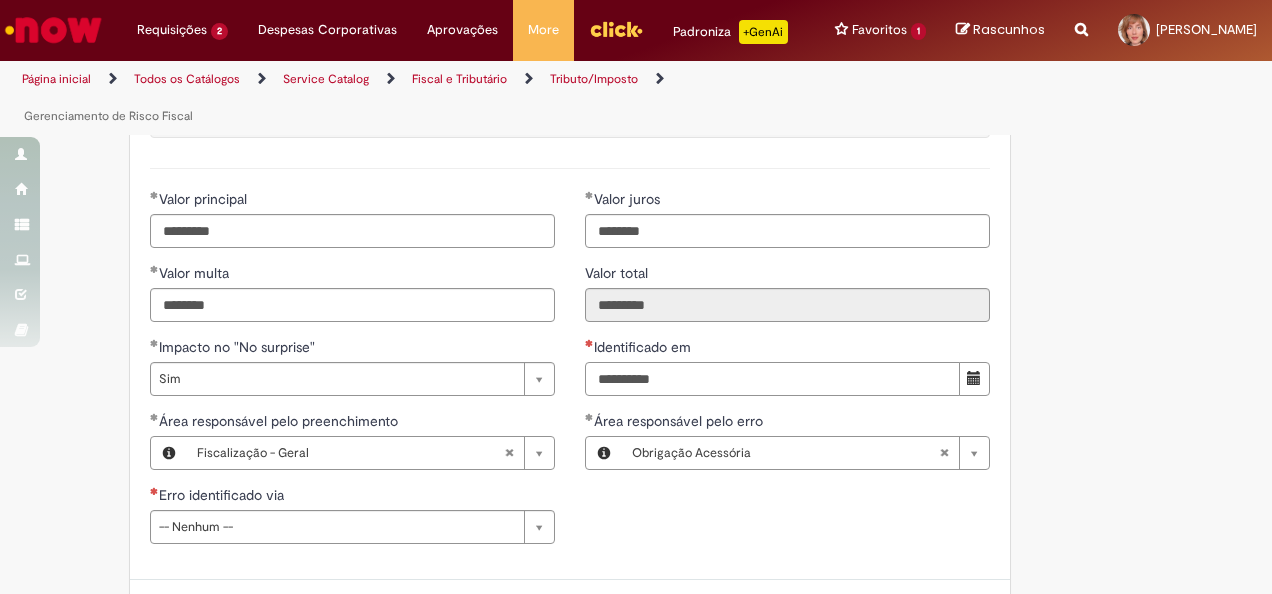 type on "**********" 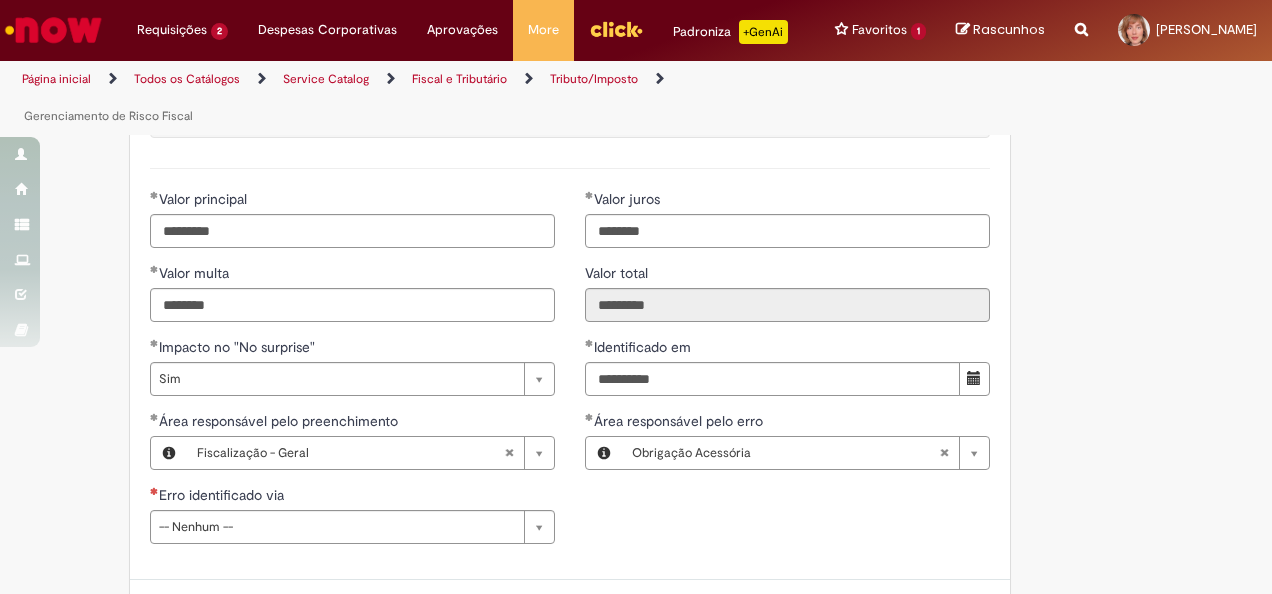 click on "**********" at bounding box center [570, 522] 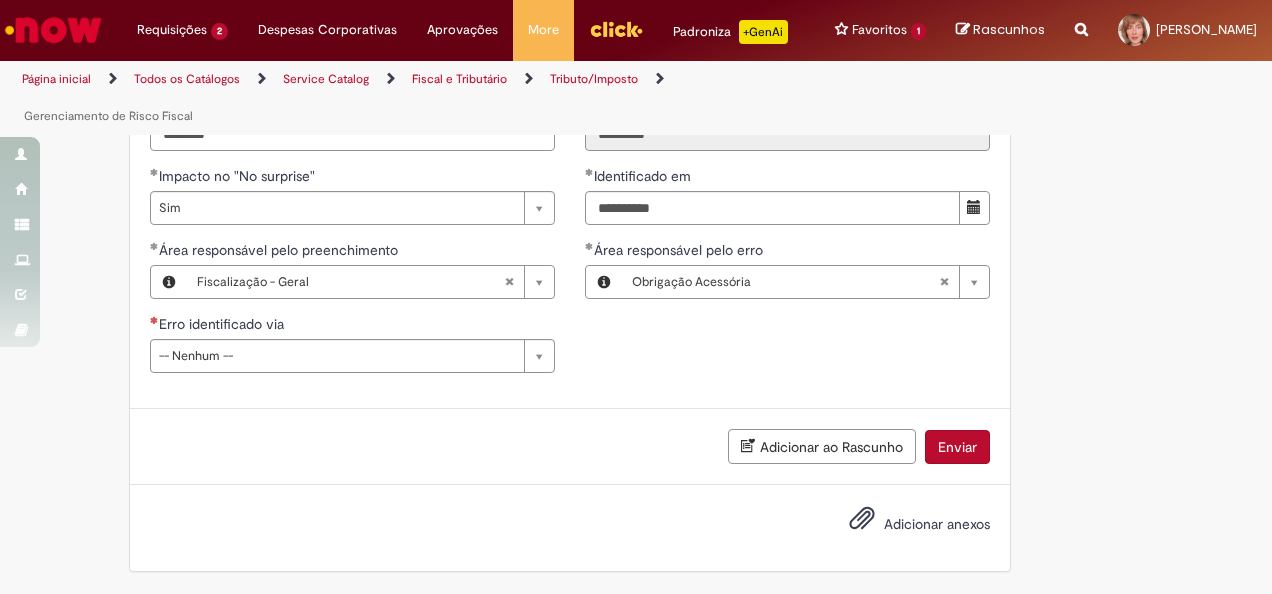 scroll, scrollTop: 1907, scrollLeft: 0, axis: vertical 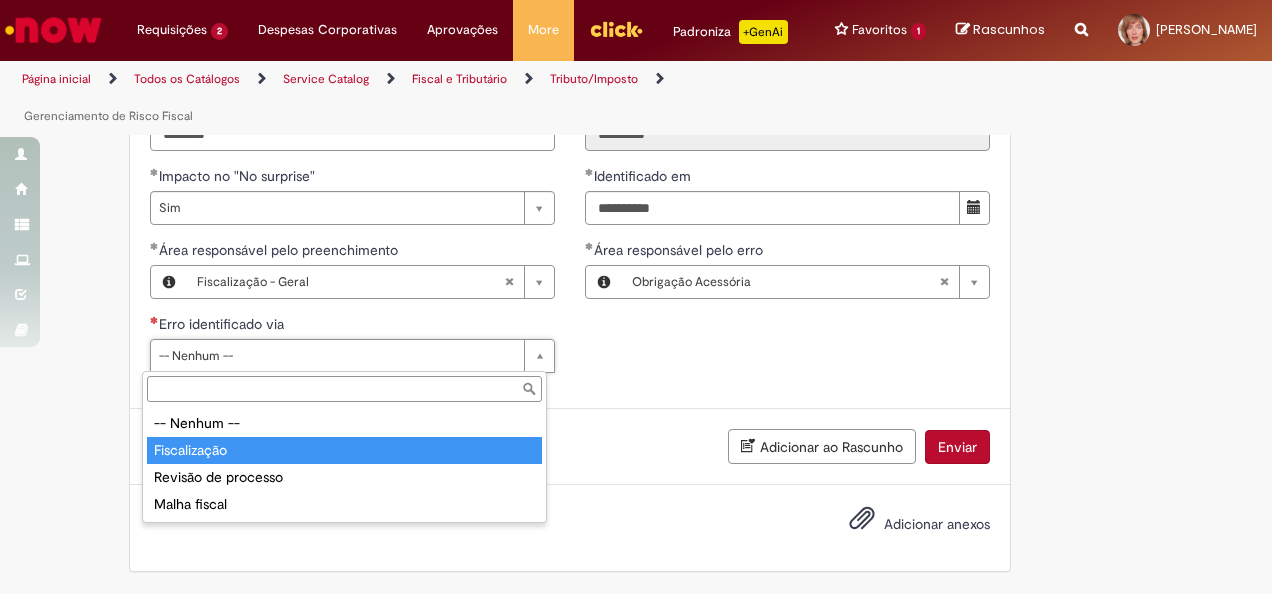 type on "**********" 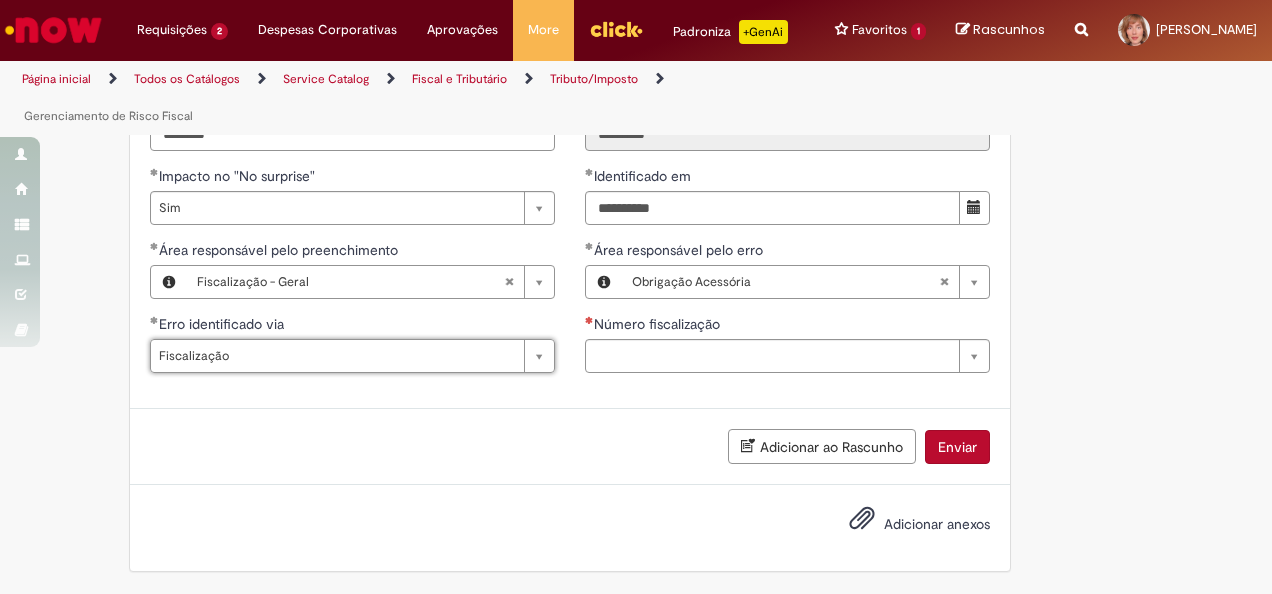 click on "Adicionar anexos" at bounding box center [937, 524] 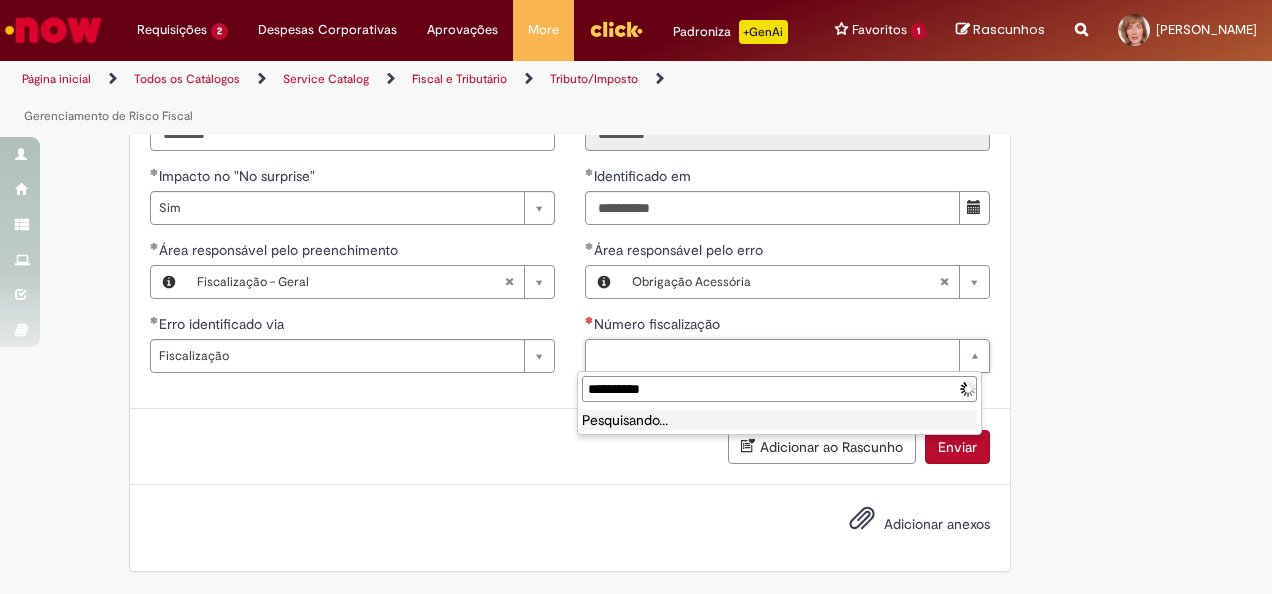 click on "**********" at bounding box center (779, 389) 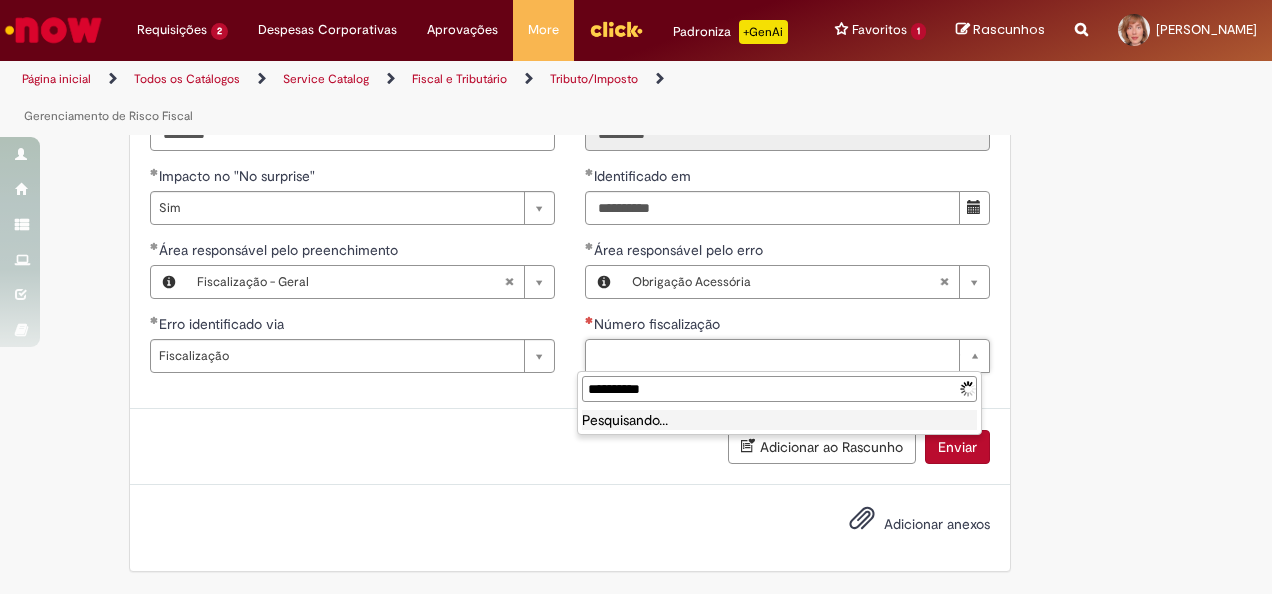 type on "**********" 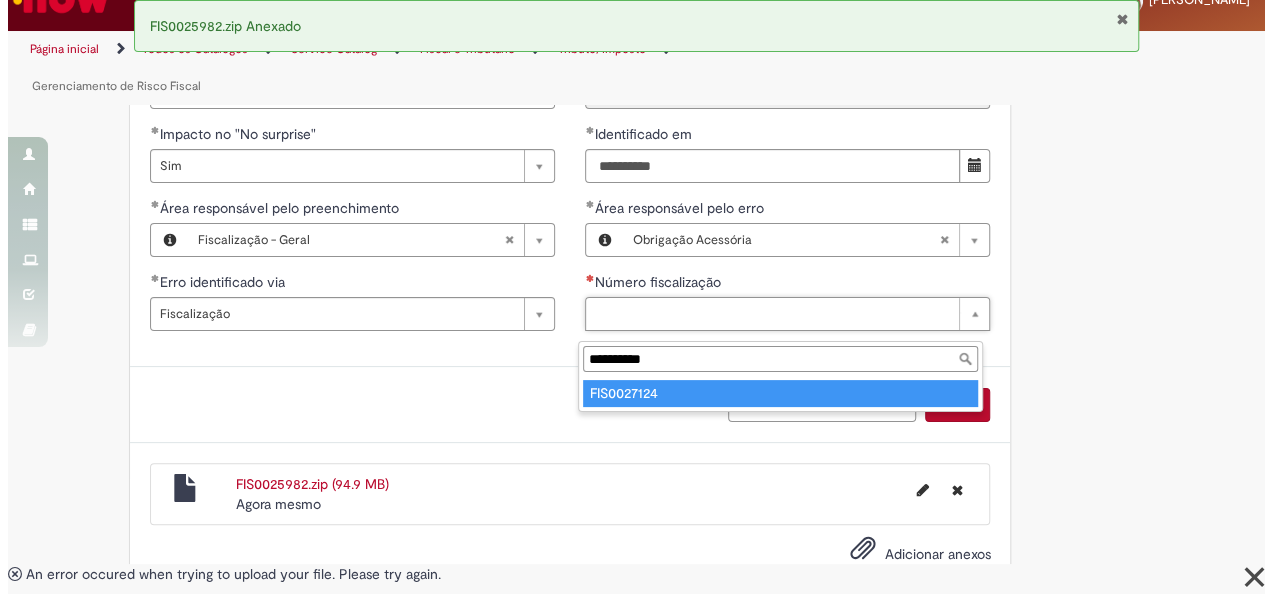 scroll, scrollTop: 0, scrollLeft: 0, axis: both 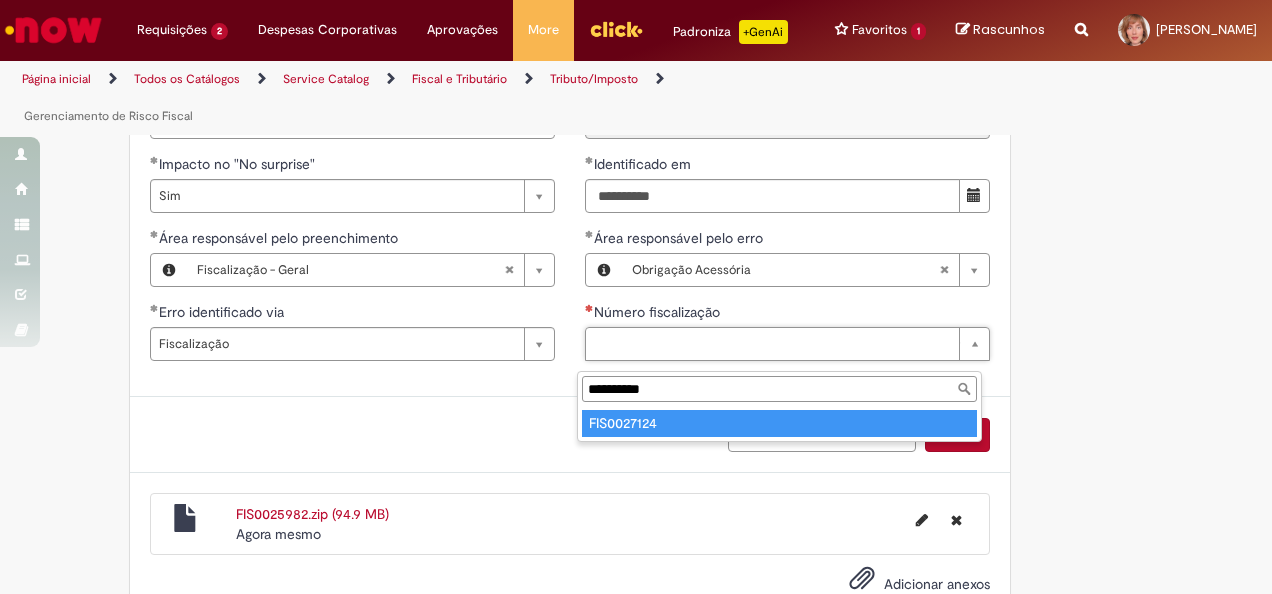 type on "**********" 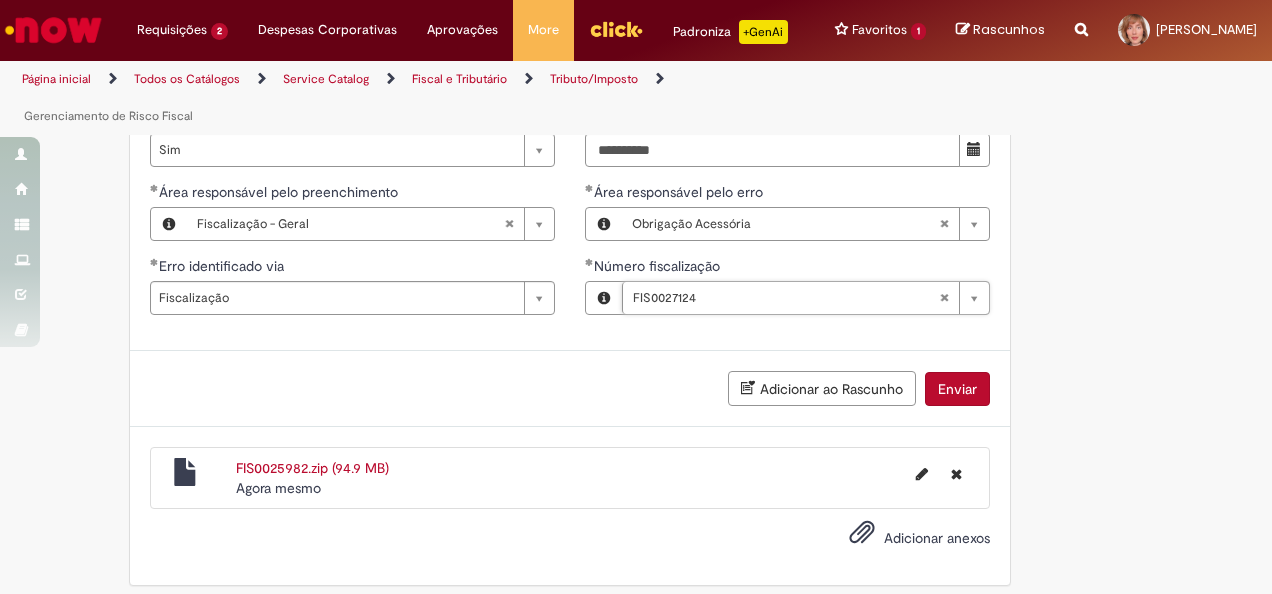 scroll, scrollTop: 1978, scrollLeft: 0, axis: vertical 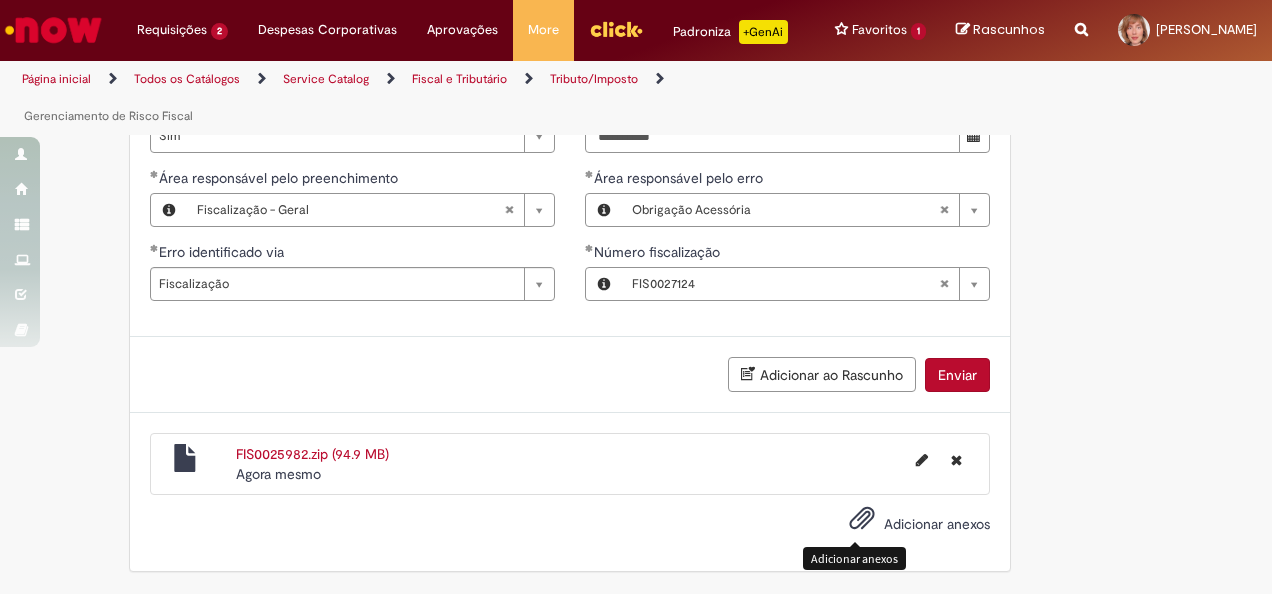 click at bounding box center [862, 519] 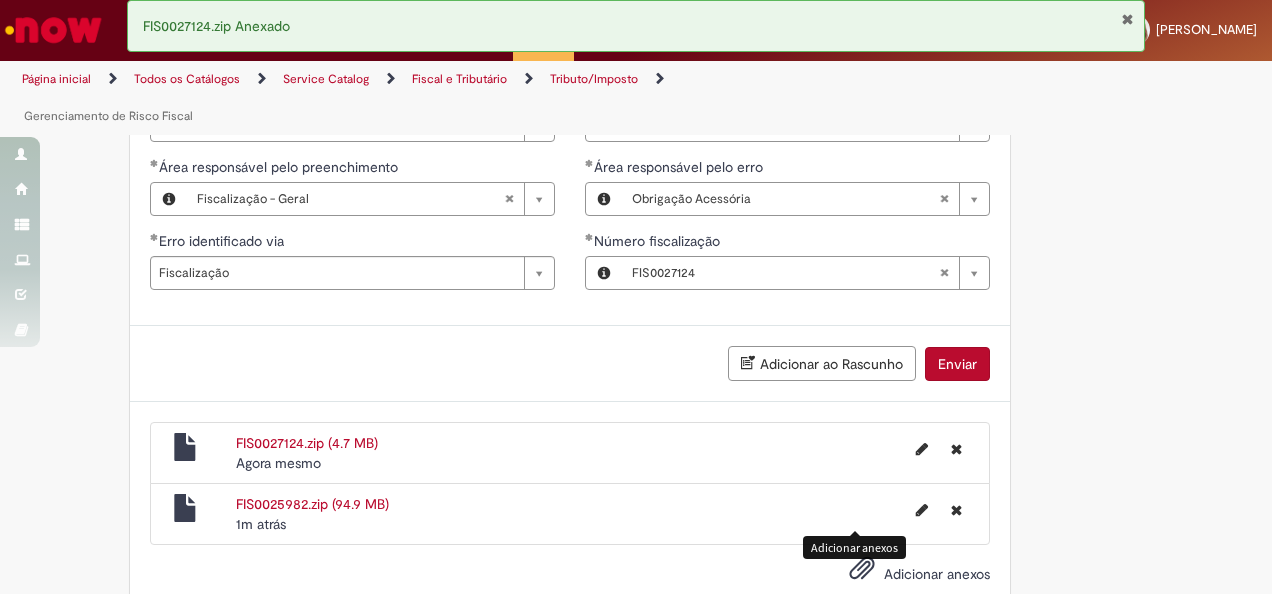 click on "**********" at bounding box center (636, -599) 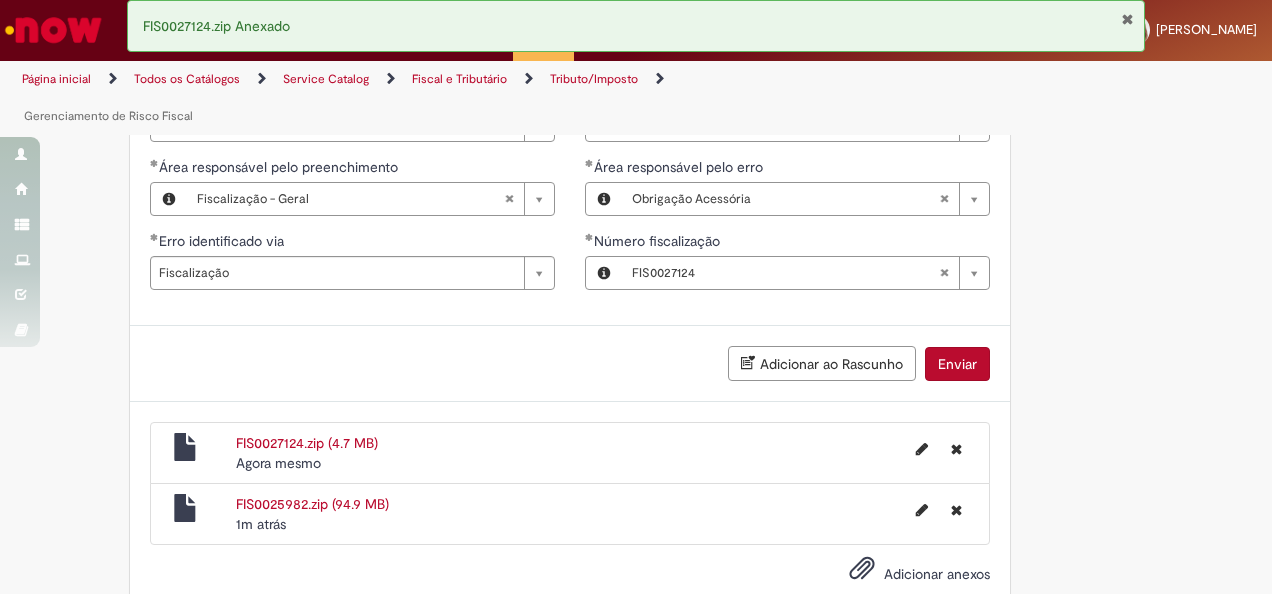 scroll, scrollTop: 2038, scrollLeft: 0, axis: vertical 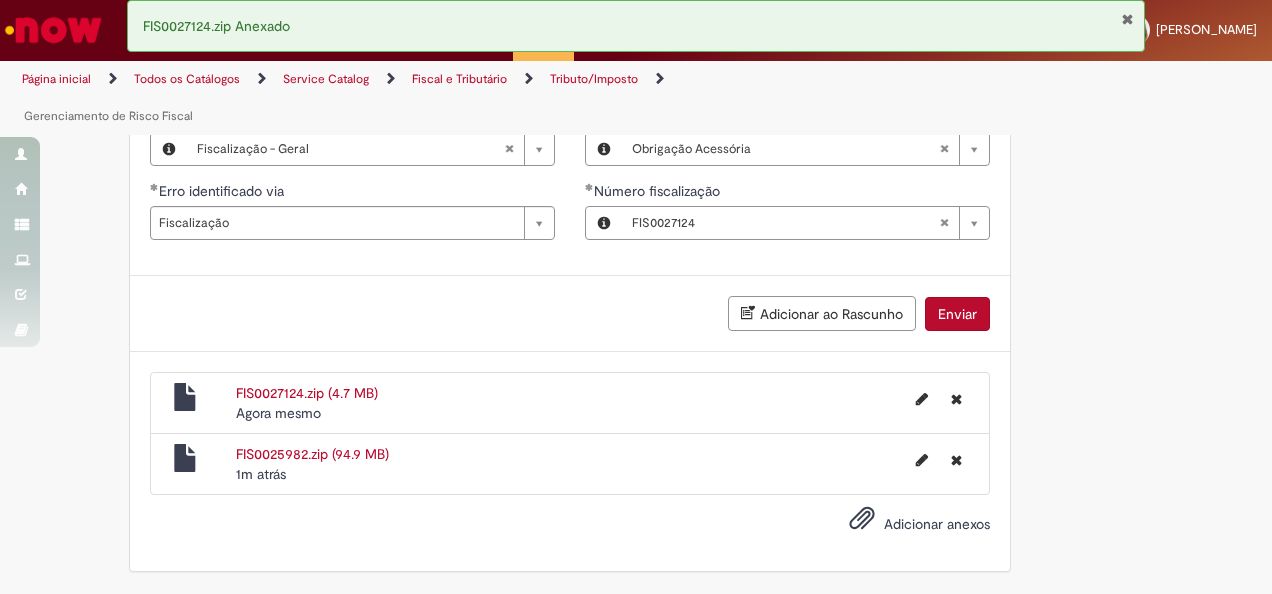 click on "Enviar" at bounding box center (957, 314) 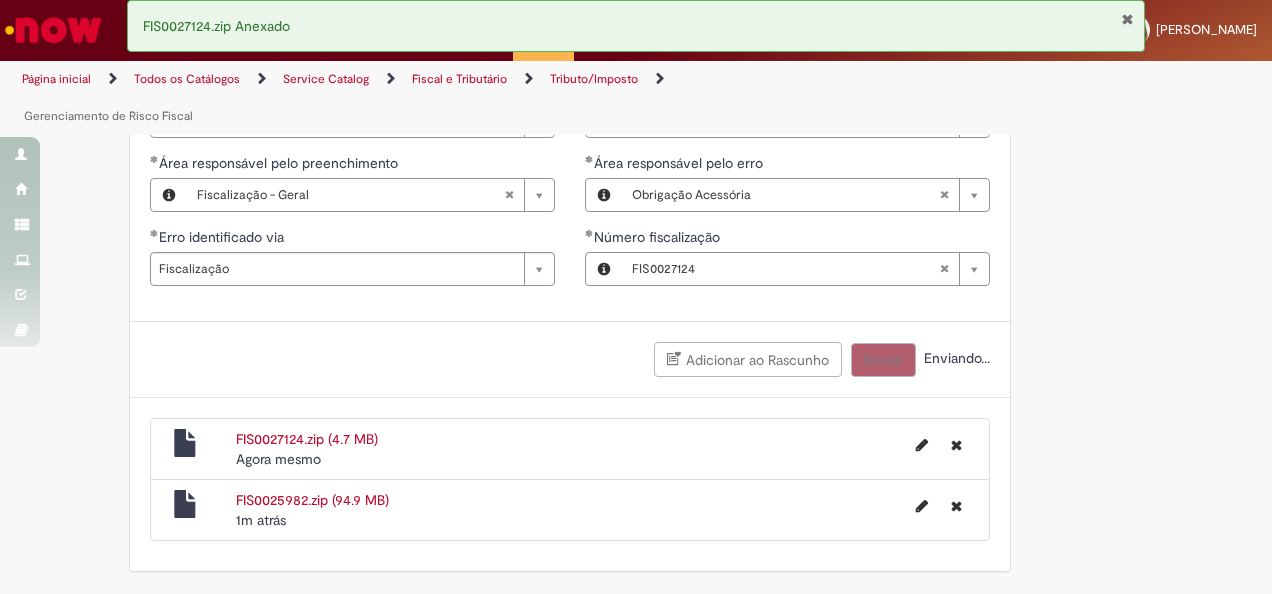 scroll, scrollTop: 1993, scrollLeft: 0, axis: vertical 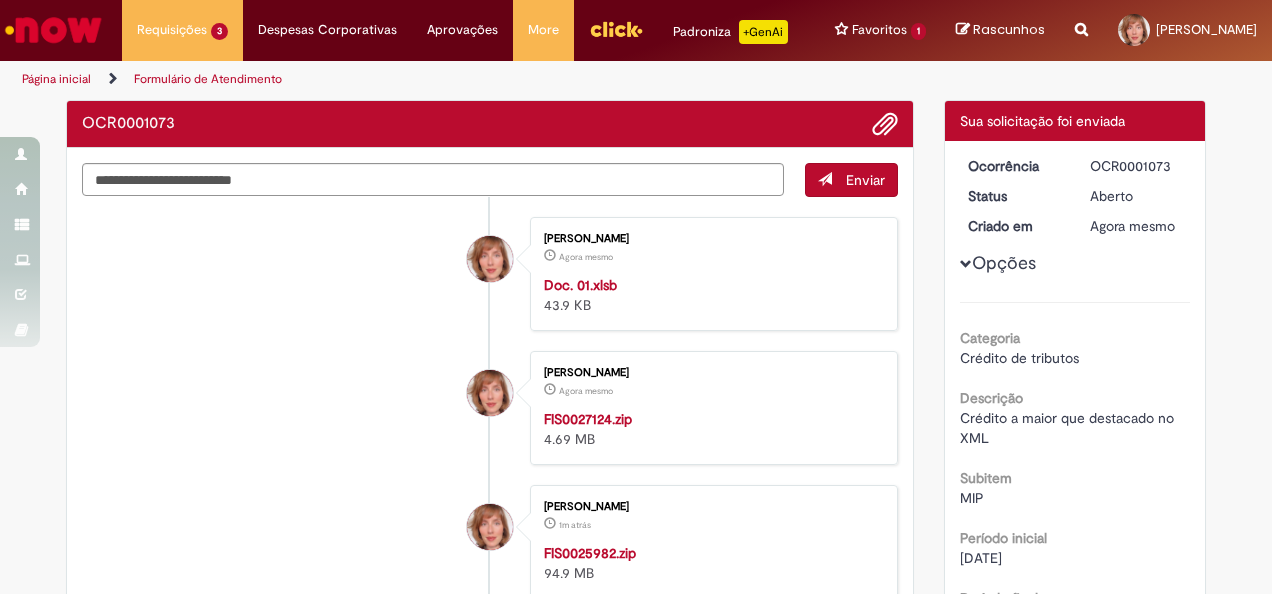 drag, startPoint x: 1083, startPoint y: 180, endPoint x: 1166, endPoint y: 176, distance: 83.09633 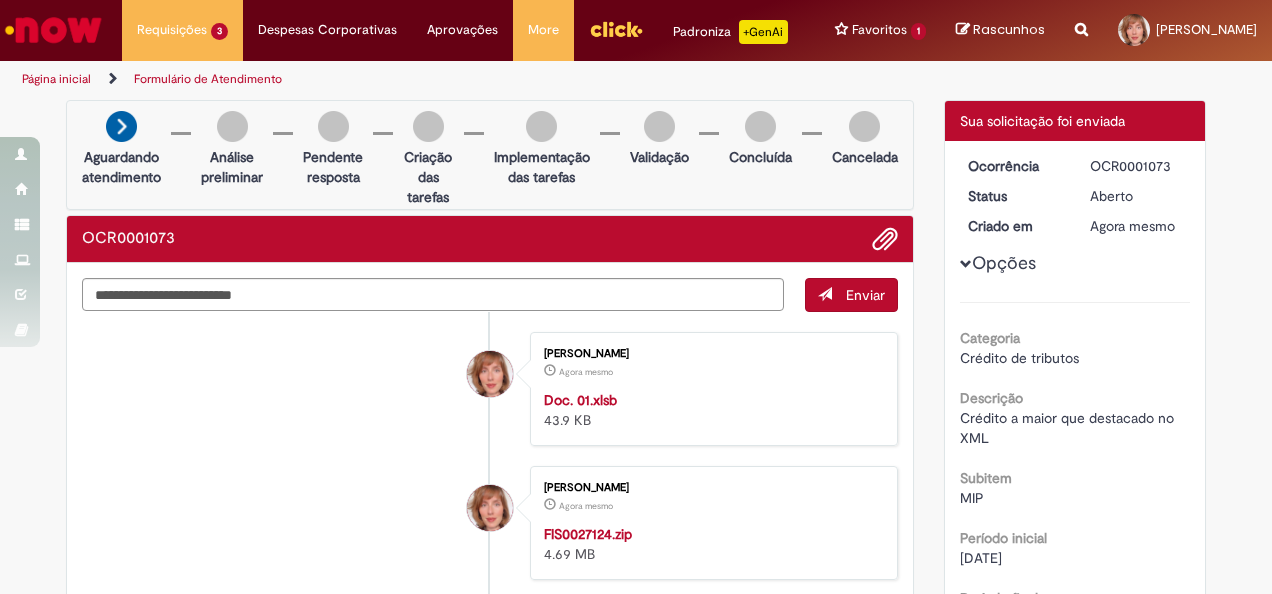 copy on "OCR0001073" 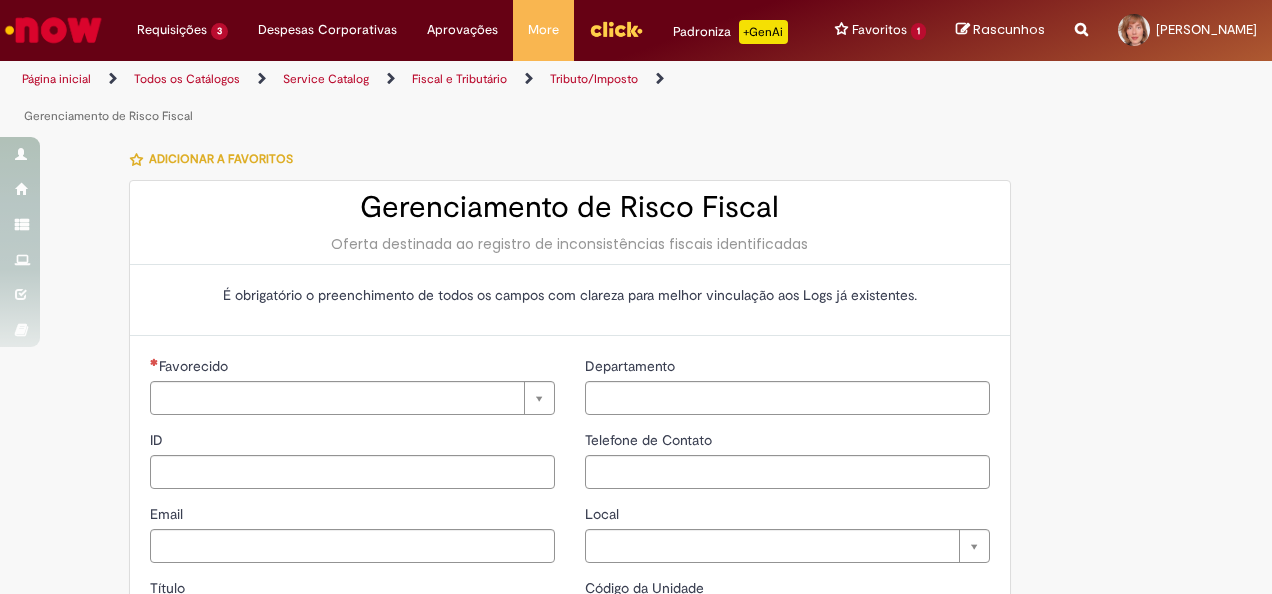 scroll, scrollTop: 0, scrollLeft: 0, axis: both 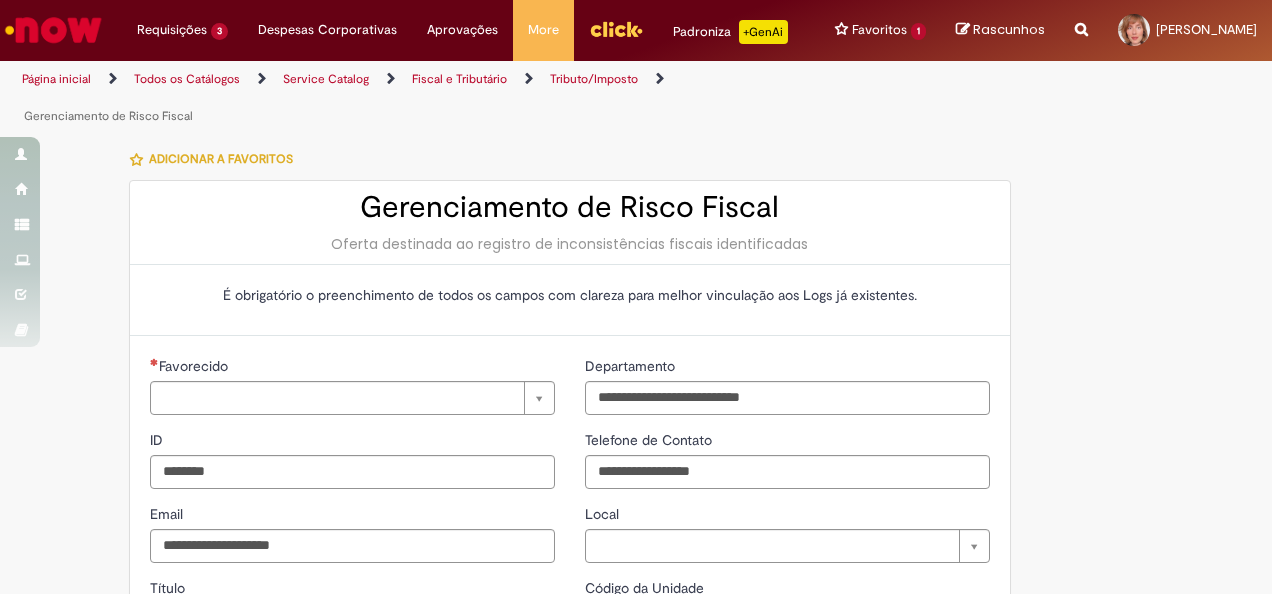 type on "**********" 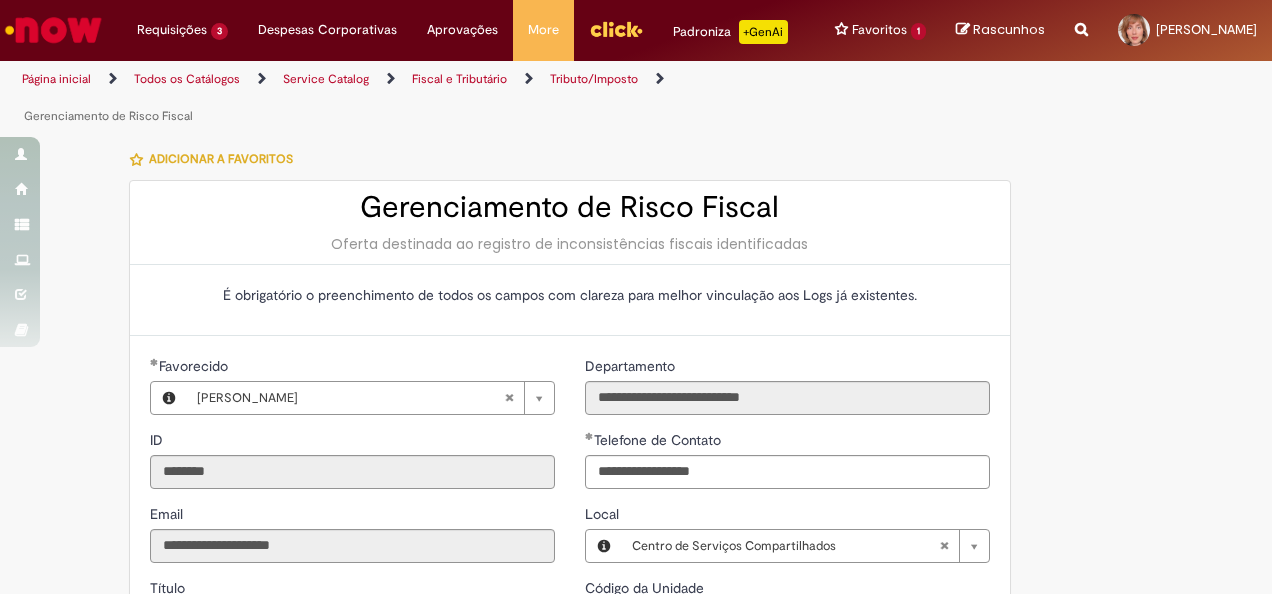 type on "**********" 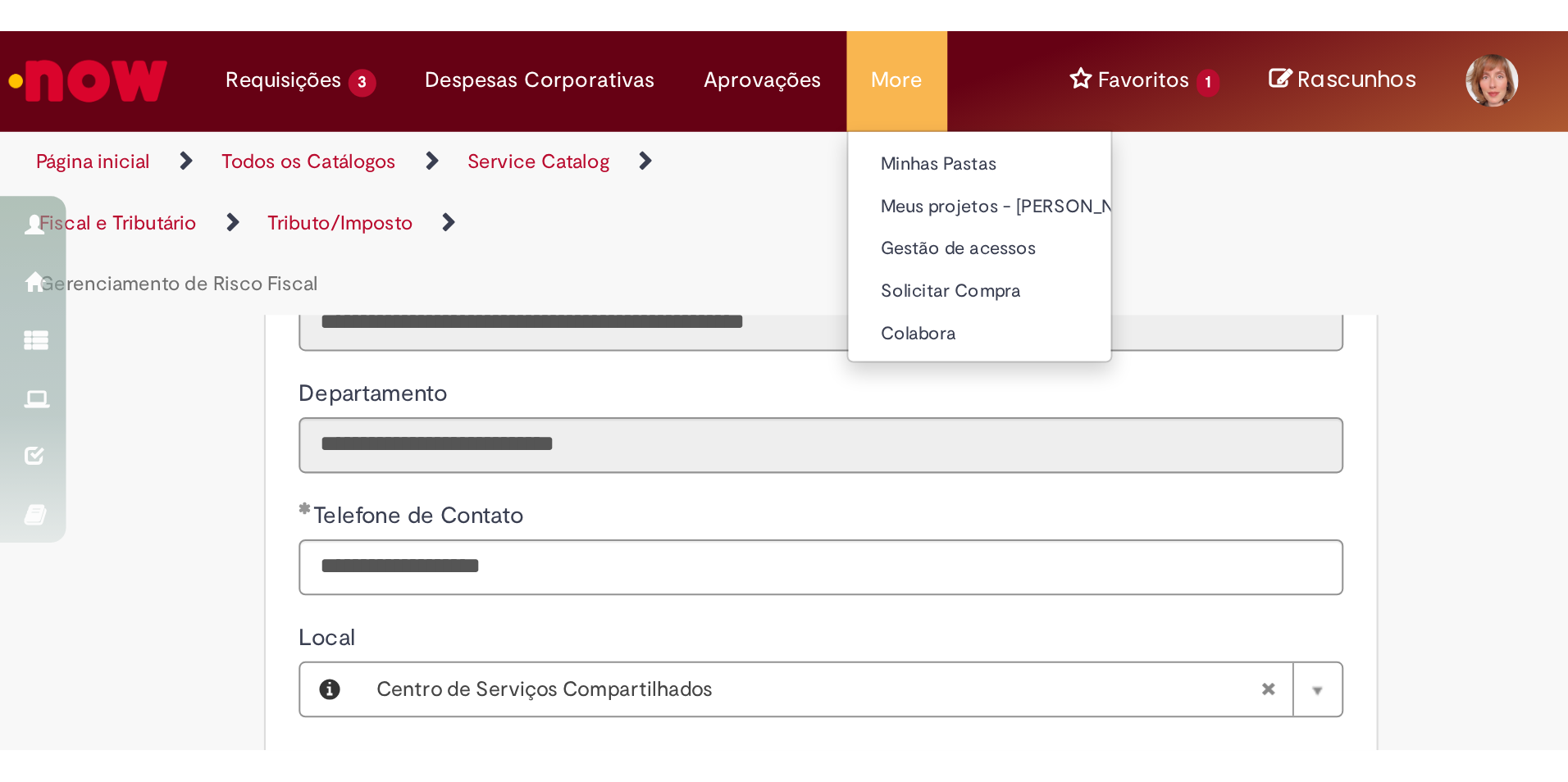scroll, scrollTop: 410, scrollLeft: 0, axis: vertical 